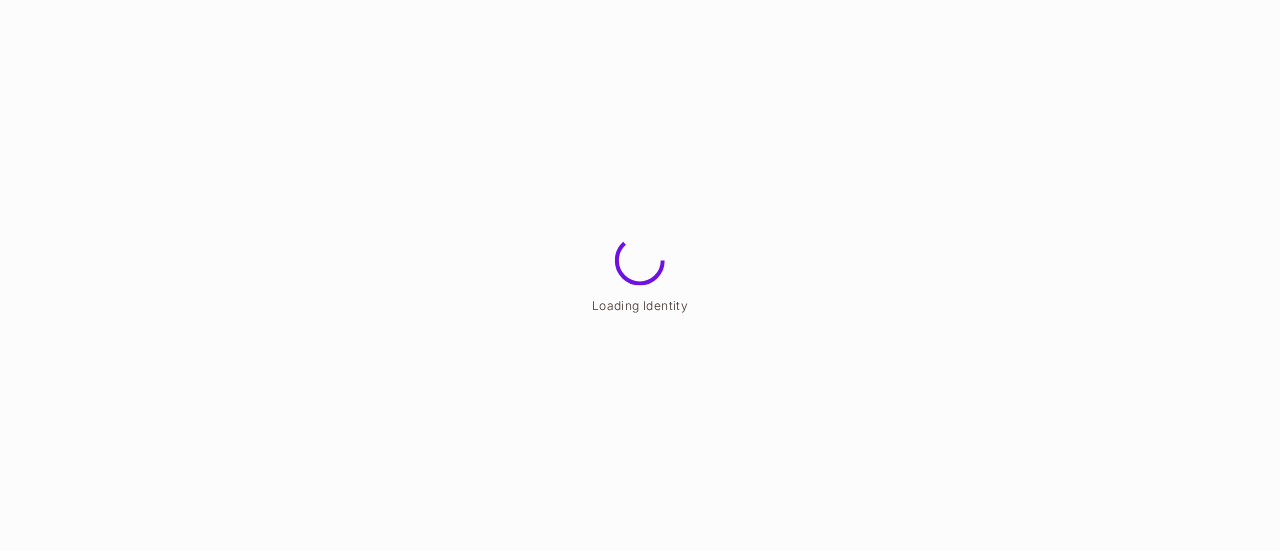 scroll, scrollTop: 0, scrollLeft: 0, axis: both 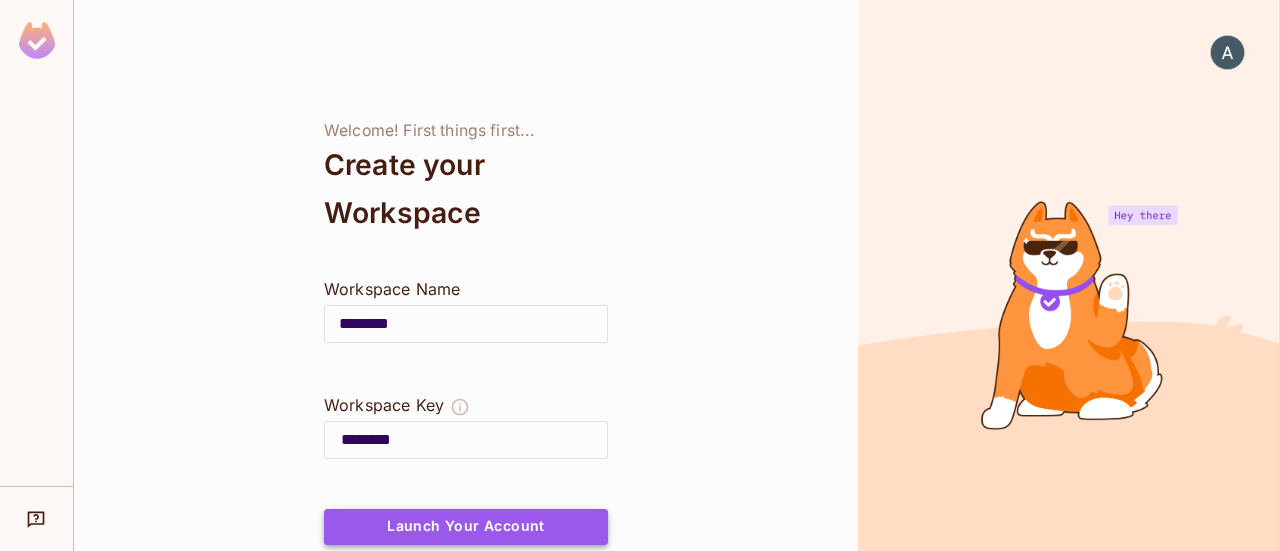 click on "Launch Your Account" at bounding box center [466, 527] 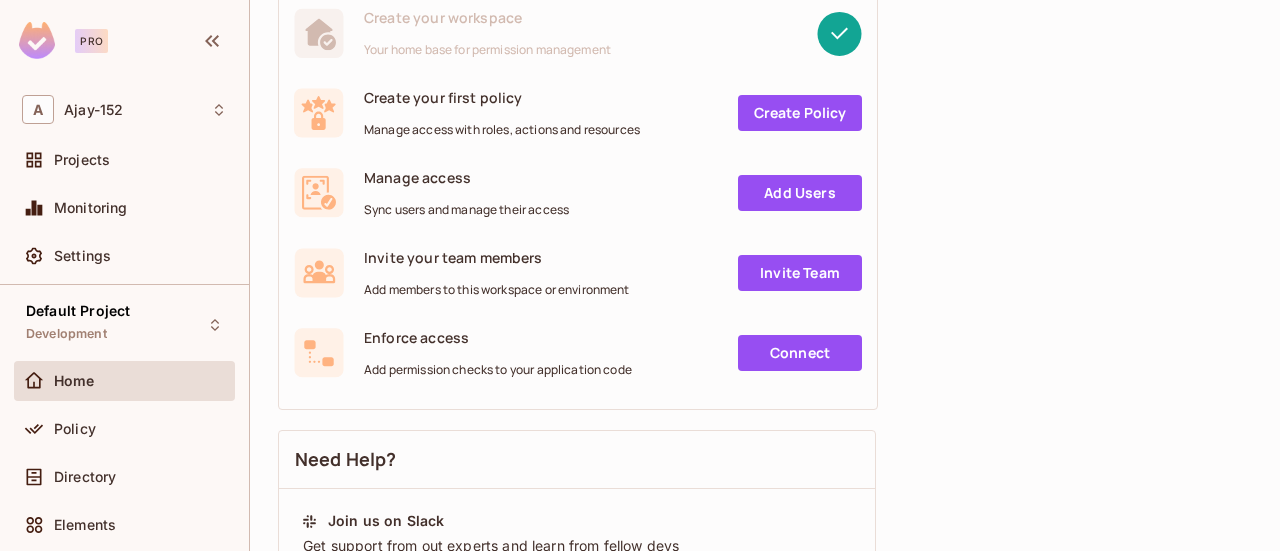 scroll, scrollTop: 0, scrollLeft: 0, axis: both 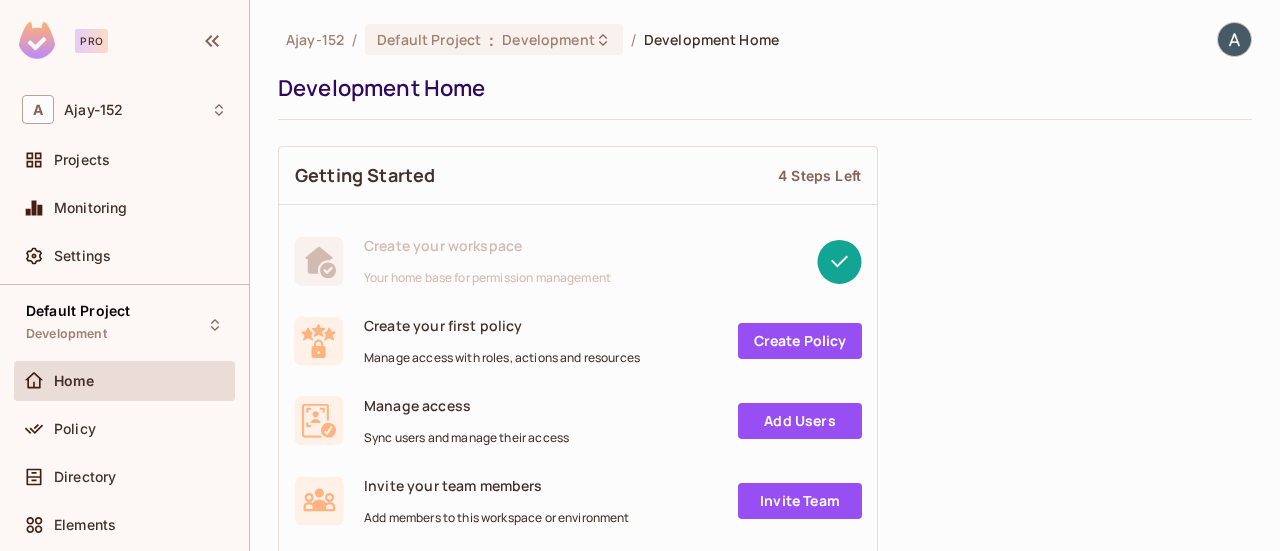 click on "4 Steps Left" at bounding box center (819, 175) 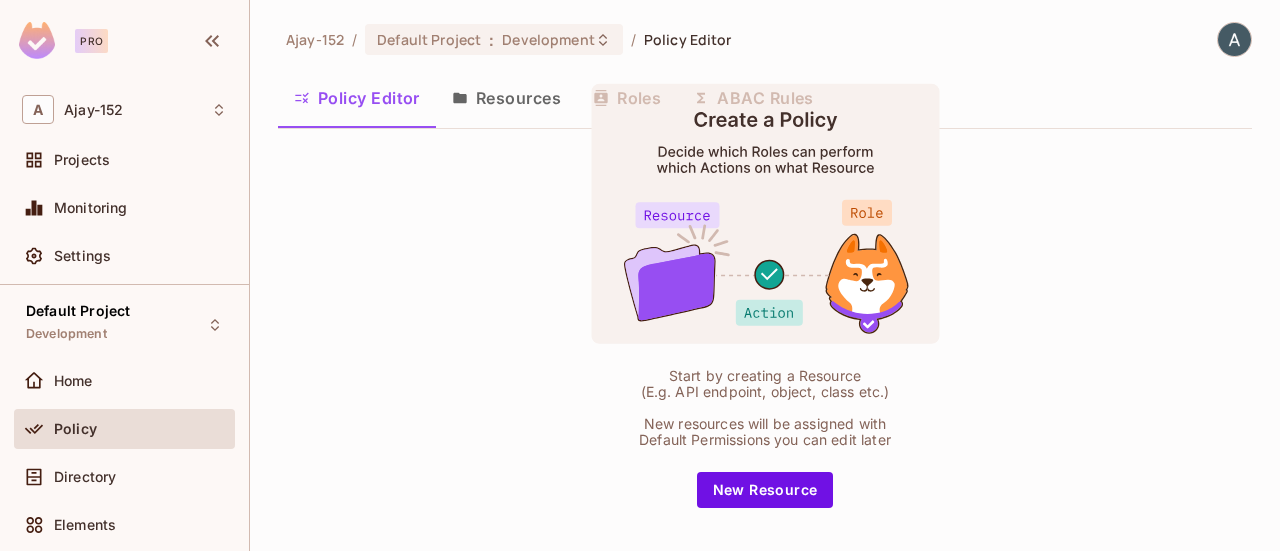 click on "Resources" at bounding box center [506, 98] 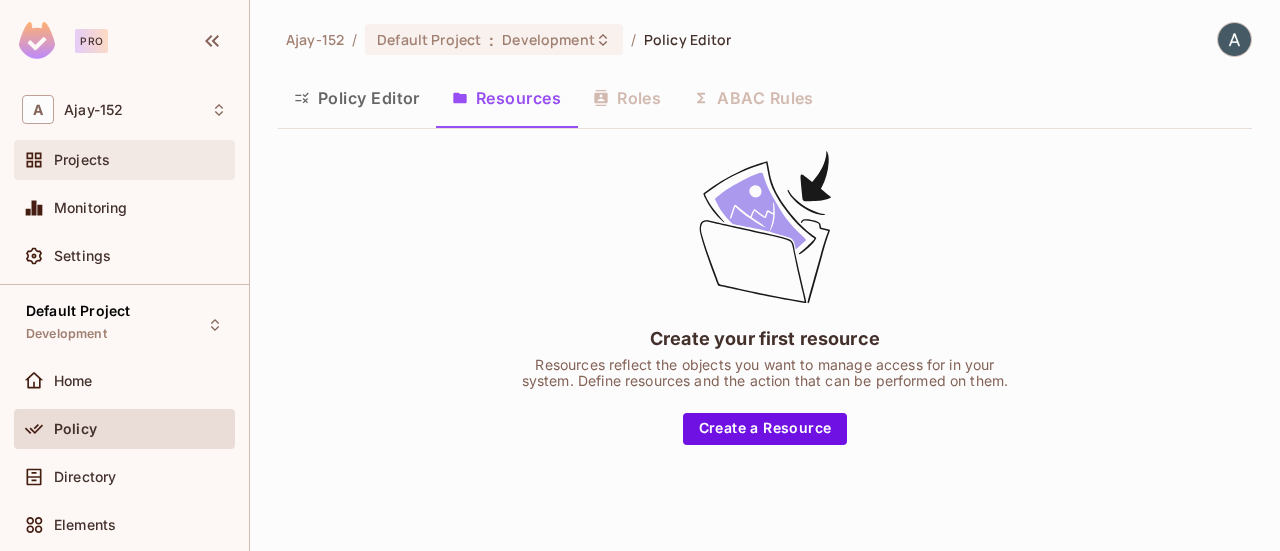 click on "Projects" at bounding box center [124, 160] 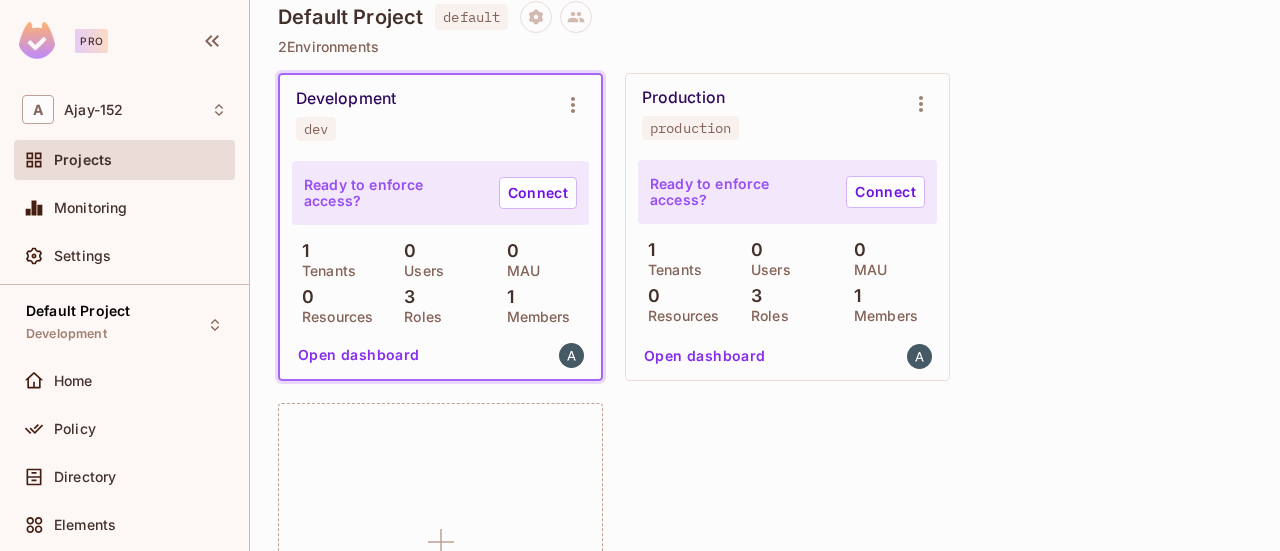 scroll, scrollTop: 200, scrollLeft: 0, axis: vertical 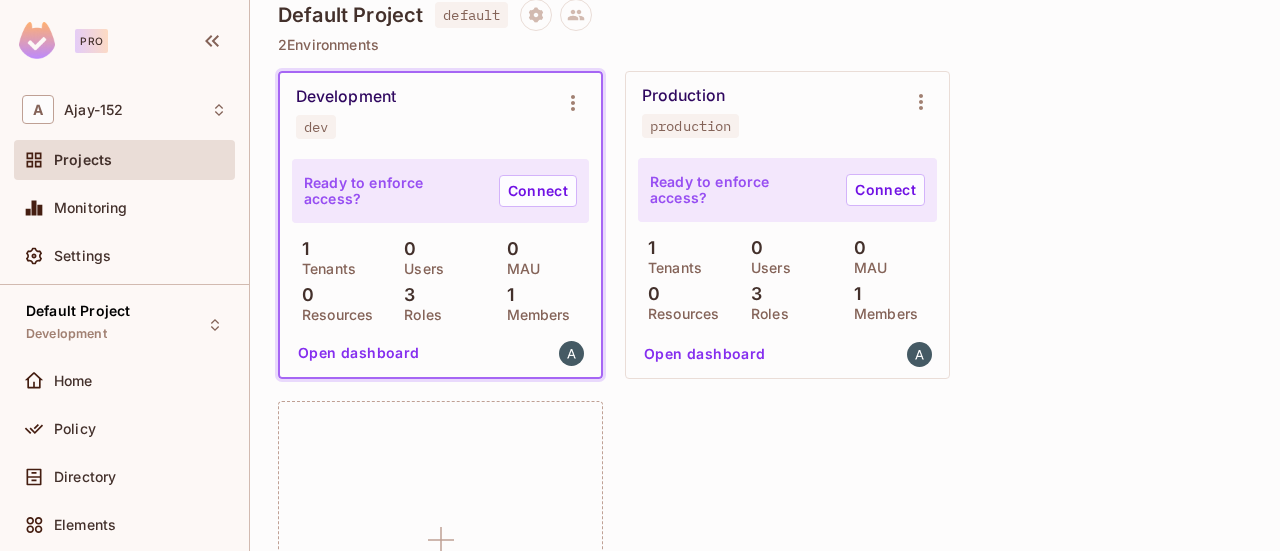 click on "Development dev" at bounding box center [440, 113] 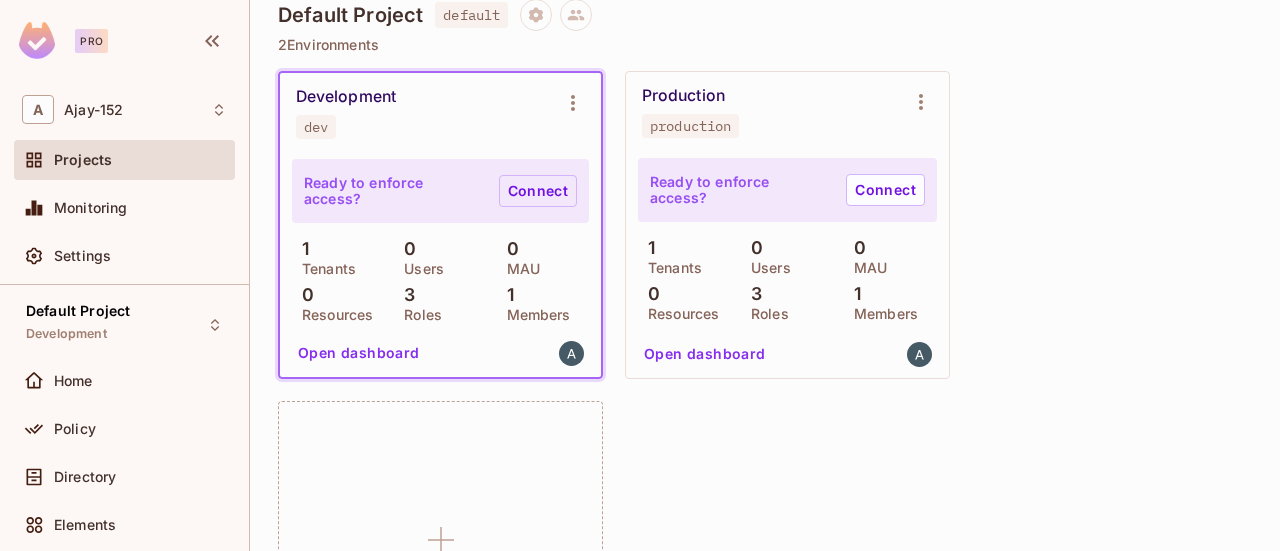 click on "Connect" at bounding box center [538, 191] 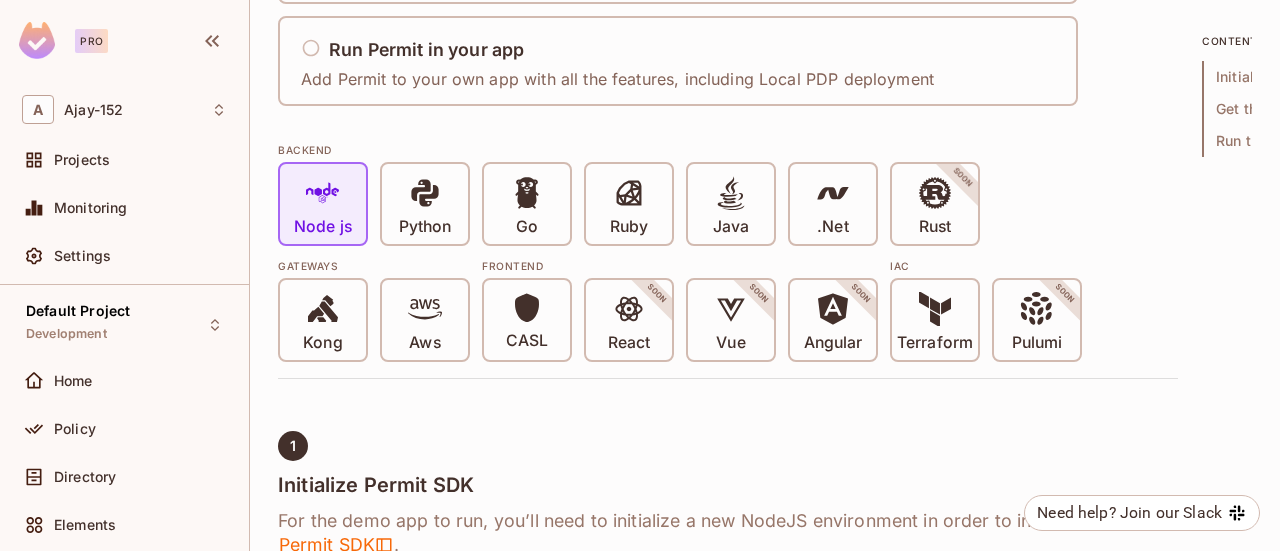 scroll, scrollTop: 400, scrollLeft: 0, axis: vertical 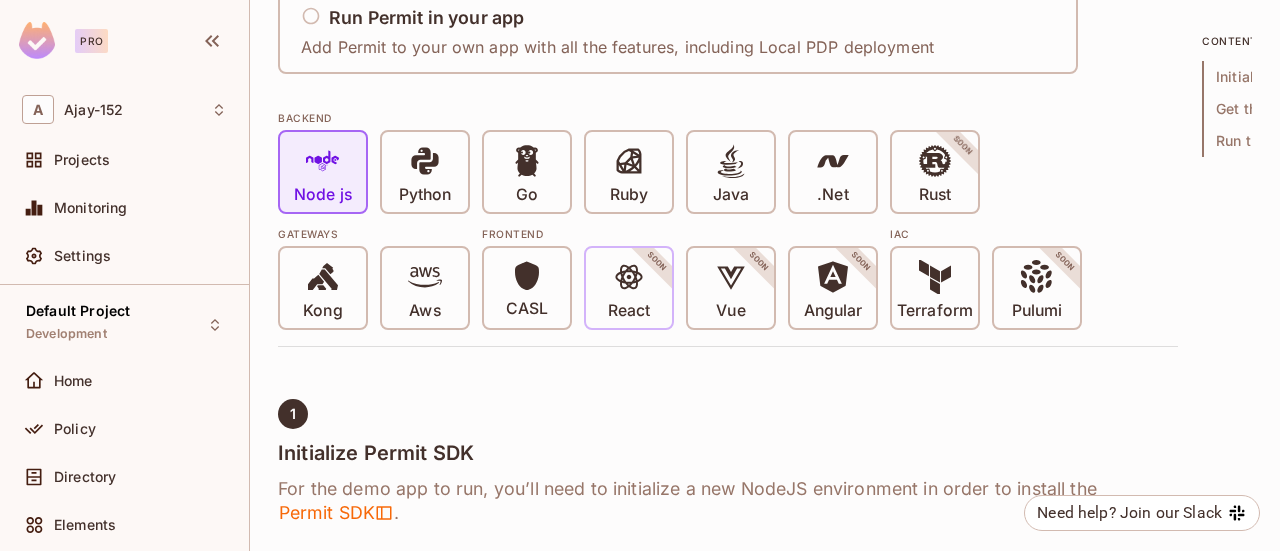 click on "React SOON" at bounding box center (629, 288) 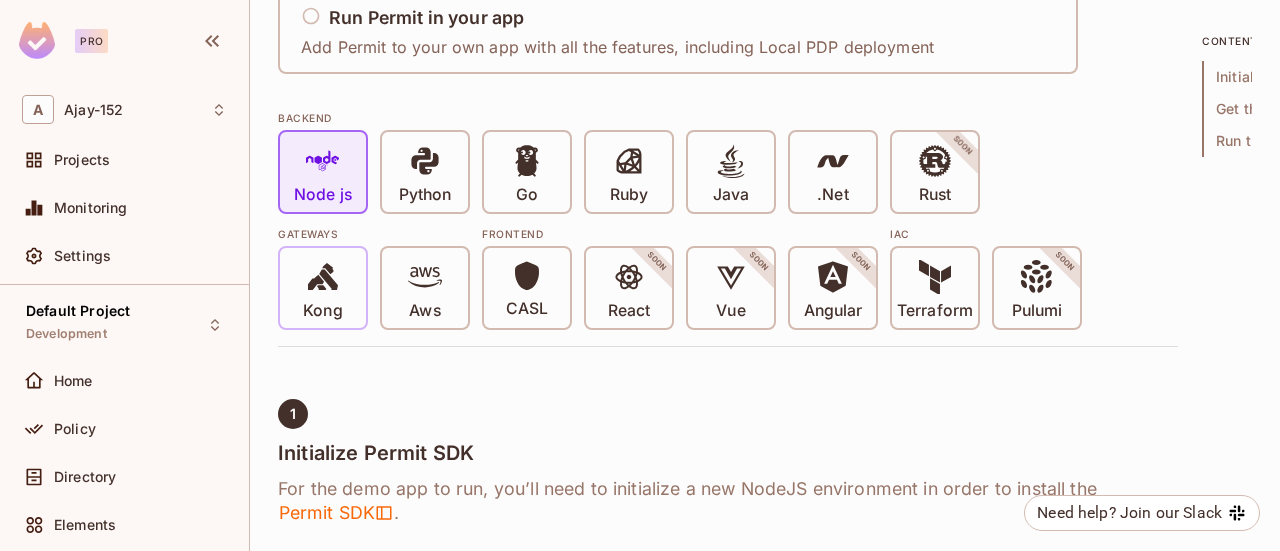 click 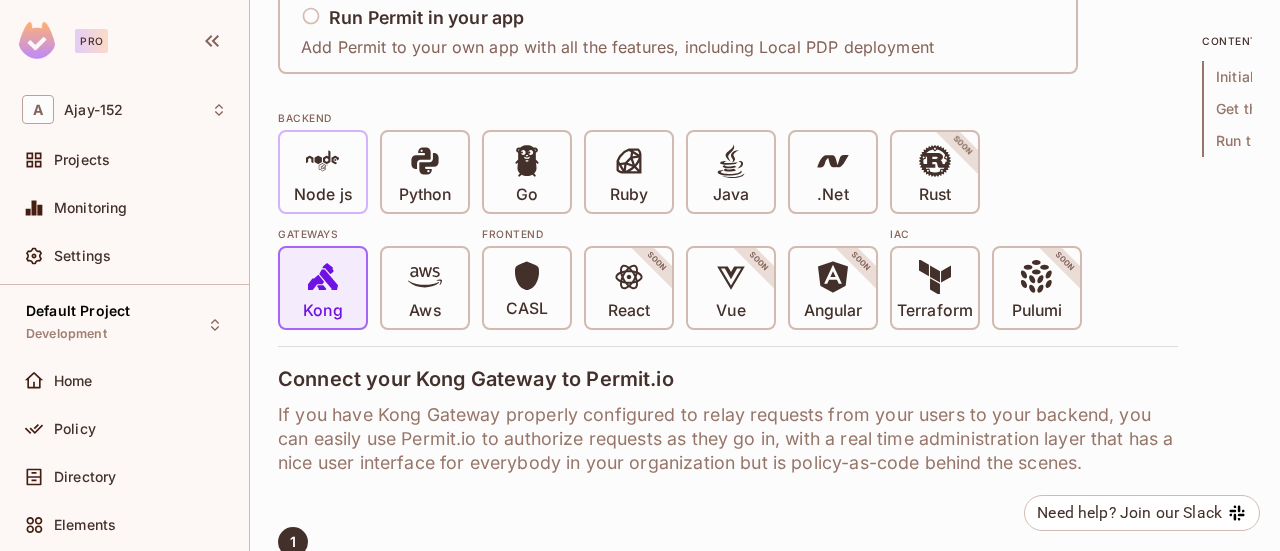 click on "Node js" at bounding box center [323, 195] 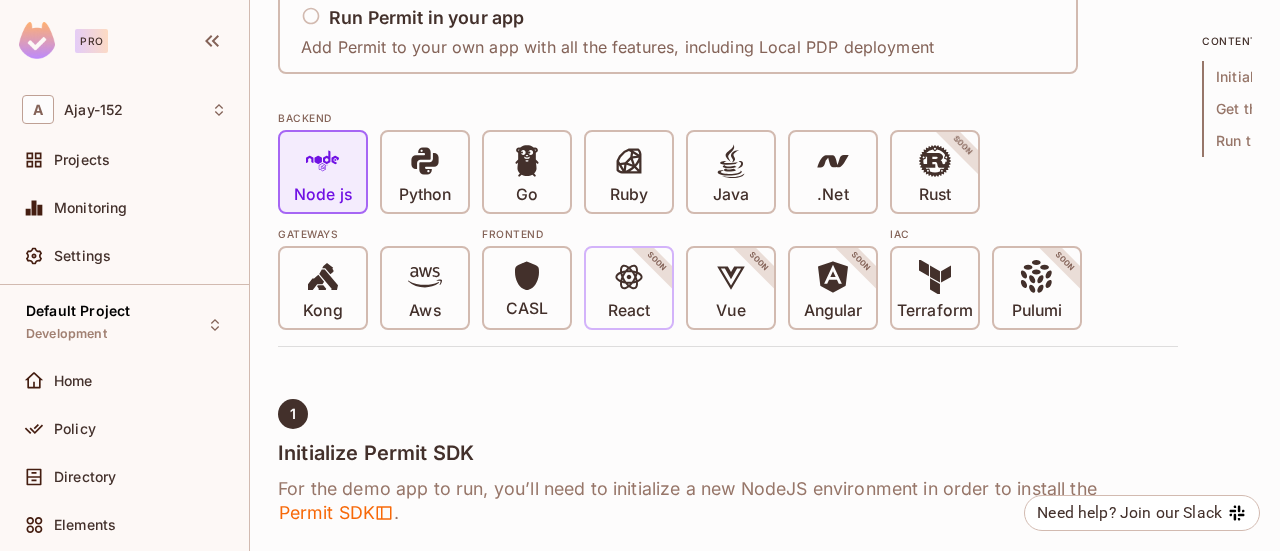 click on "React SOON" at bounding box center (629, 288) 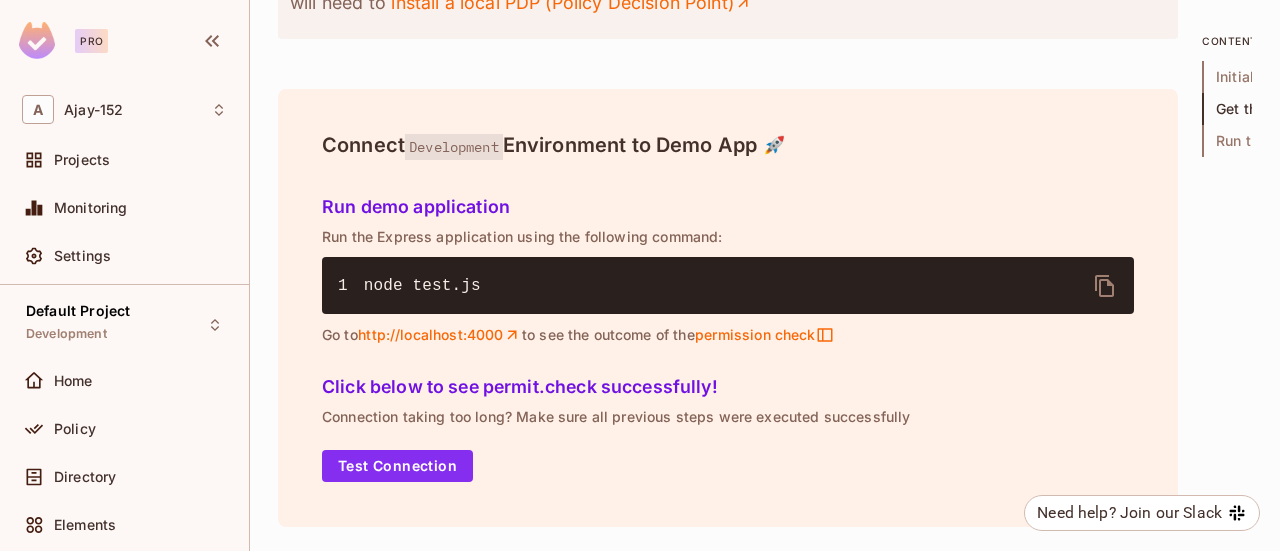 scroll, scrollTop: 2655, scrollLeft: 0, axis: vertical 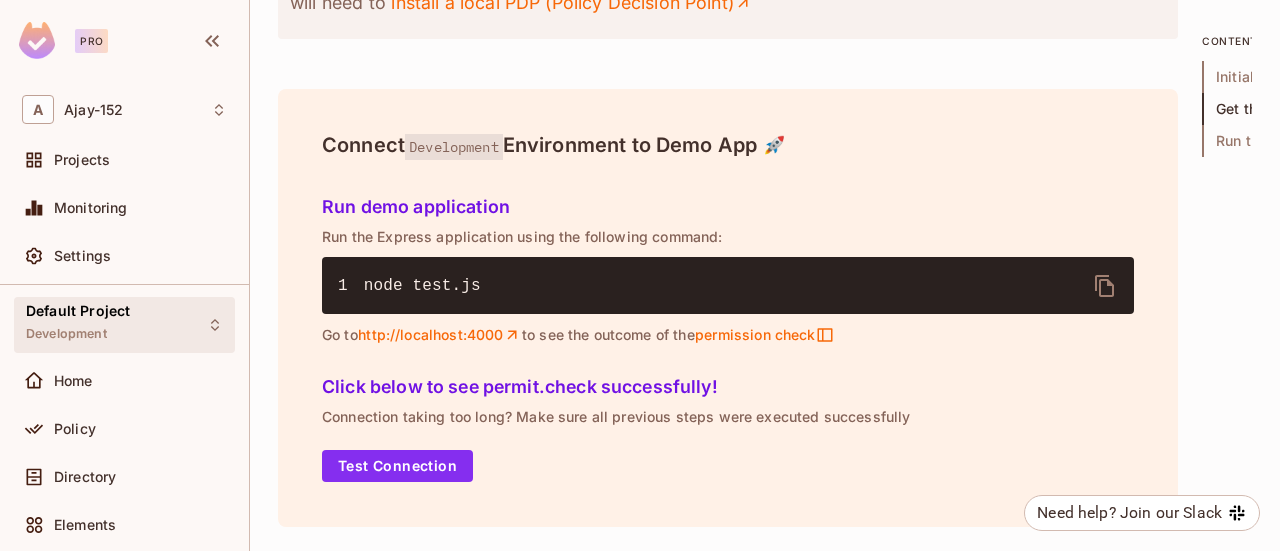click on "Default Project Development" at bounding box center [124, 324] 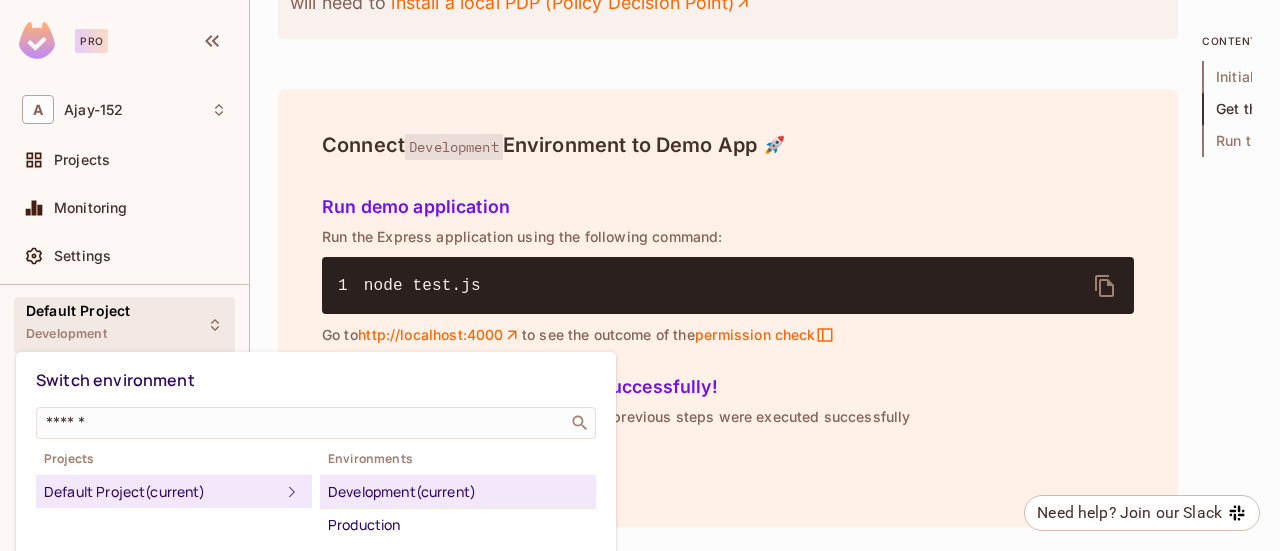 click 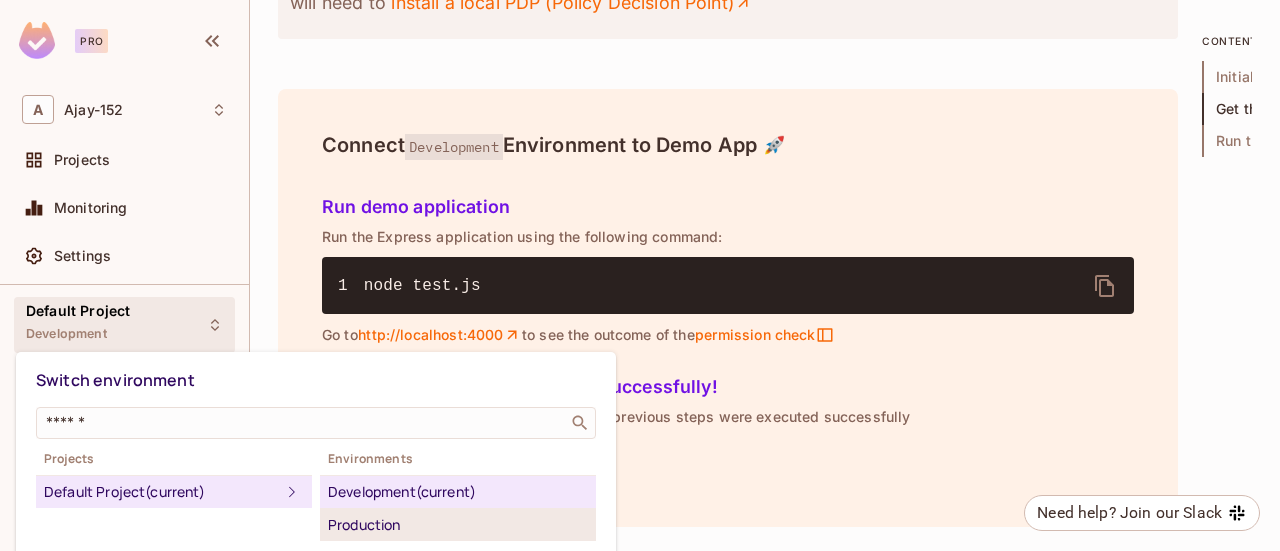 click on "Production" at bounding box center [458, 525] 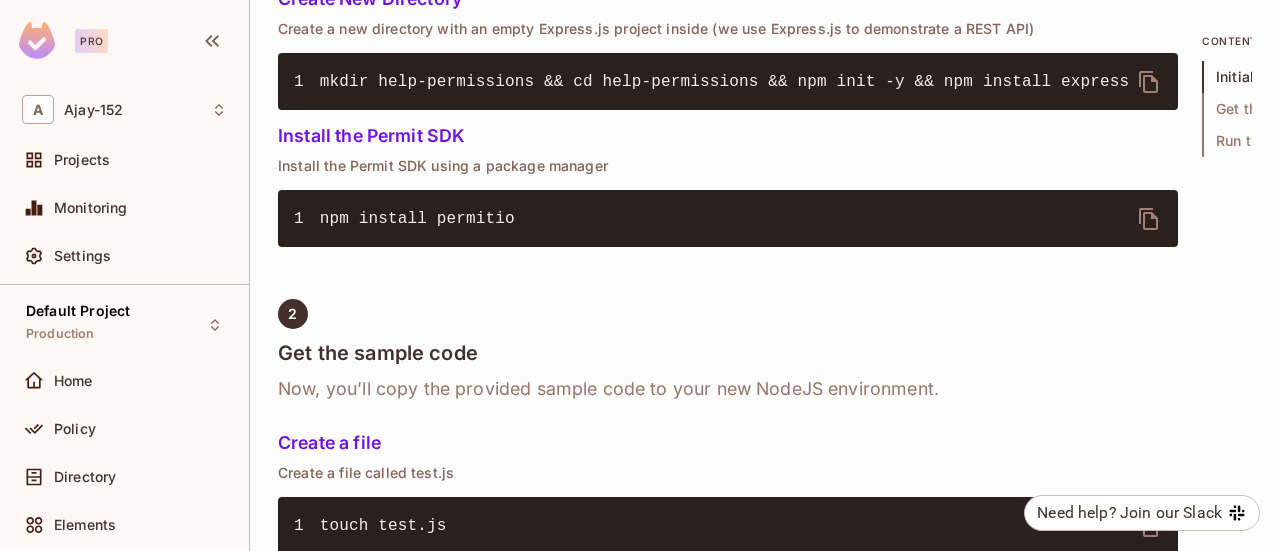 scroll, scrollTop: 1000, scrollLeft: 0, axis: vertical 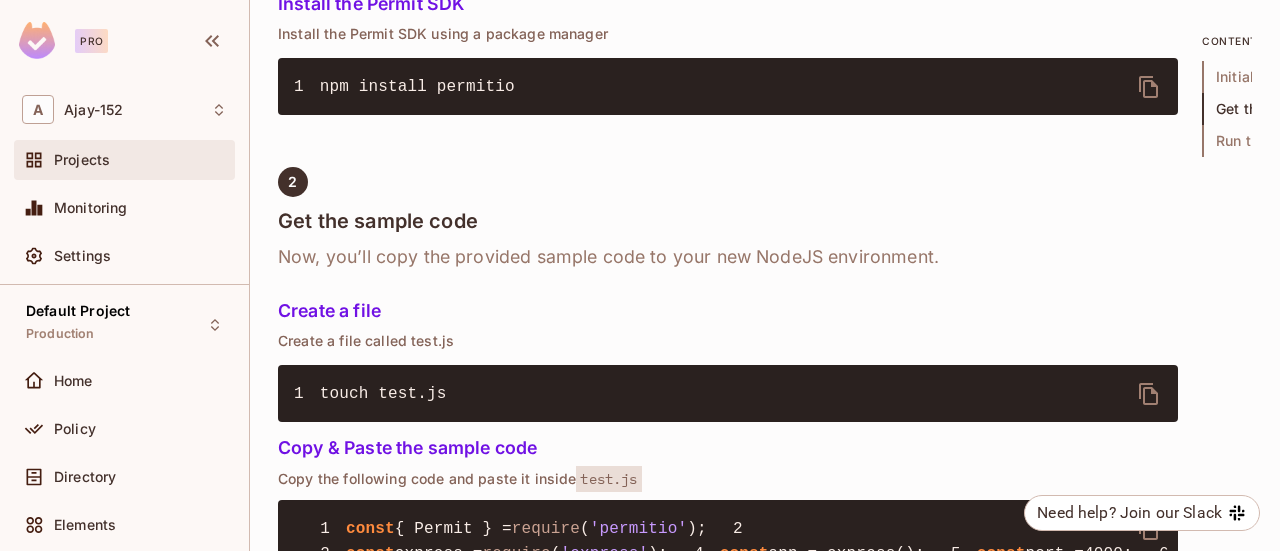 click on "Projects" at bounding box center [82, 160] 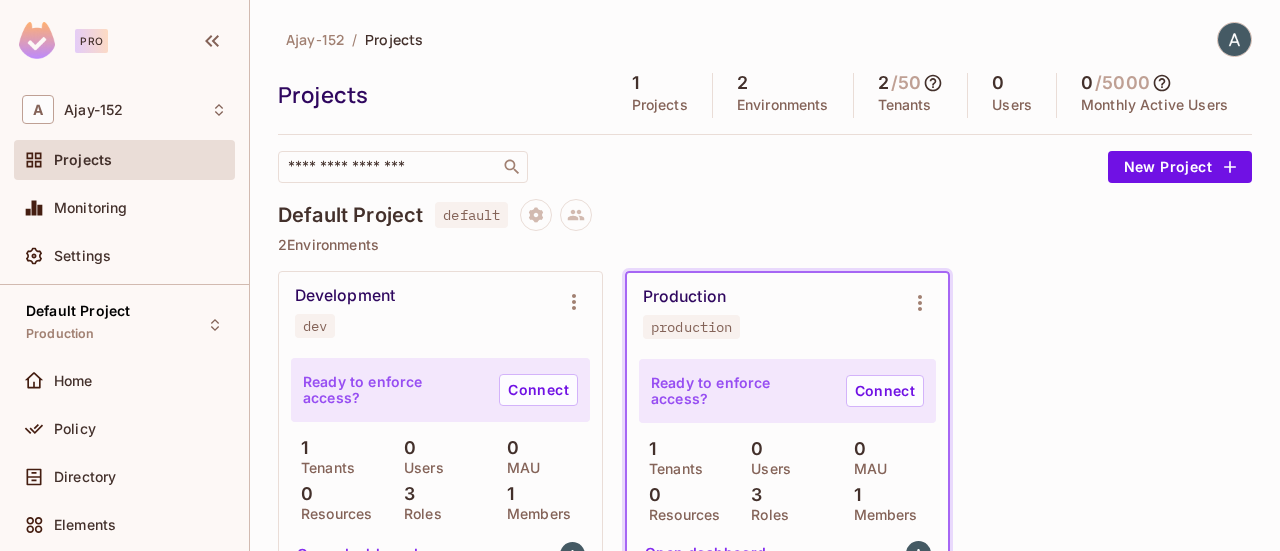 click on "Projects" at bounding box center (438, 95) 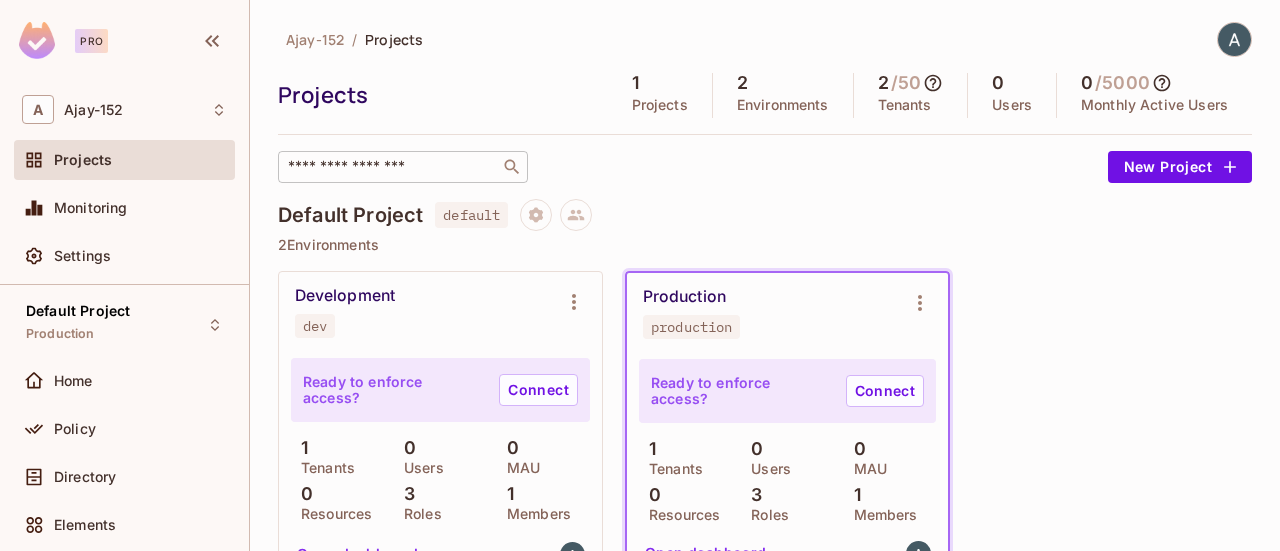 click at bounding box center [389, 167] 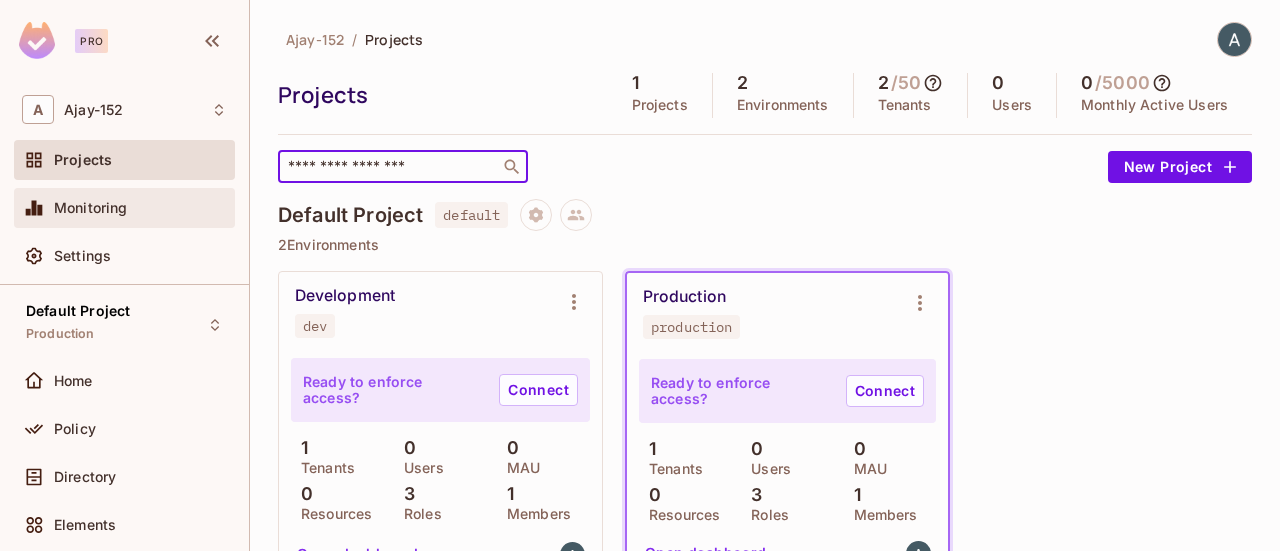 click on "Monitoring" at bounding box center (91, 208) 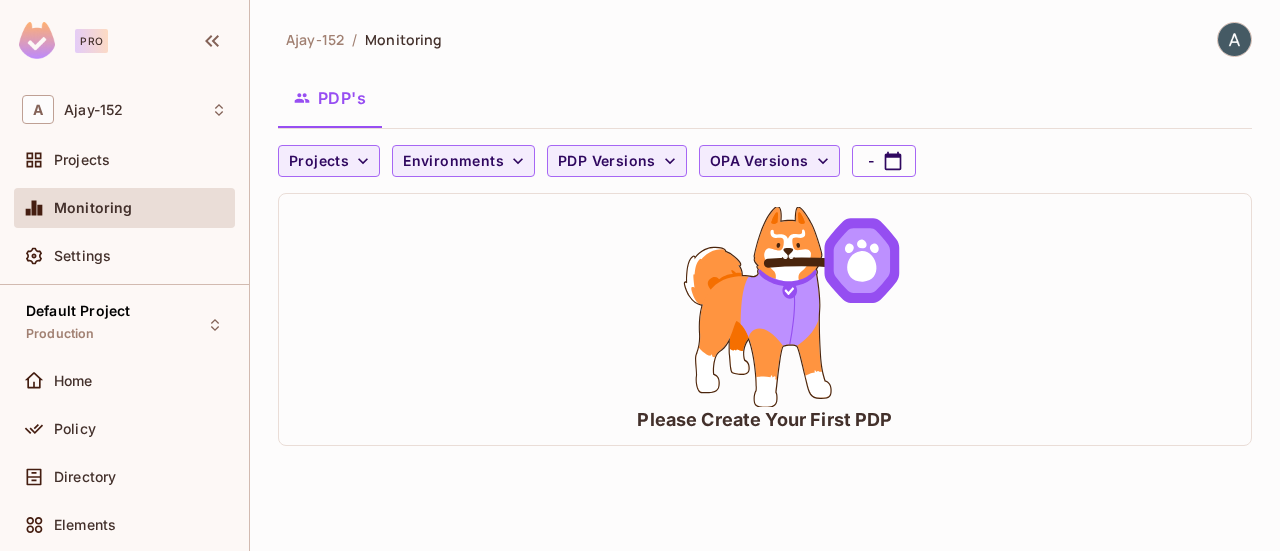 click on "Please Create Your First PDP" at bounding box center (765, 319) 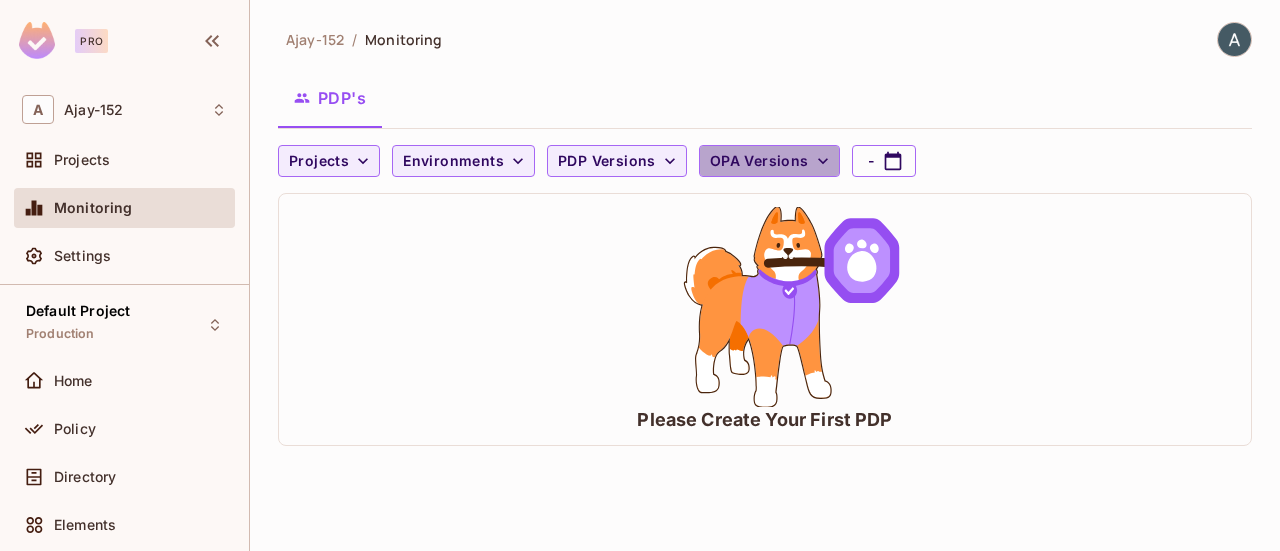 click on "OPA Versions" at bounding box center [759, 161] 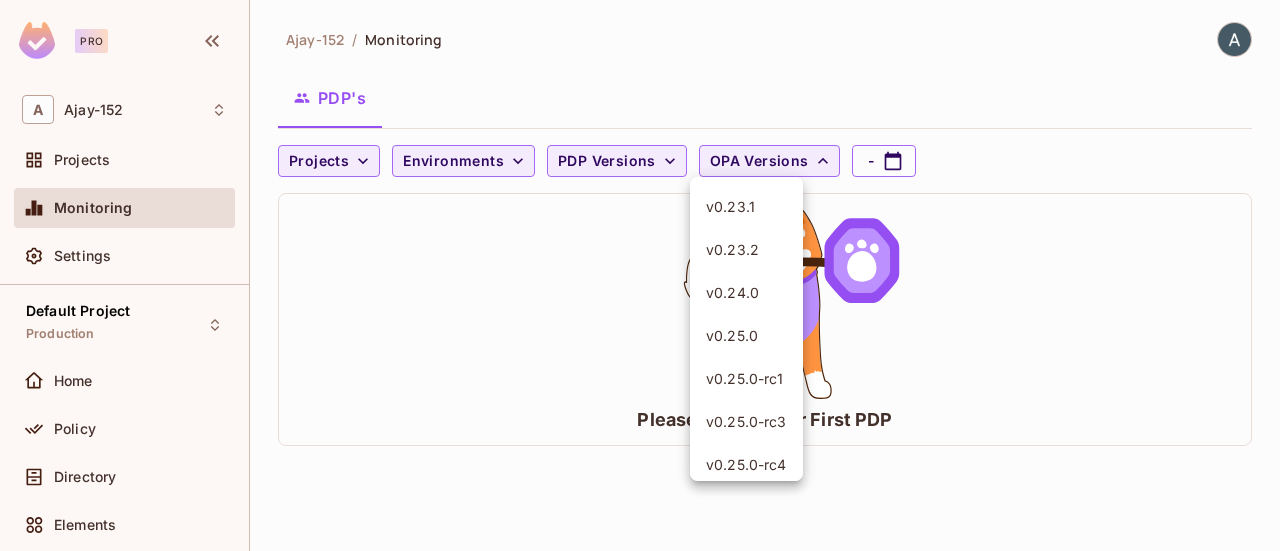 click at bounding box center [640, 275] 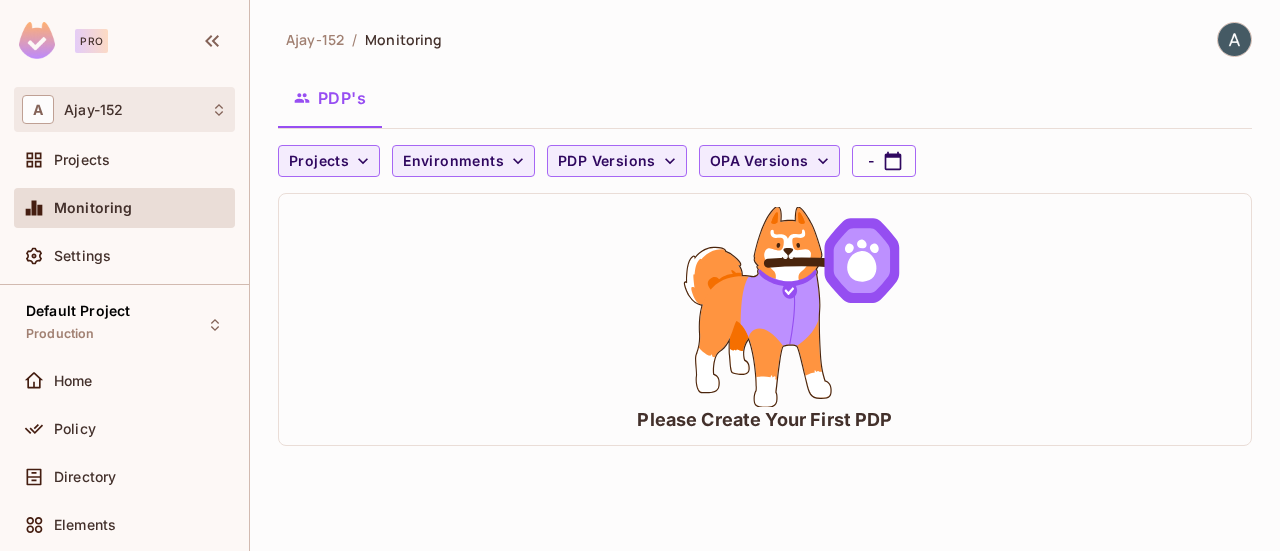 click on "A Ajay-152" at bounding box center [124, 109] 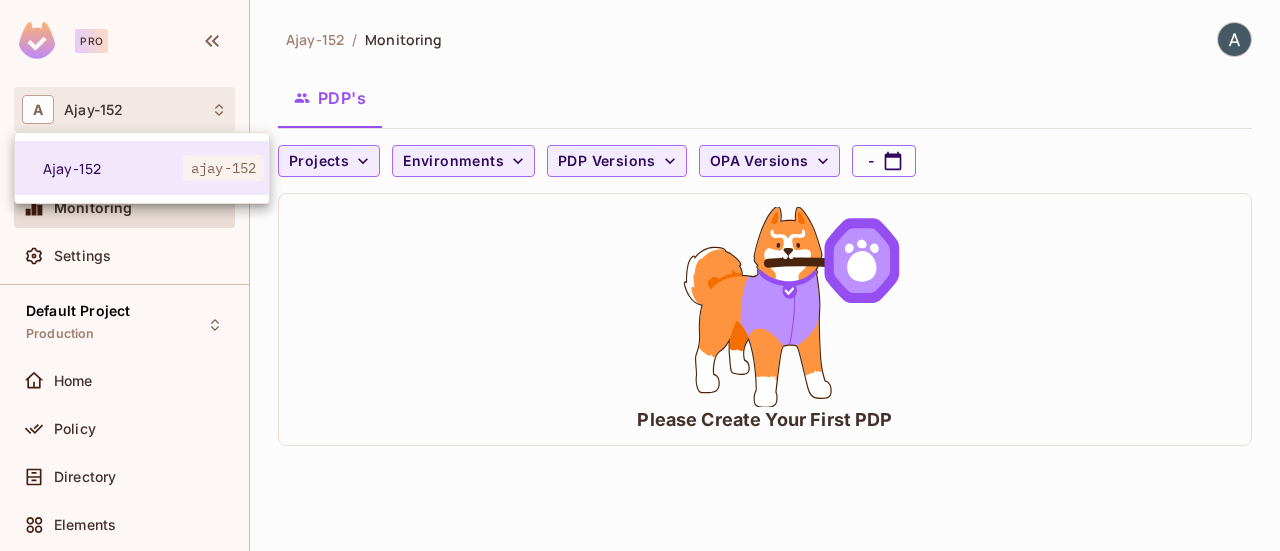 click at bounding box center [640, 275] 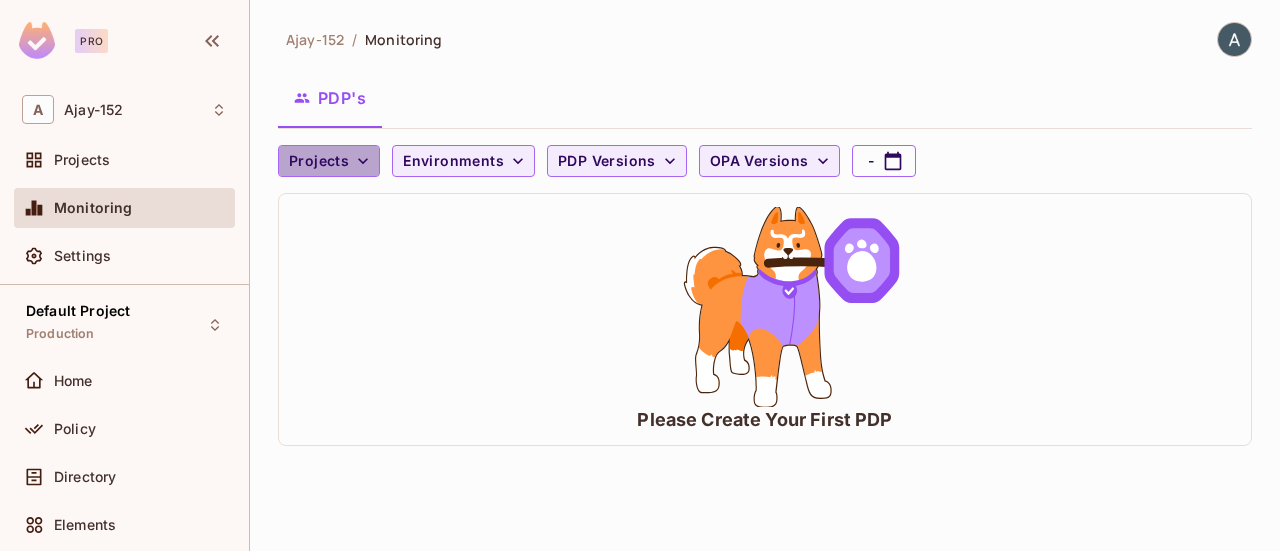 click on "Projects" at bounding box center [319, 161] 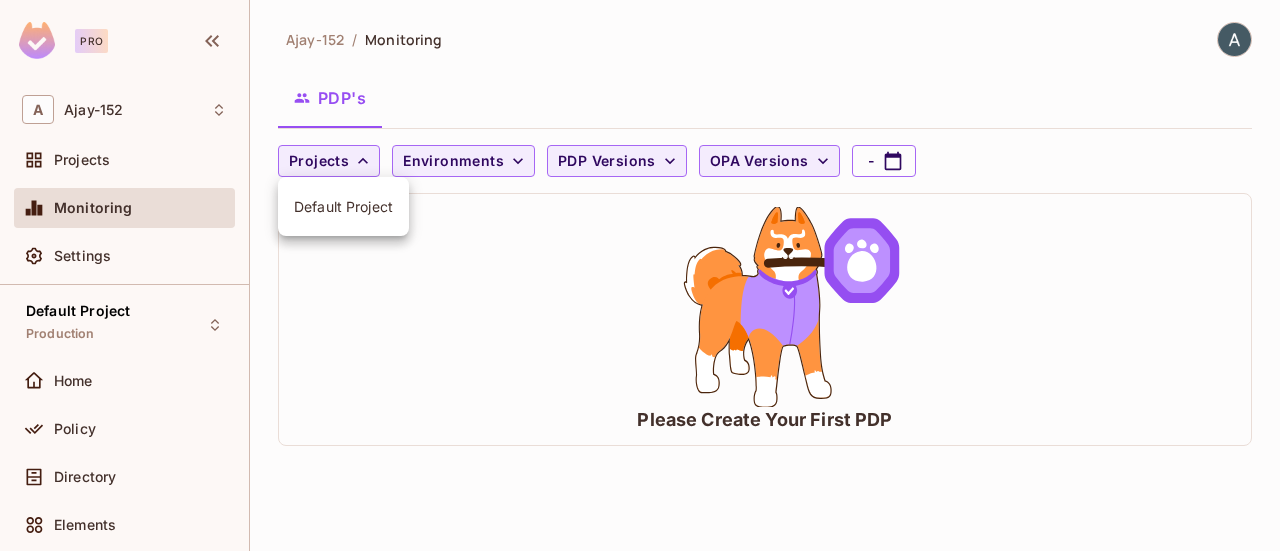 click on "Default Project" at bounding box center (343, 206) 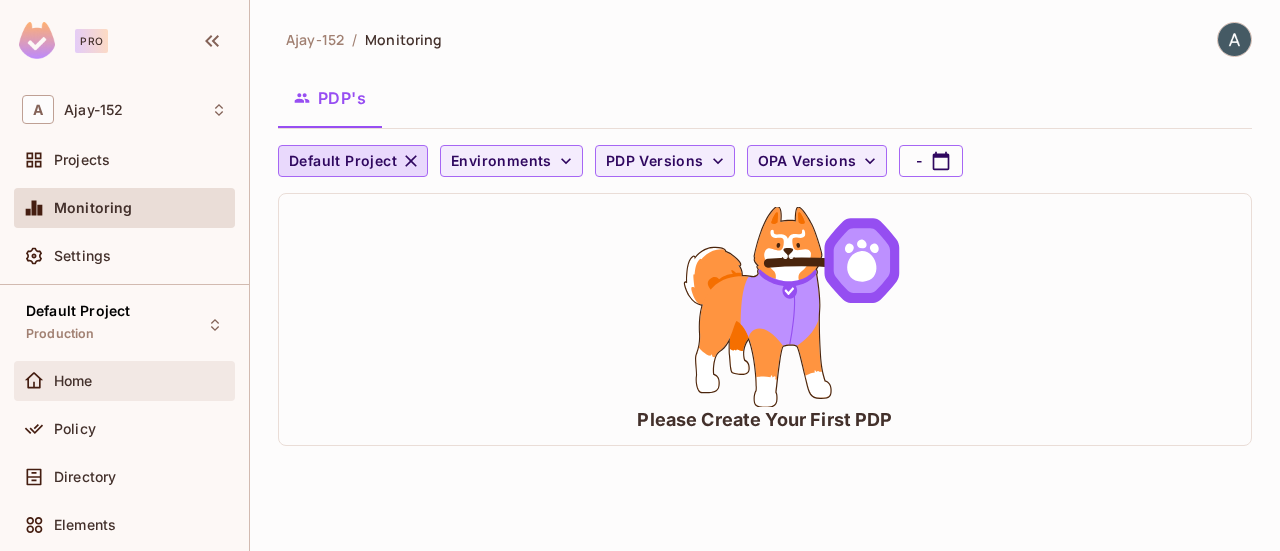 click on "Home" at bounding box center (140, 381) 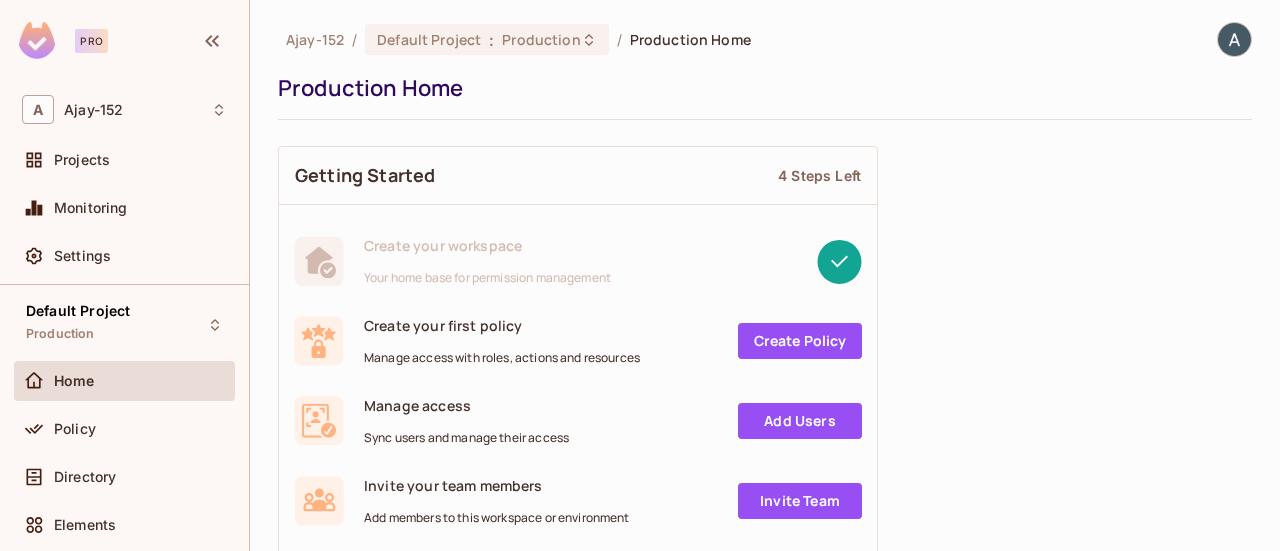 click on "Create Policy" at bounding box center (800, 341) 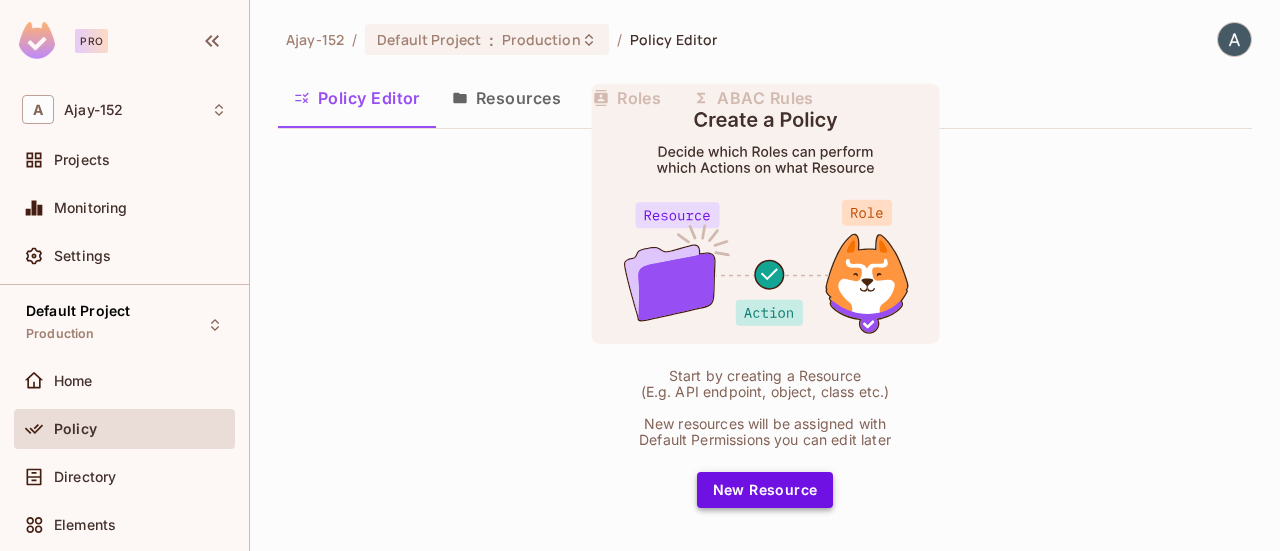 click on "New Resource" at bounding box center [765, 490] 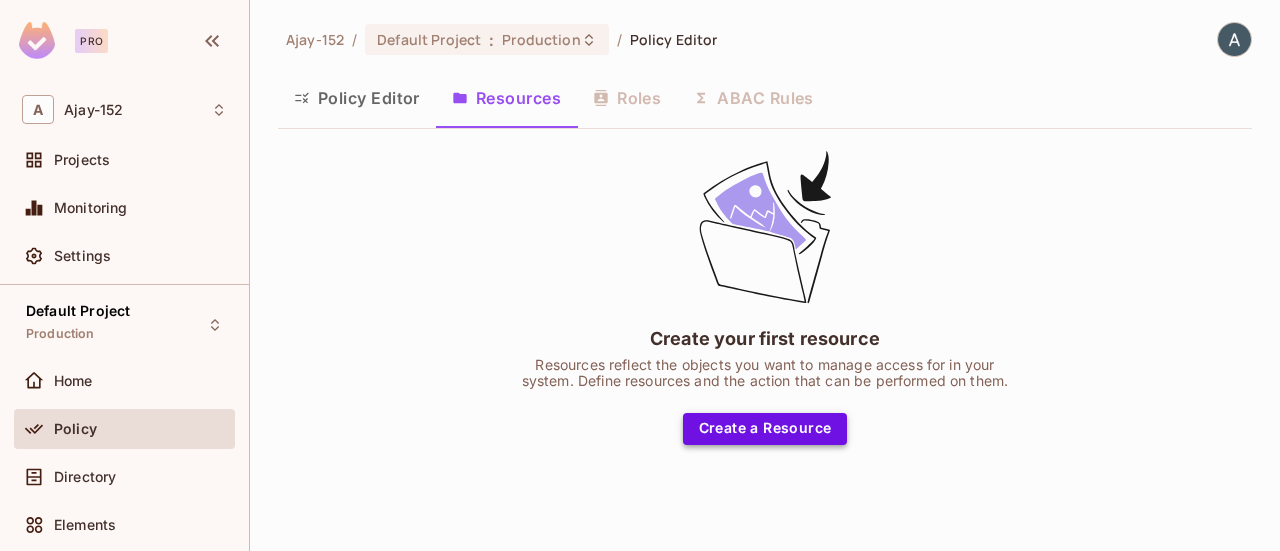 click on "Create a Resource" at bounding box center (765, 429) 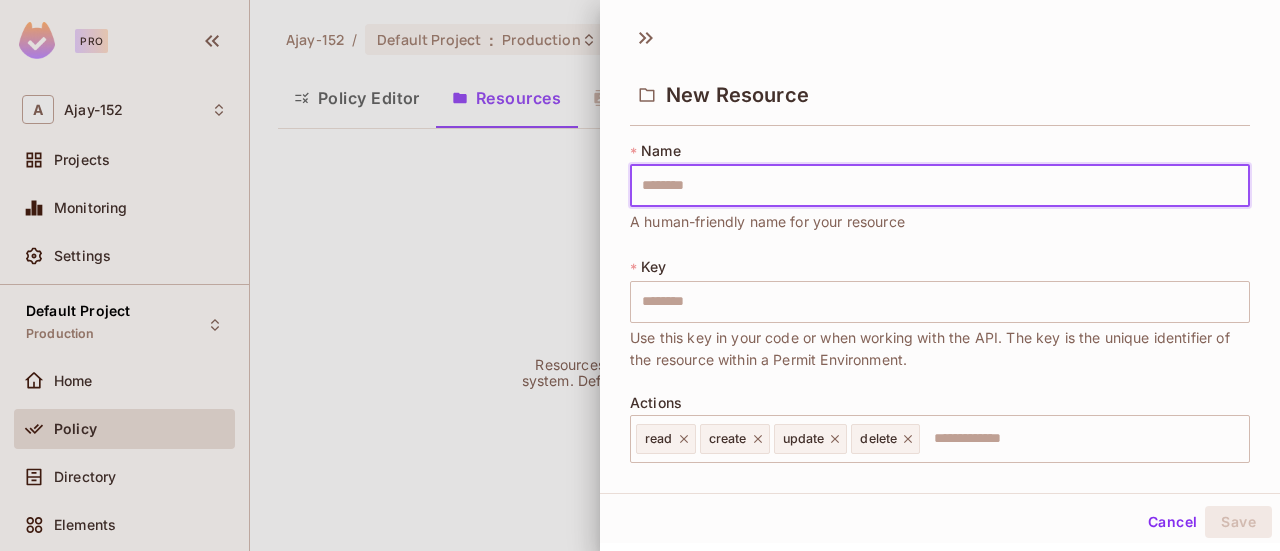 type on "*" 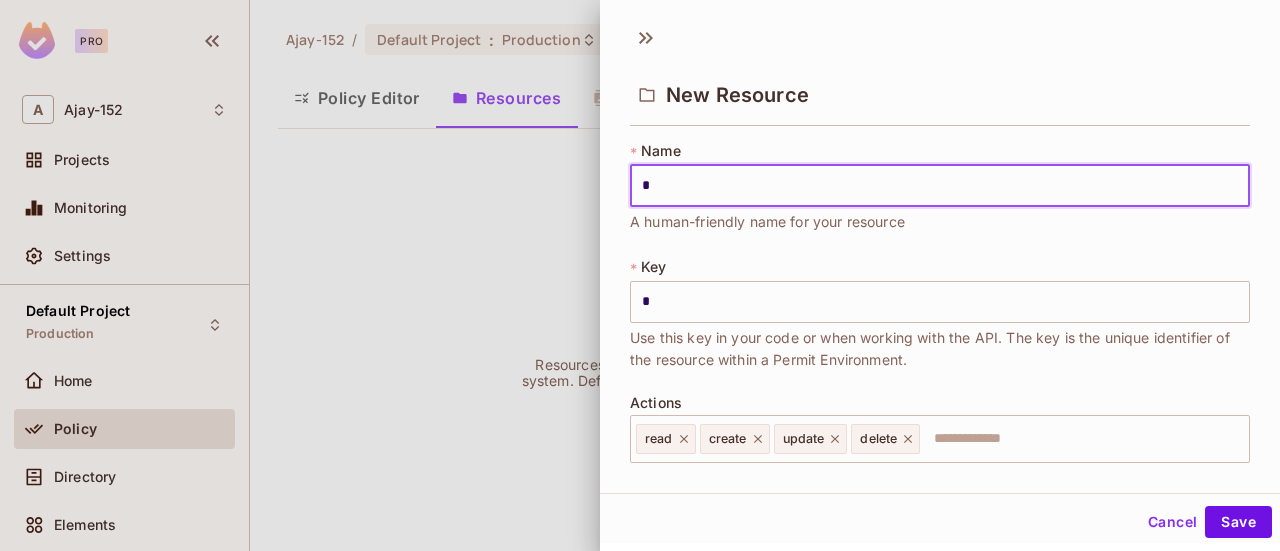 type on "**" 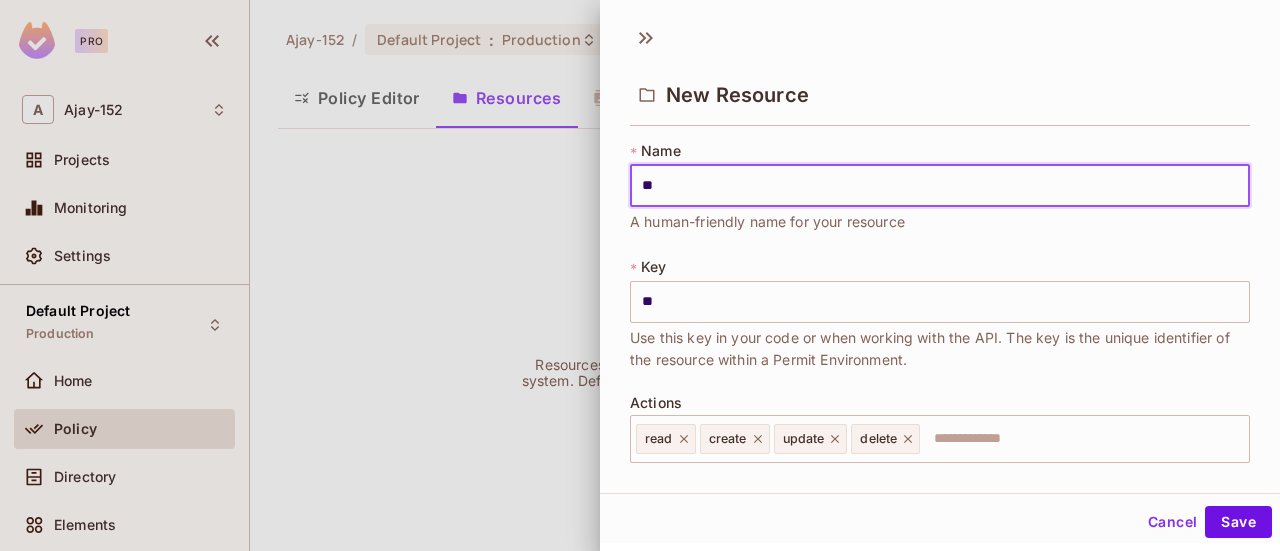type on "***" 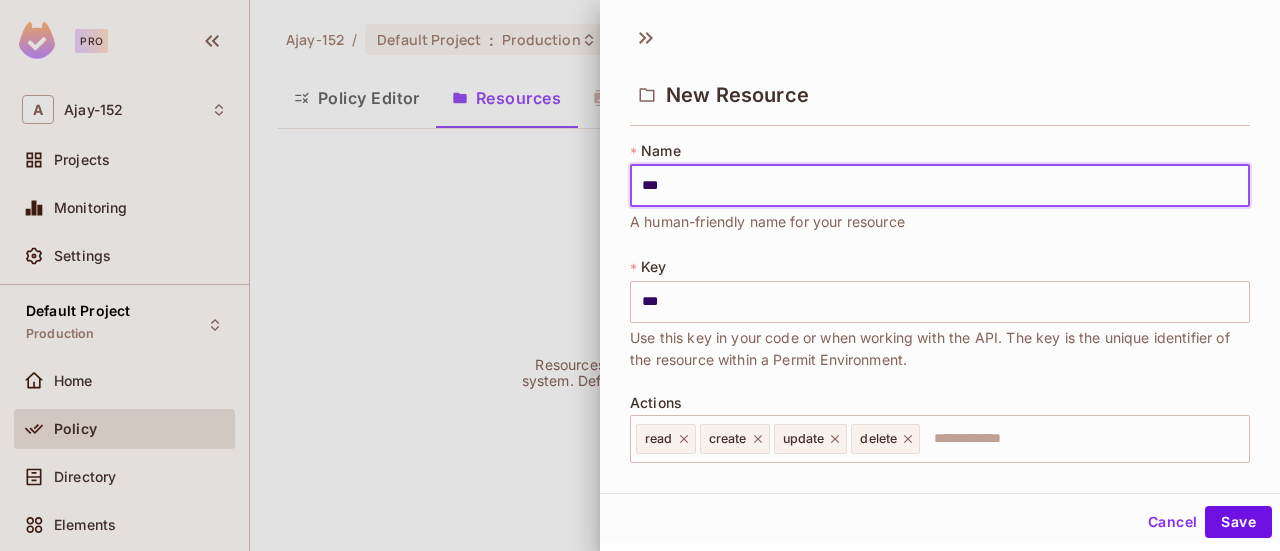 type on "****" 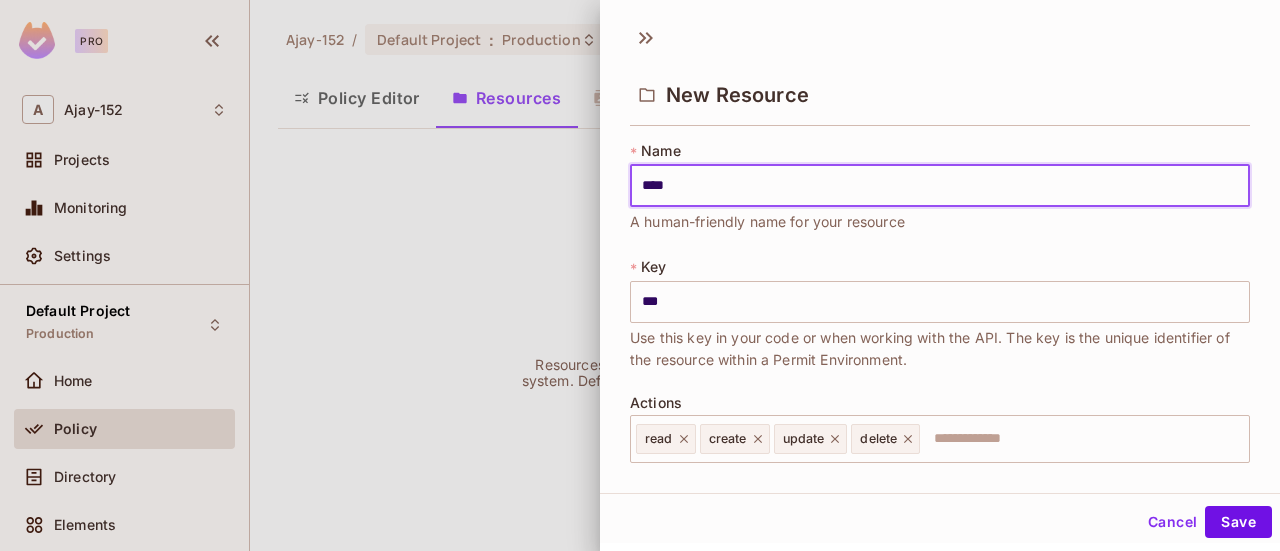 type on "****" 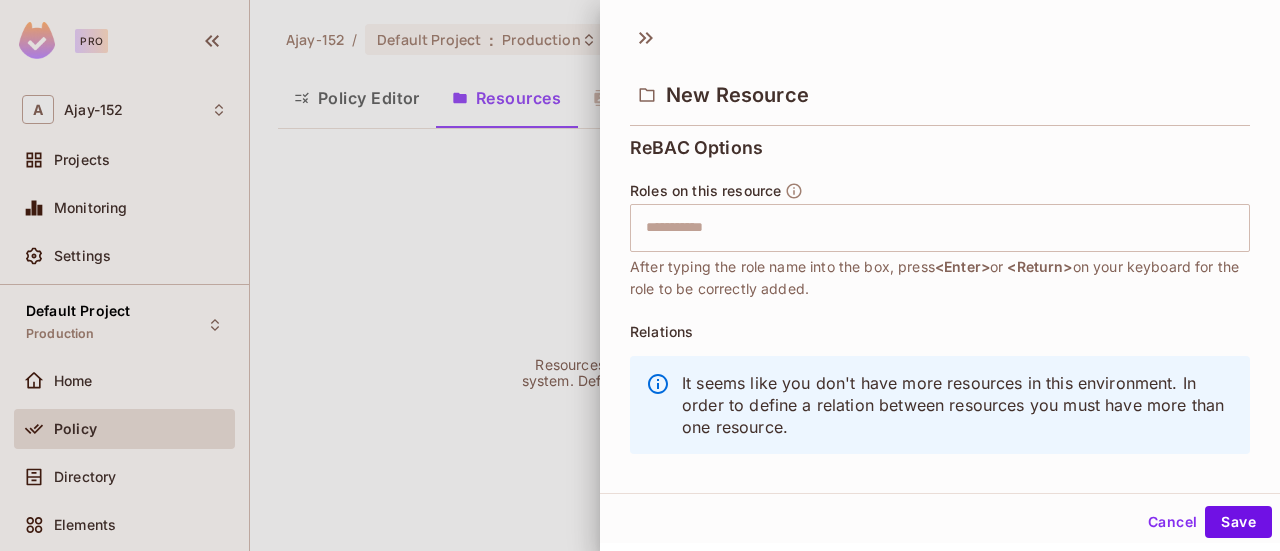 scroll, scrollTop: 625, scrollLeft: 0, axis: vertical 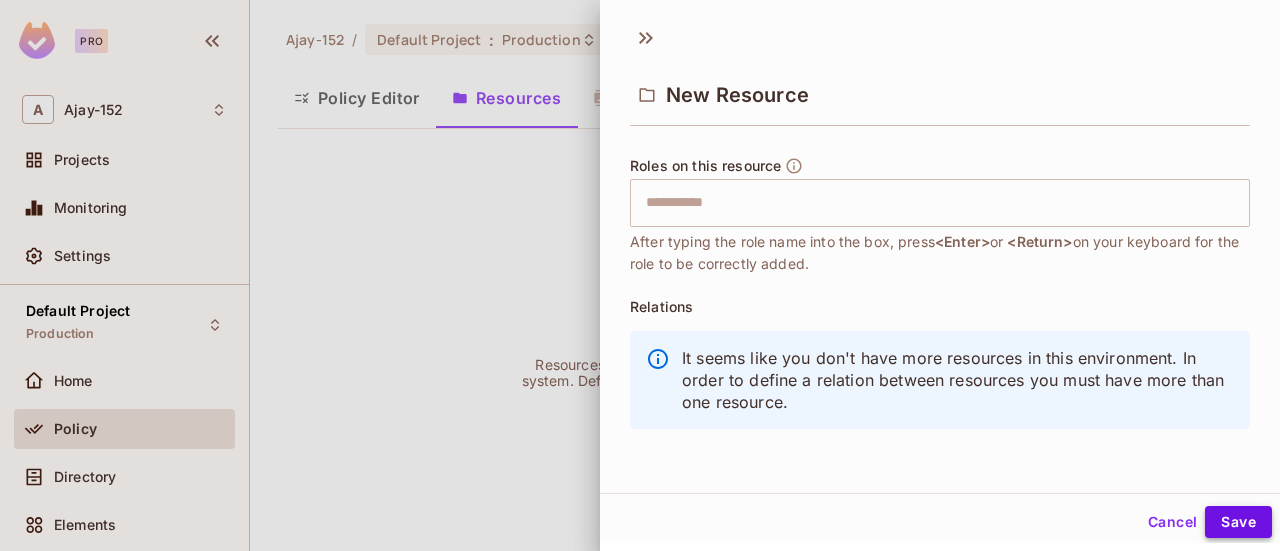 type on "****" 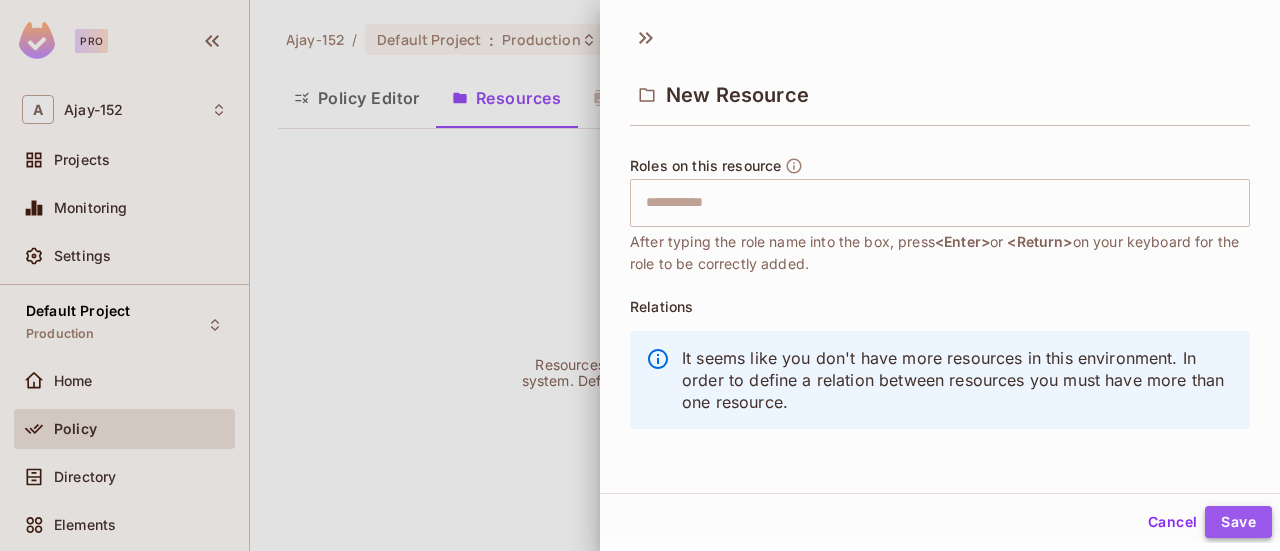 click on "Save" at bounding box center (1238, 522) 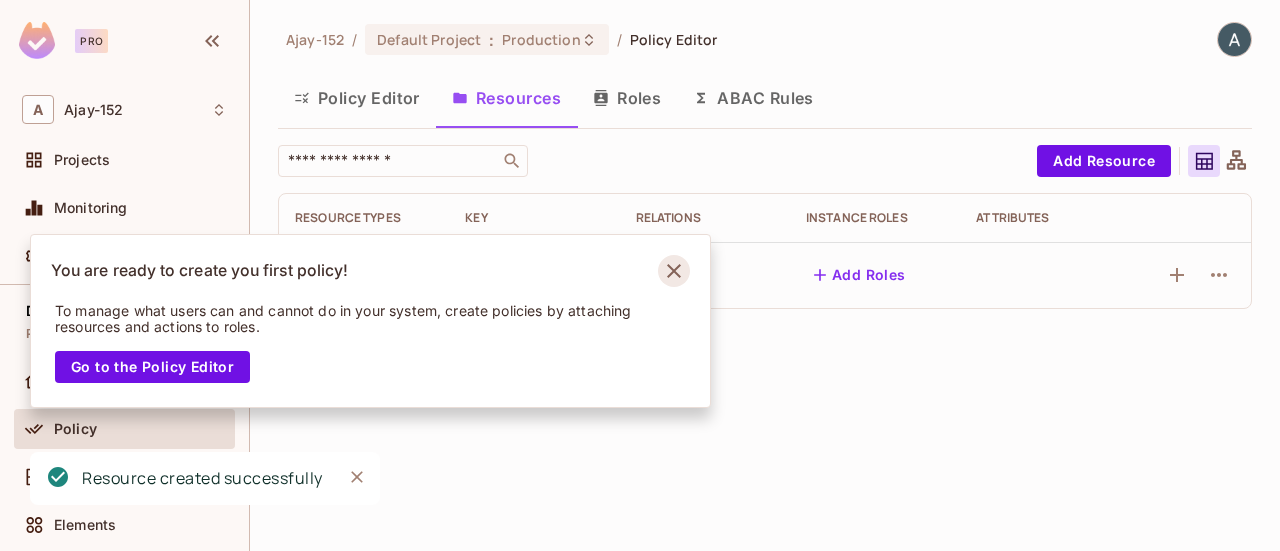click 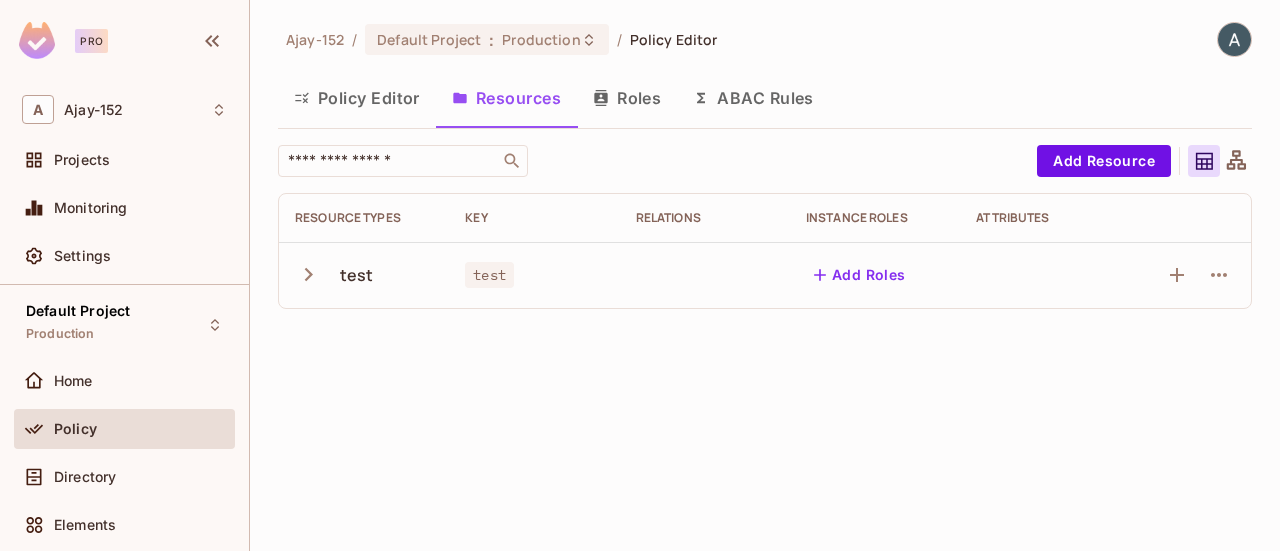 click 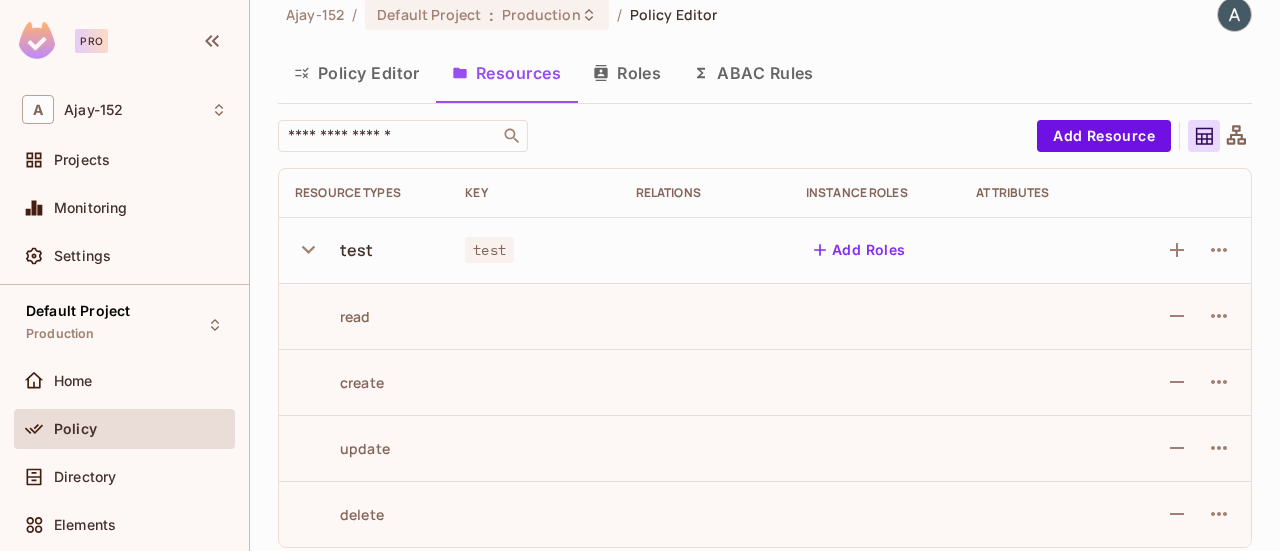 scroll, scrollTop: 36, scrollLeft: 0, axis: vertical 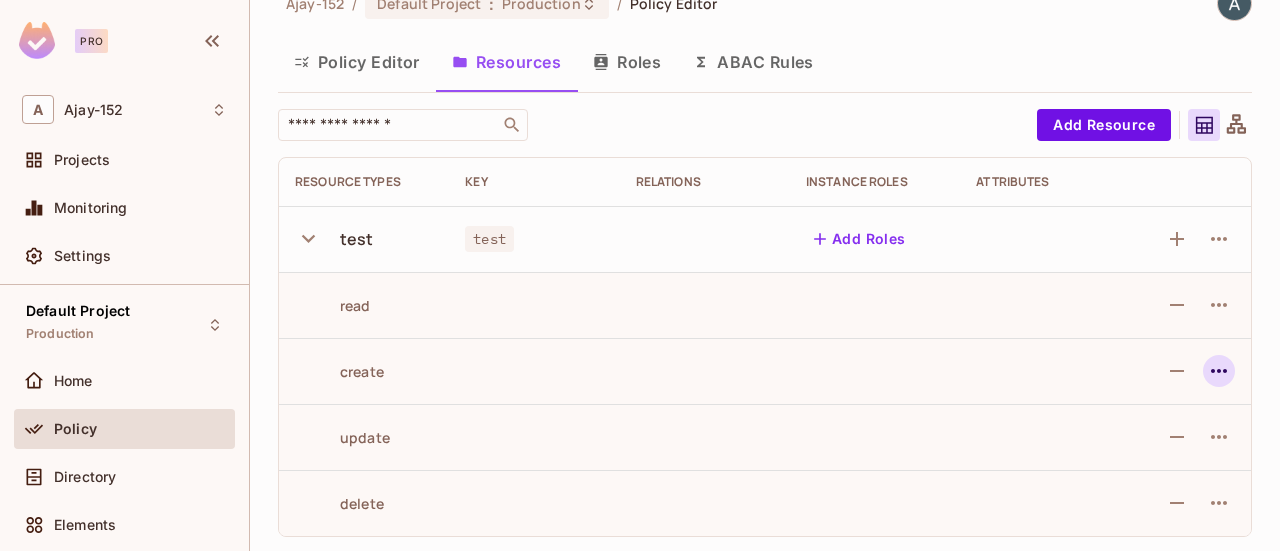 click 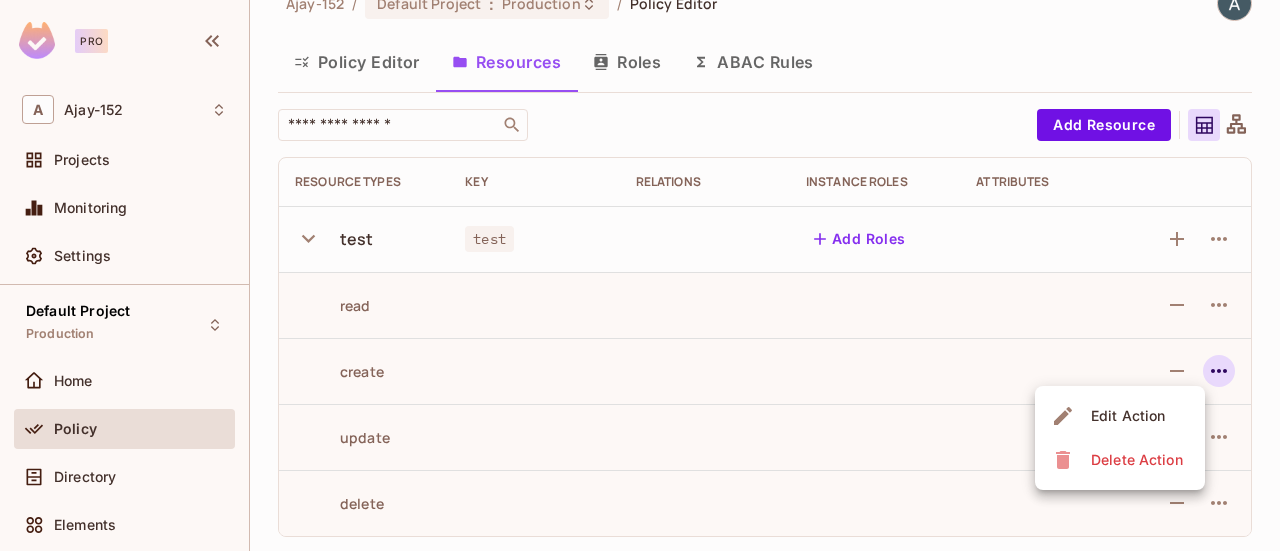 click on "Edit Action" at bounding box center [1128, 416] 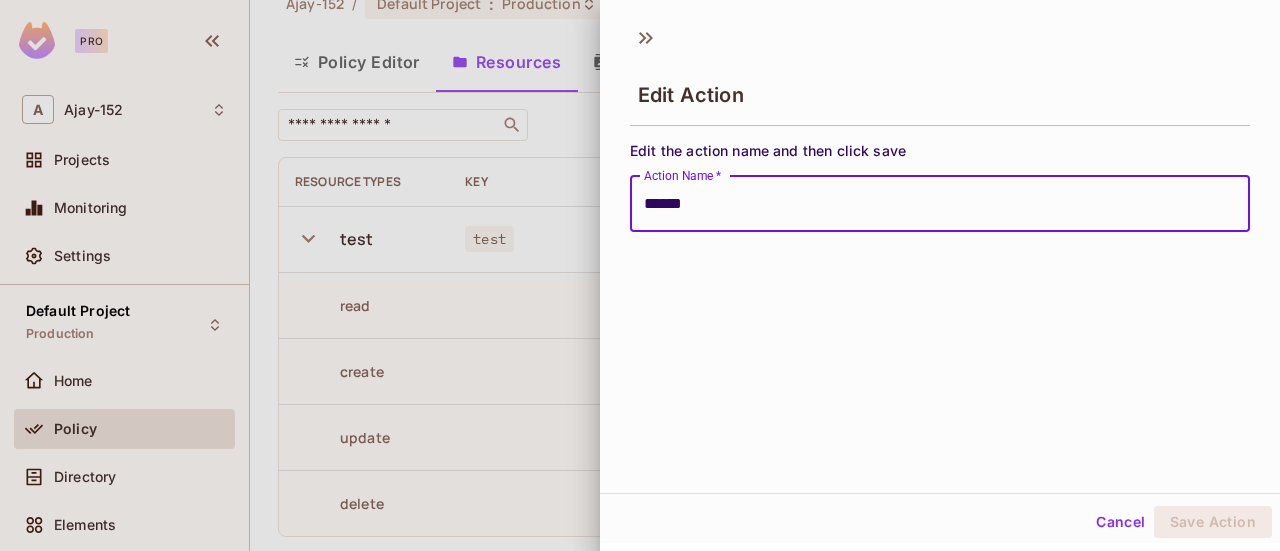 click on "Cancel" at bounding box center (1120, 522) 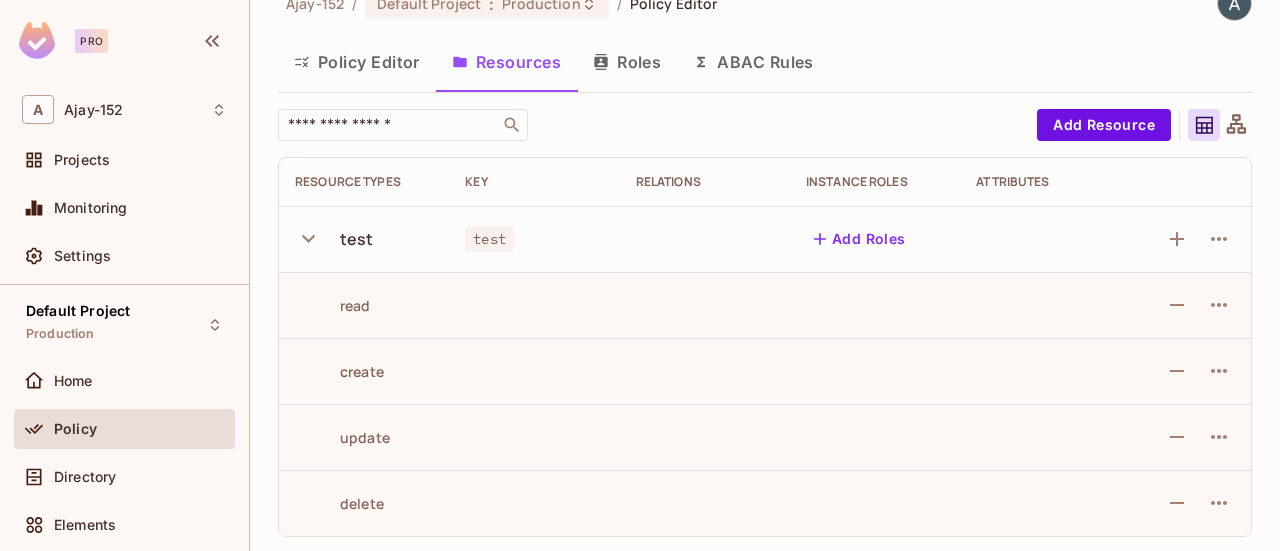 scroll, scrollTop: 0, scrollLeft: 0, axis: both 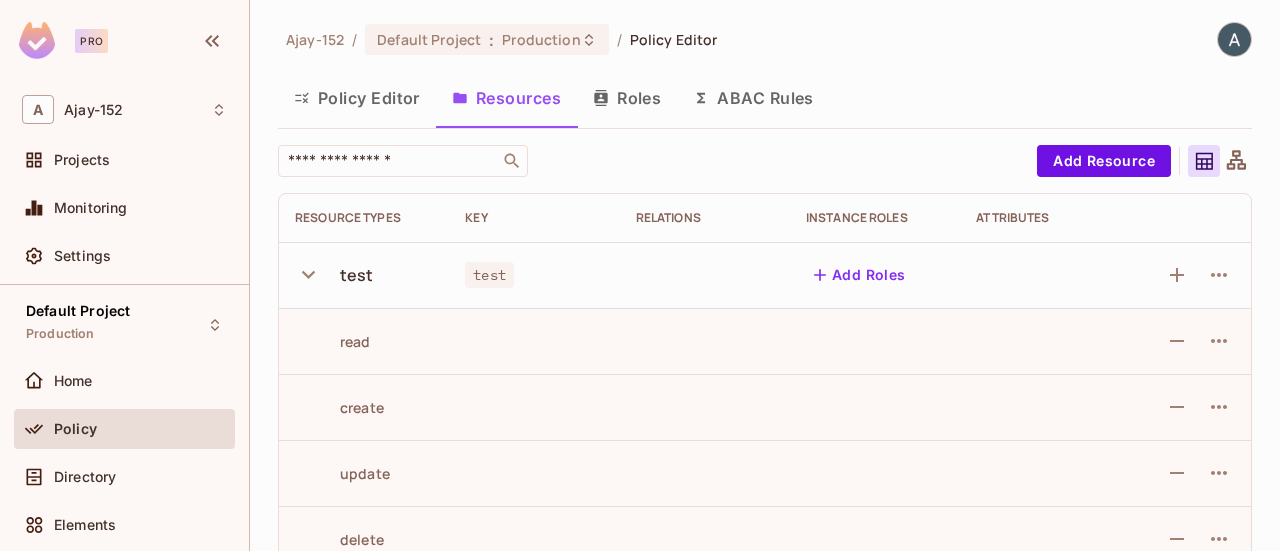 click 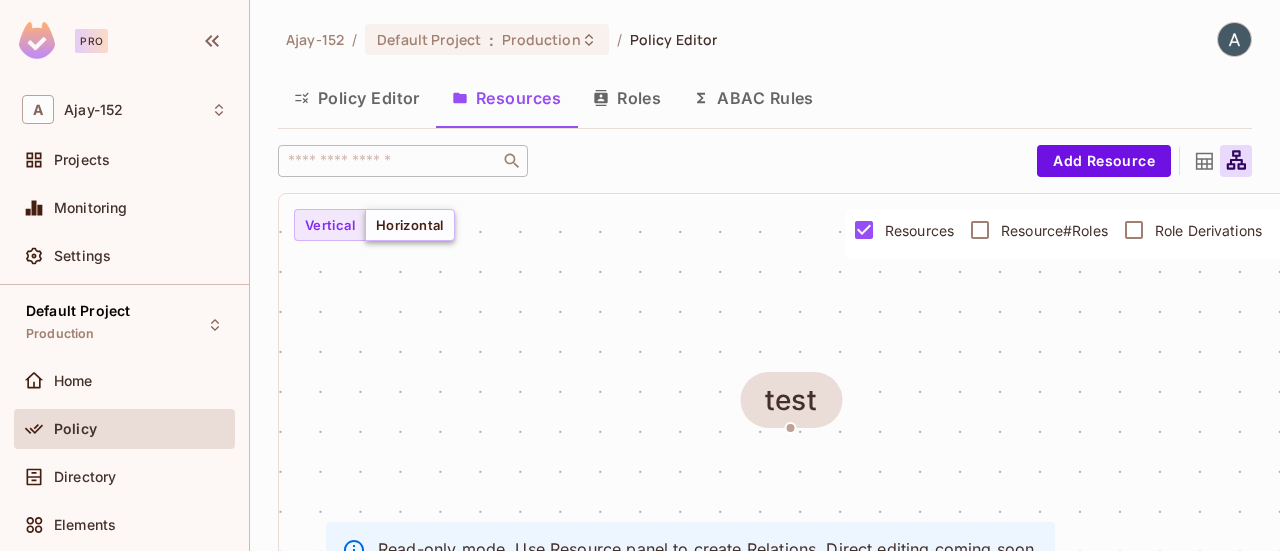 click on "Horizontal" at bounding box center (410, 225) 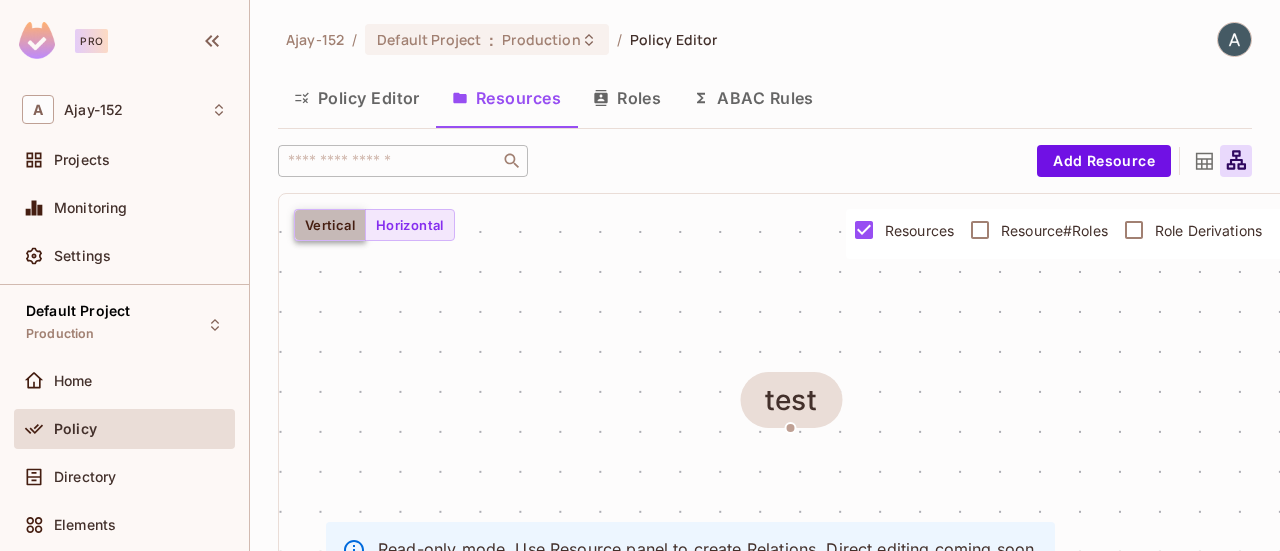 click on "Vertical" at bounding box center [330, 225] 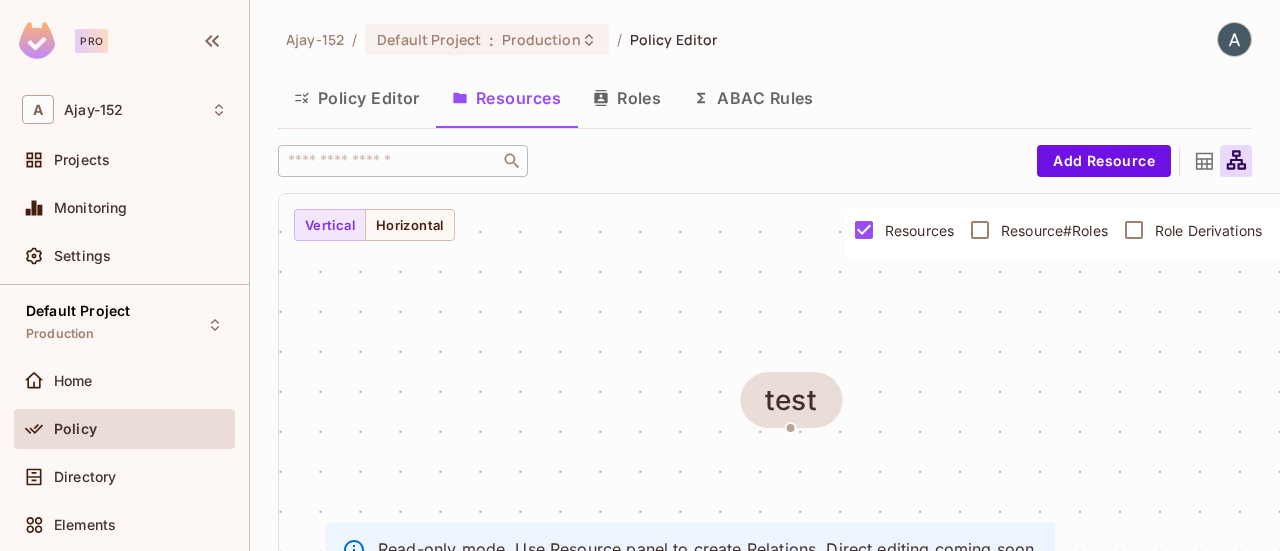click 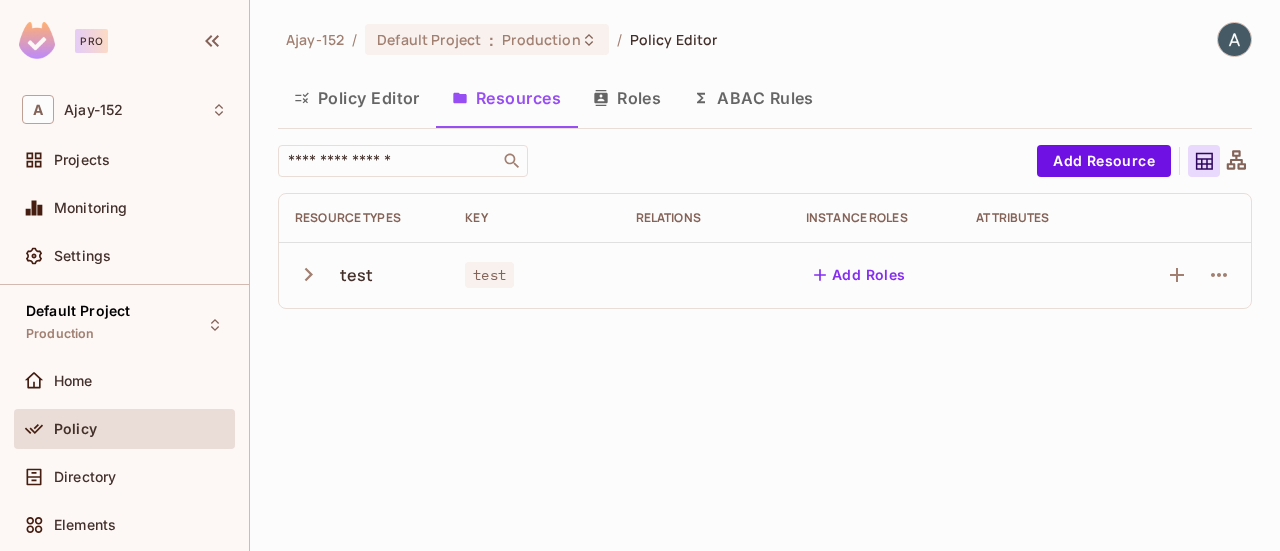click 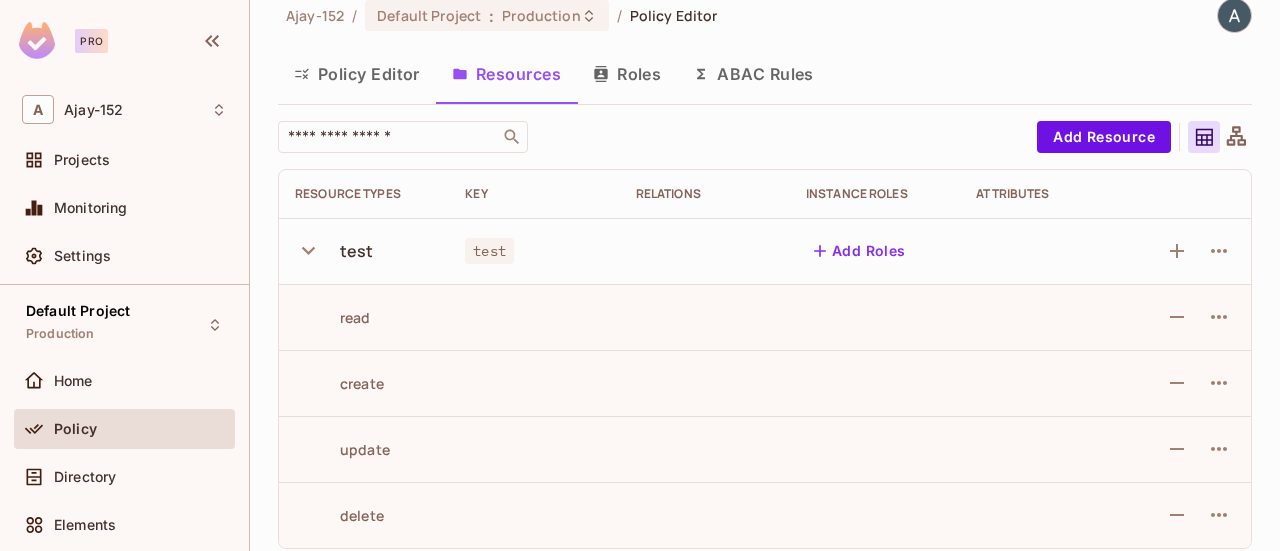 scroll, scrollTop: 36, scrollLeft: 0, axis: vertical 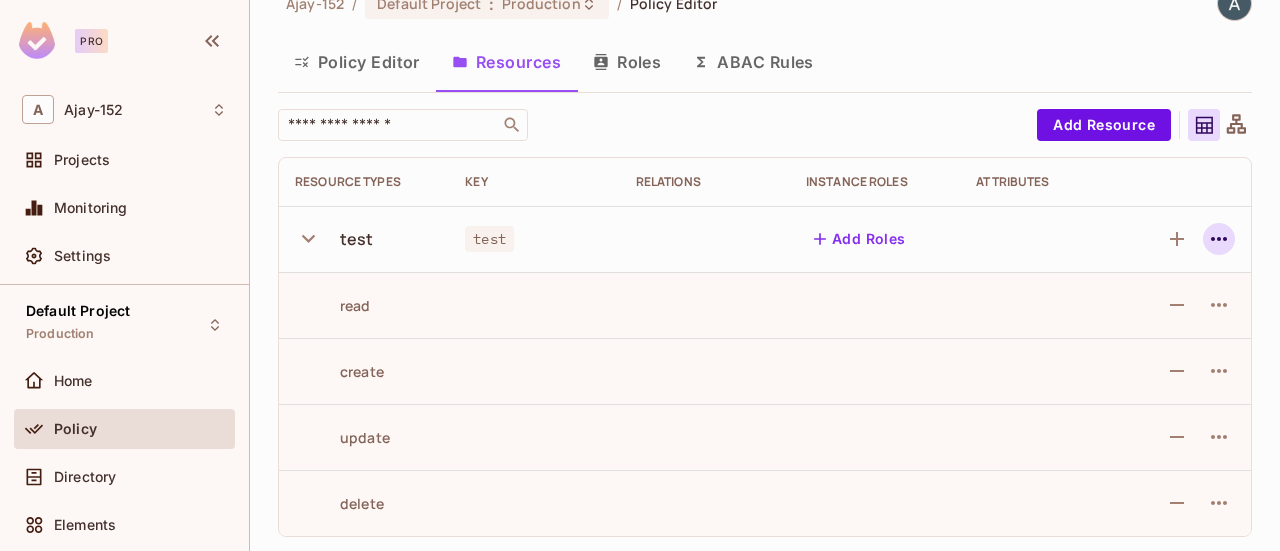 click 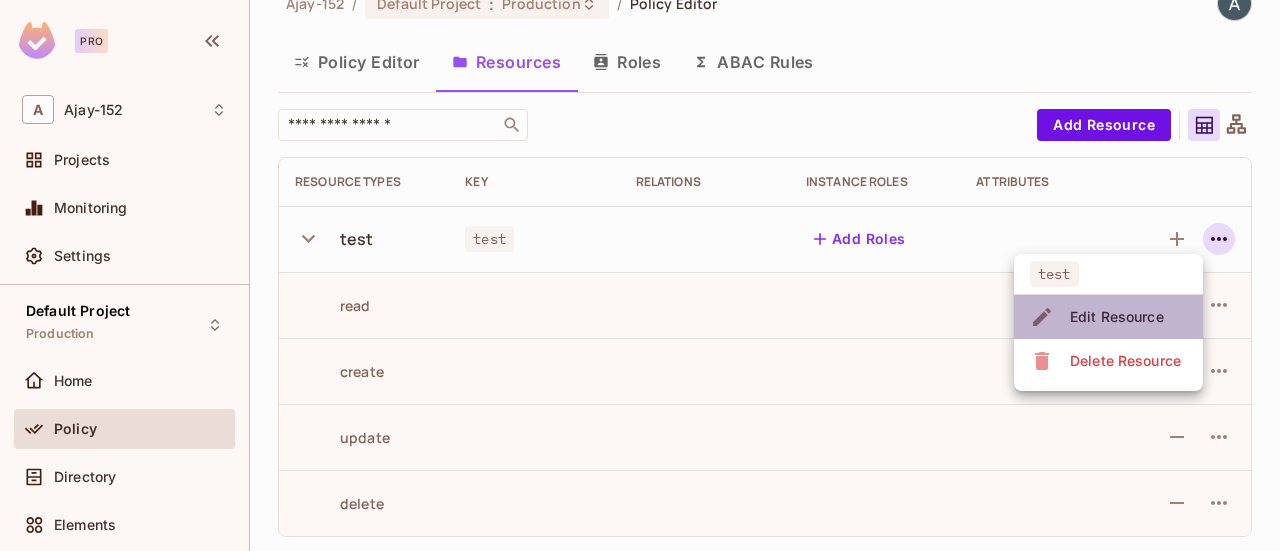 click on "Edit Resource" at bounding box center [1117, 317] 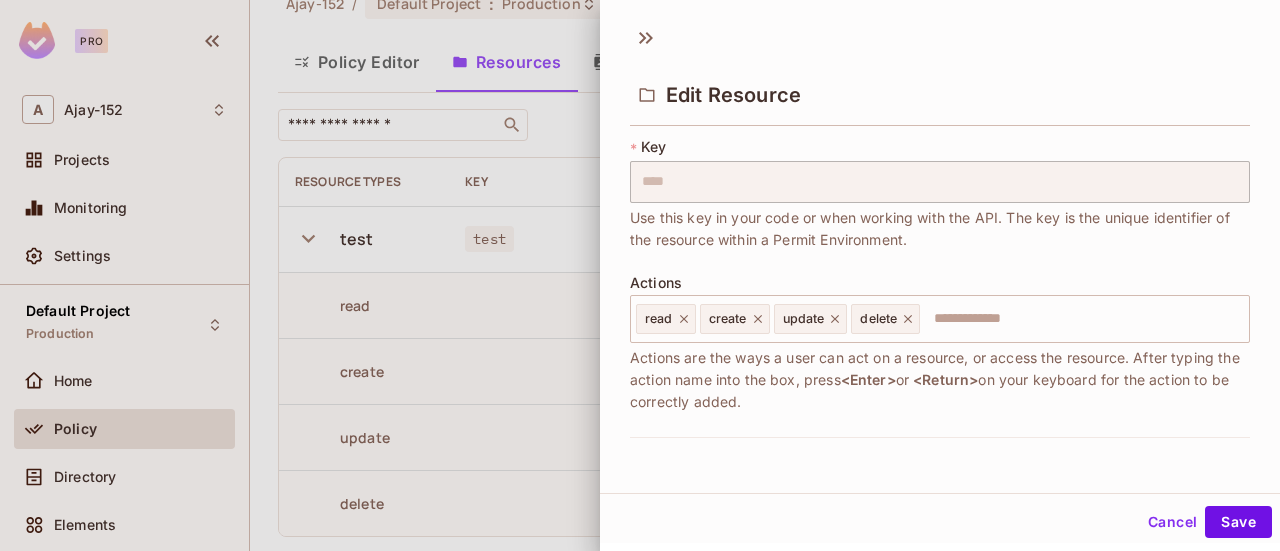 scroll, scrollTop: 0, scrollLeft: 0, axis: both 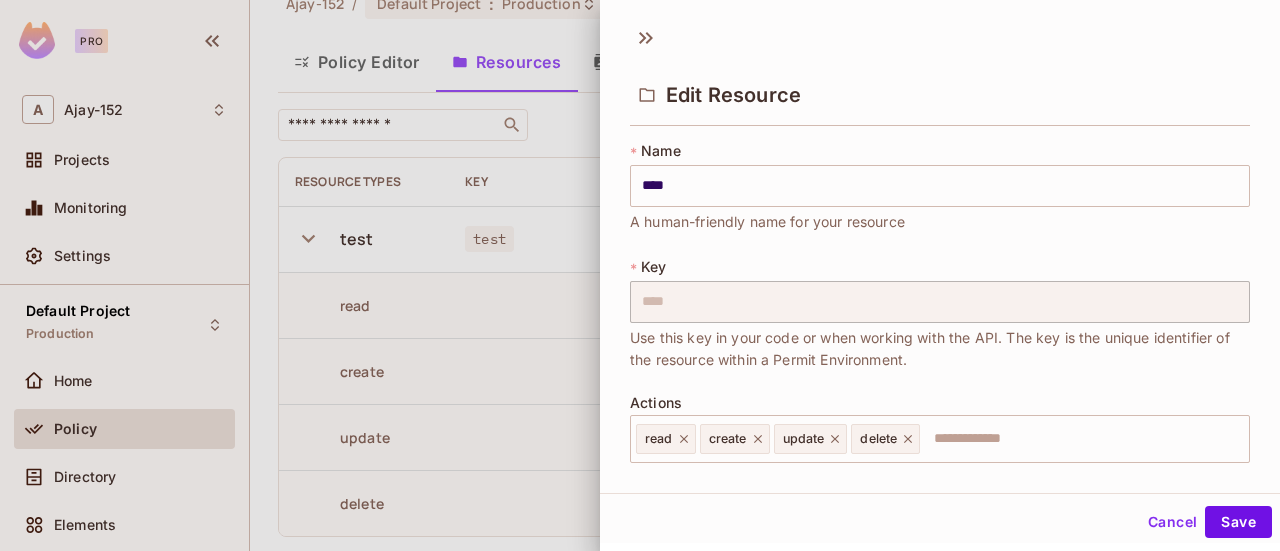 click at bounding box center (640, 275) 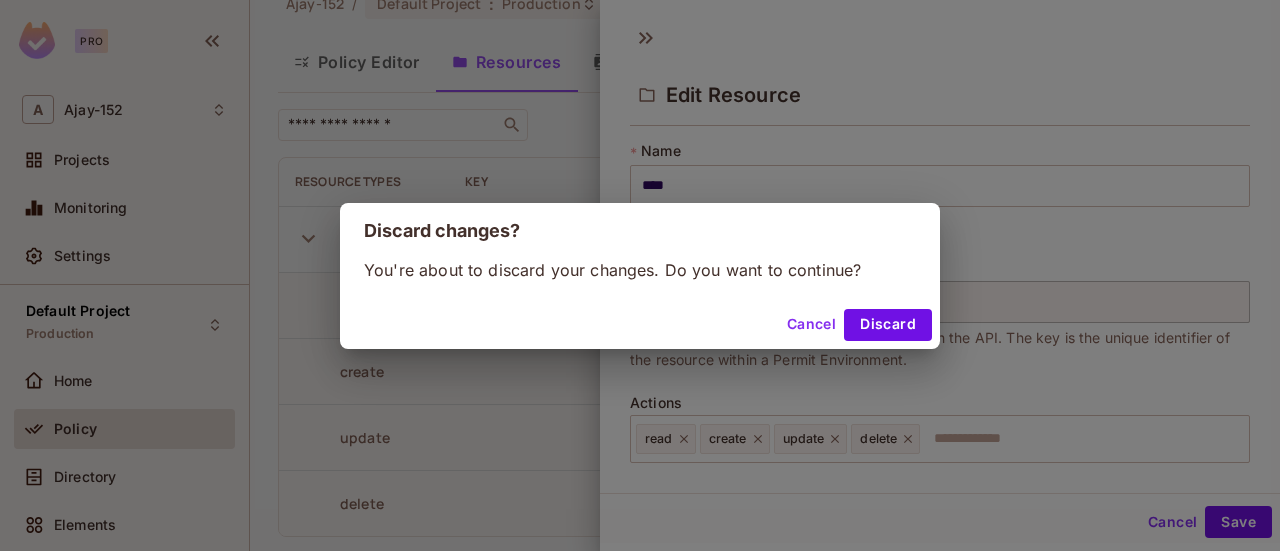 click on "Cancel" at bounding box center (811, 325) 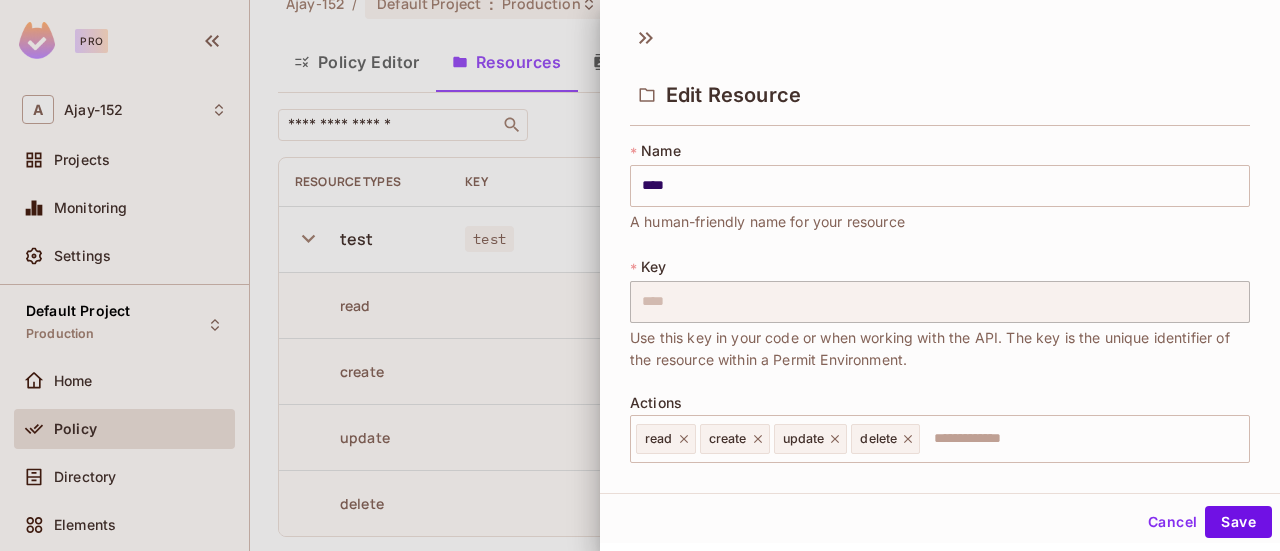 click on "Cancel" at bounding box center [1172, 522] 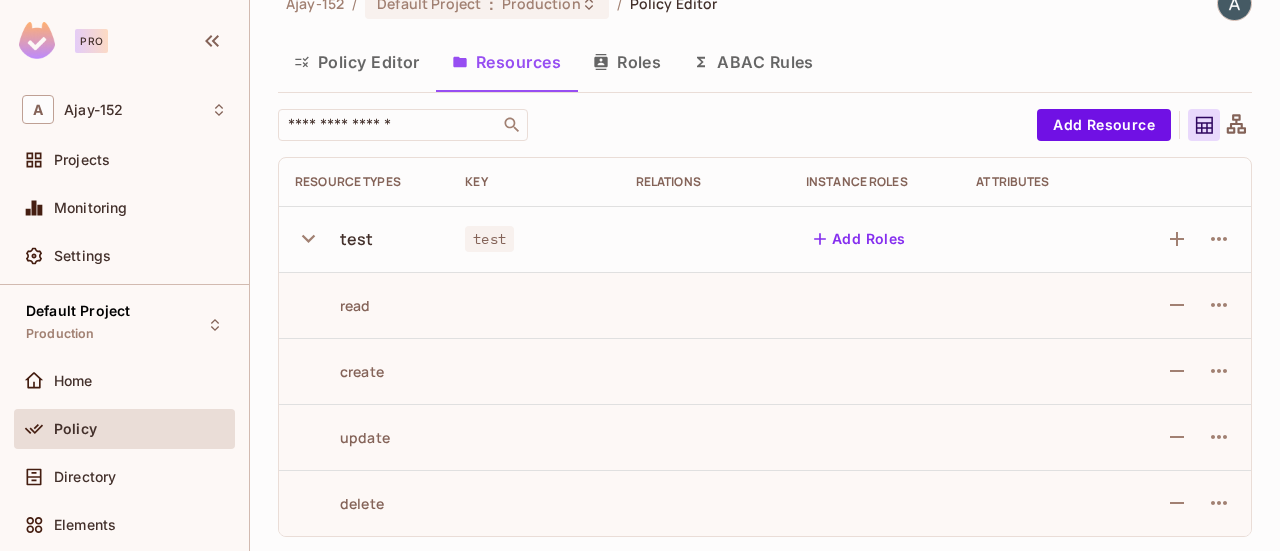 scroll, scrollTop: 0, scrollLeft: 0, axis: both 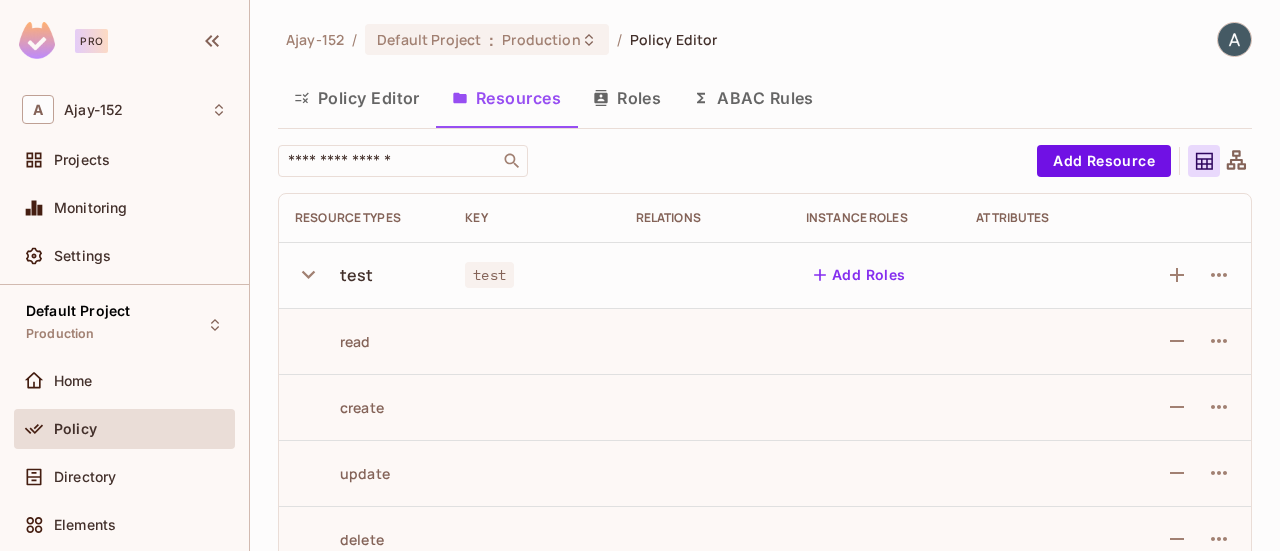 click on "ABAC Rules" at bounding box center (753, 98) 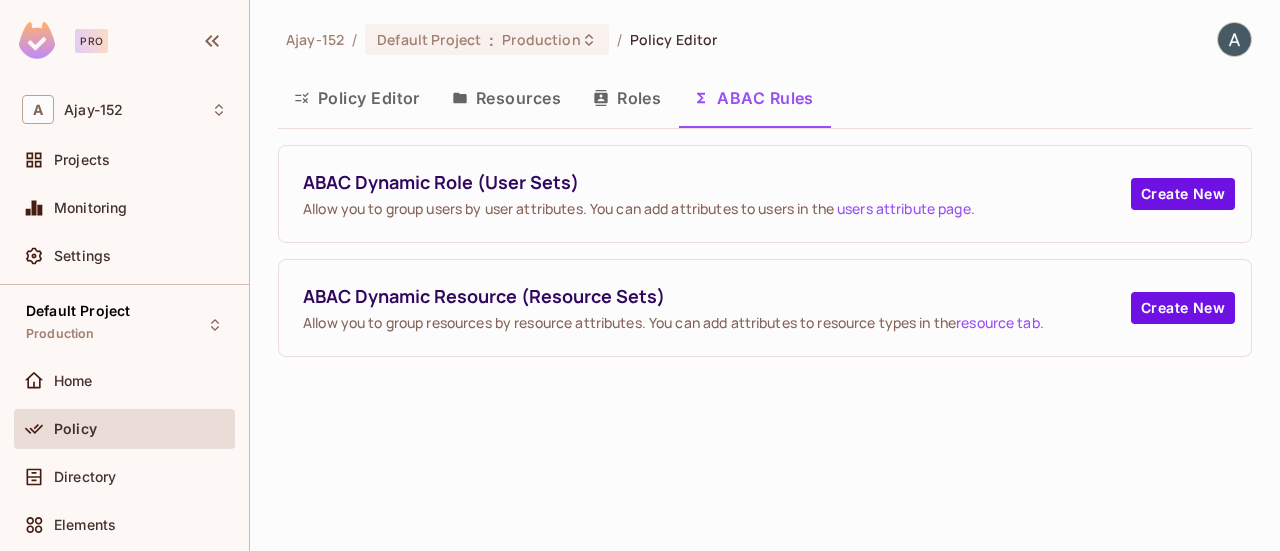 click on "Roles" at bounding box center (627, 98) 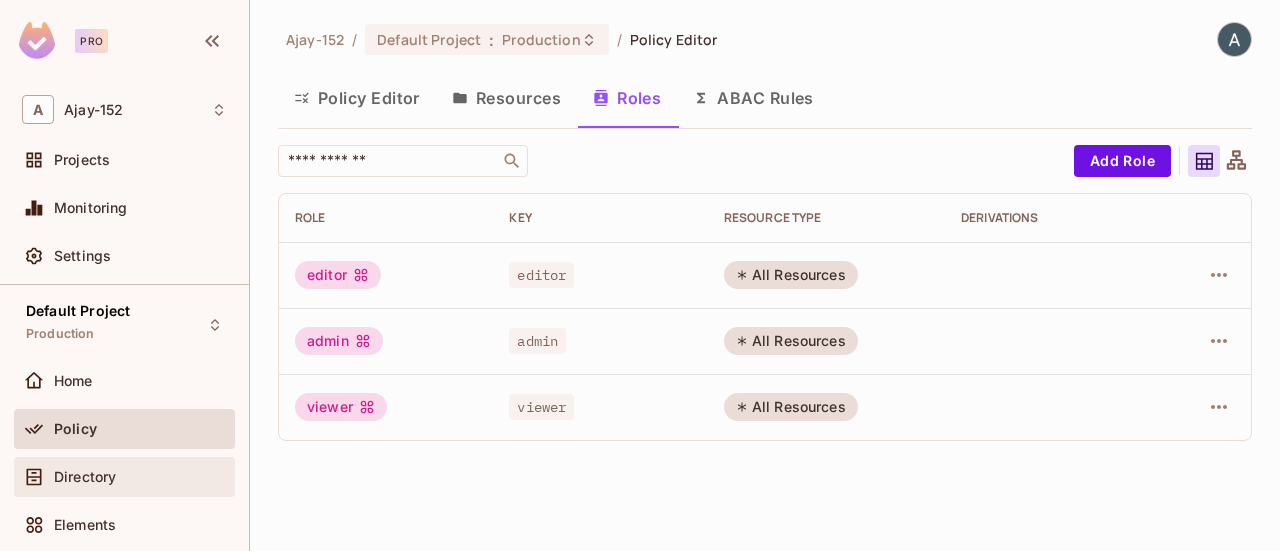 click on "Directory" at bounding box center (140, 477) 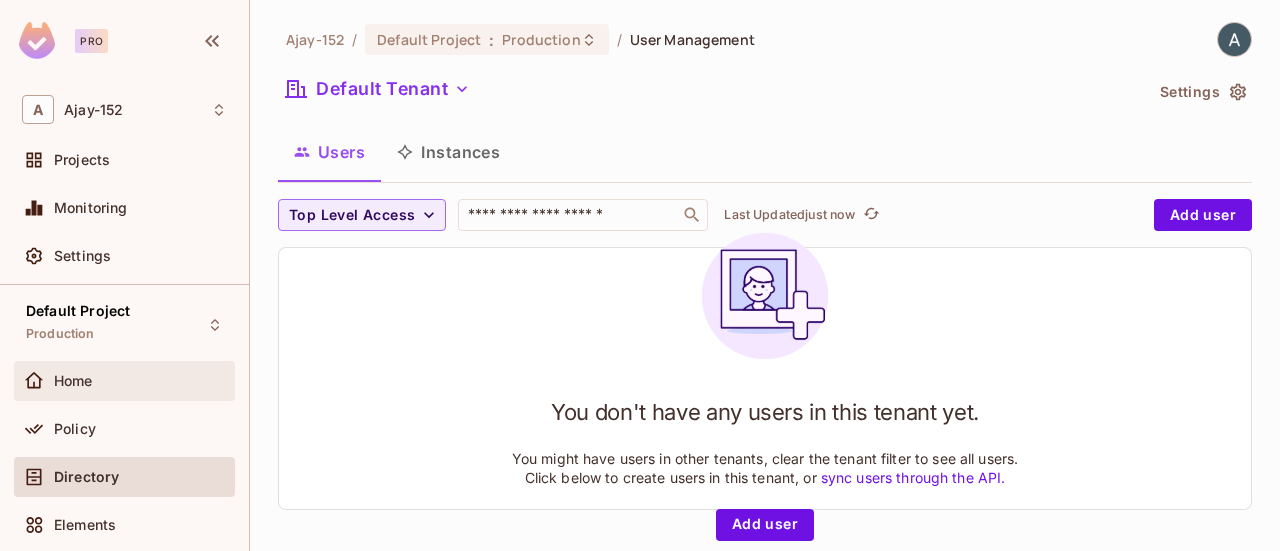click on "Home" at bounding box center (140, 381) 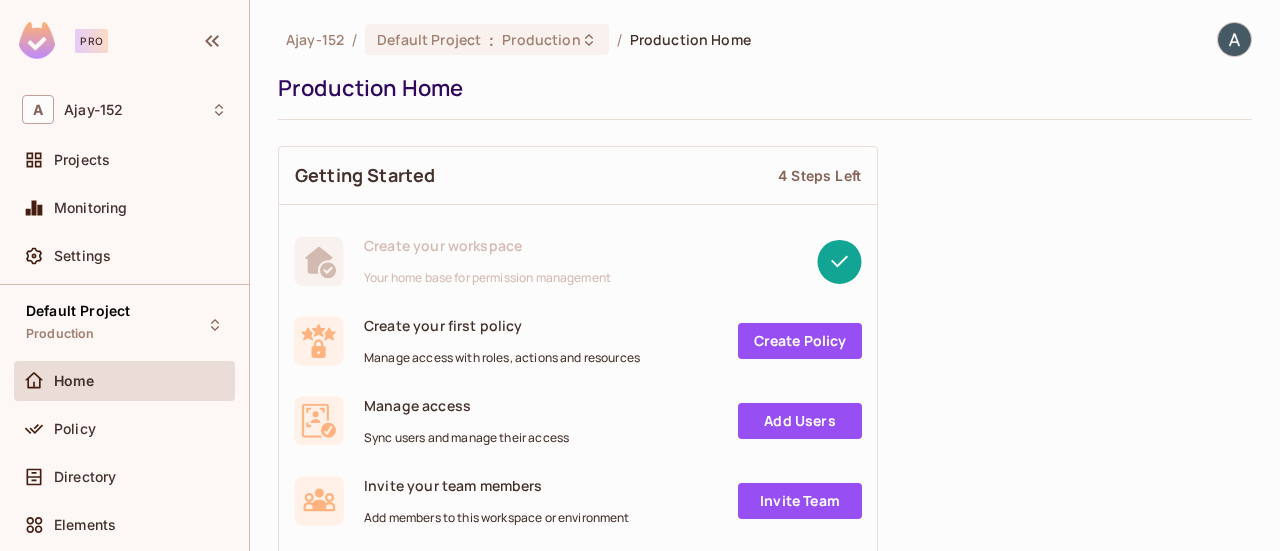 click on "Create your first policy Manage access with roles, actions and resources Create Policy" at bounding box center (578, 341) 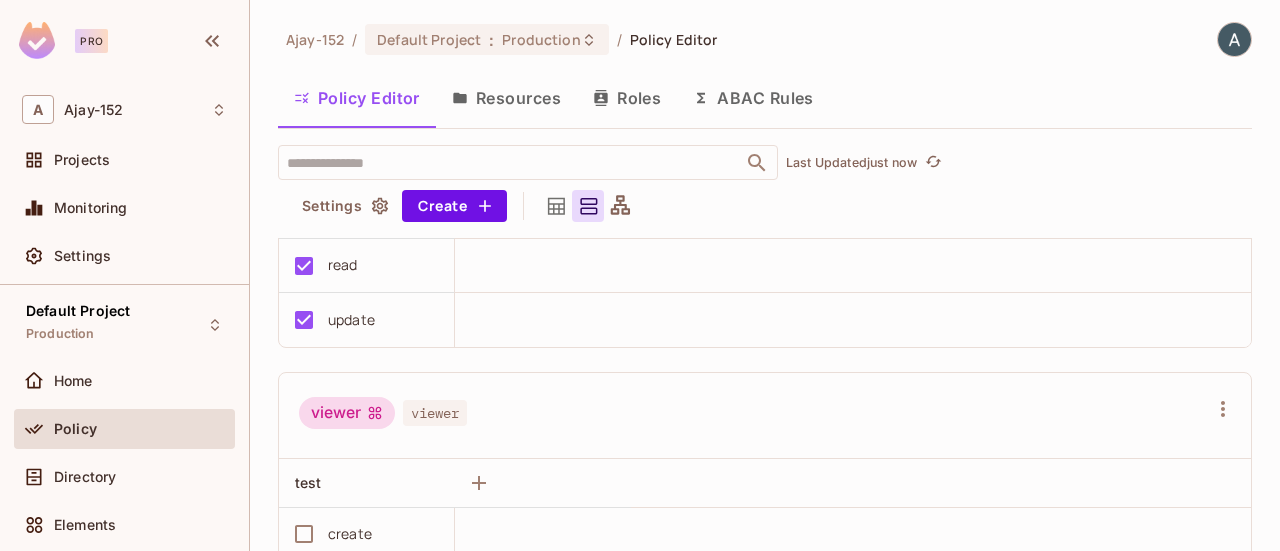 scroll, scrollTop: 794, scrollLeft: 0, axis: vertical 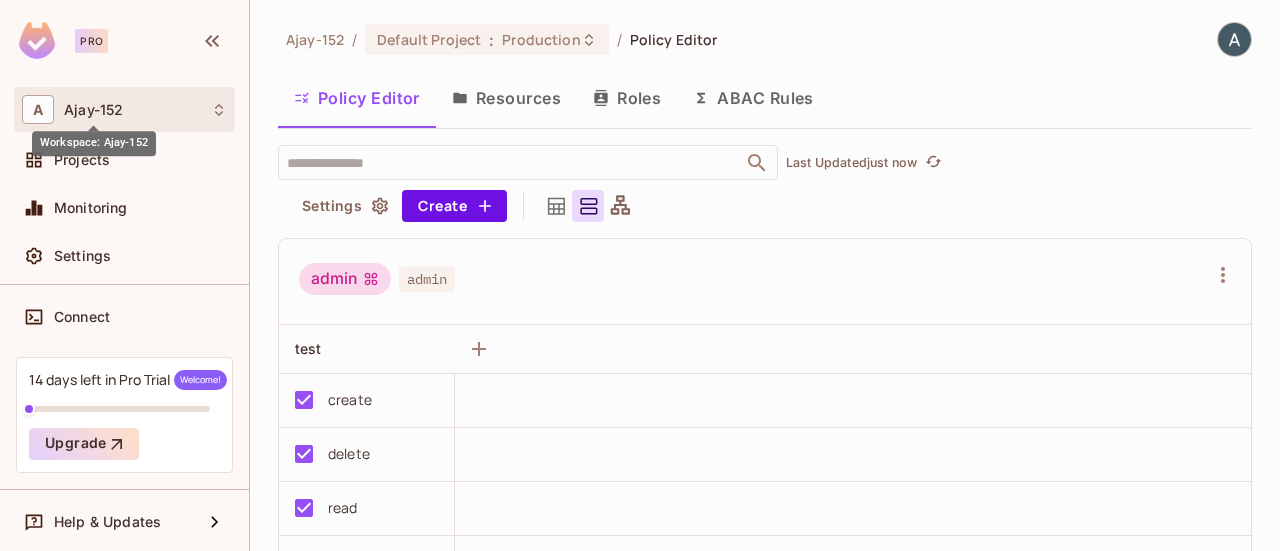 click on "Ajay-152" at bounding box center [93, 110] 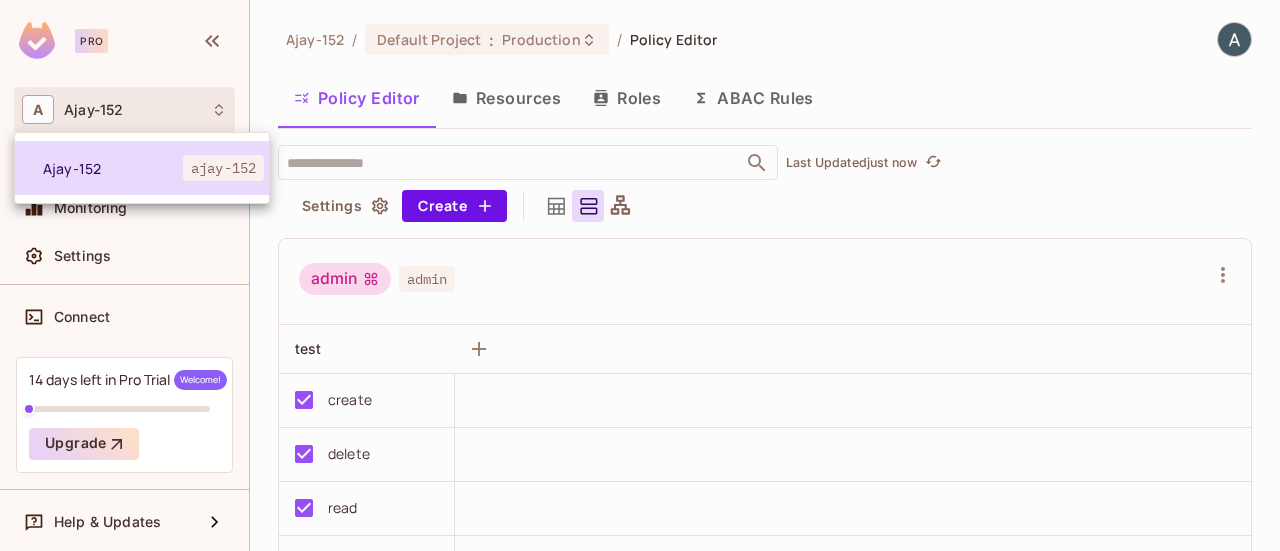click on "Ajay-152" at bounding box center [113, 168] 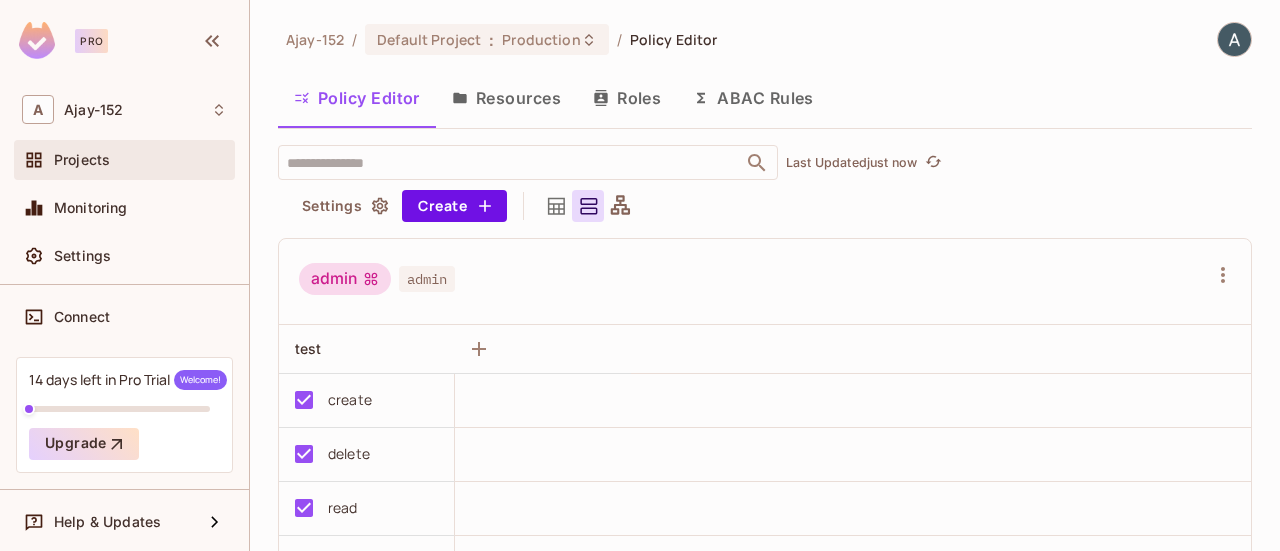 scroll, scrollTop: 0, scrollLeft: 0, axis: both 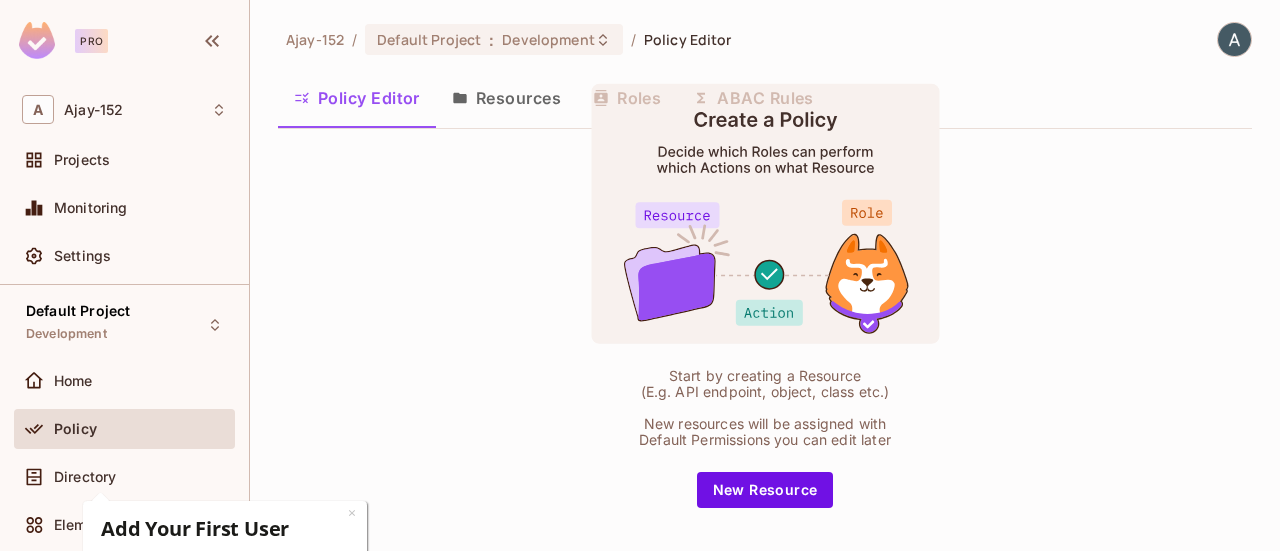 drag, startPoint x: 476, startPoint y: 67, endPoint x: 476, endPoint y: 96, distance: 29 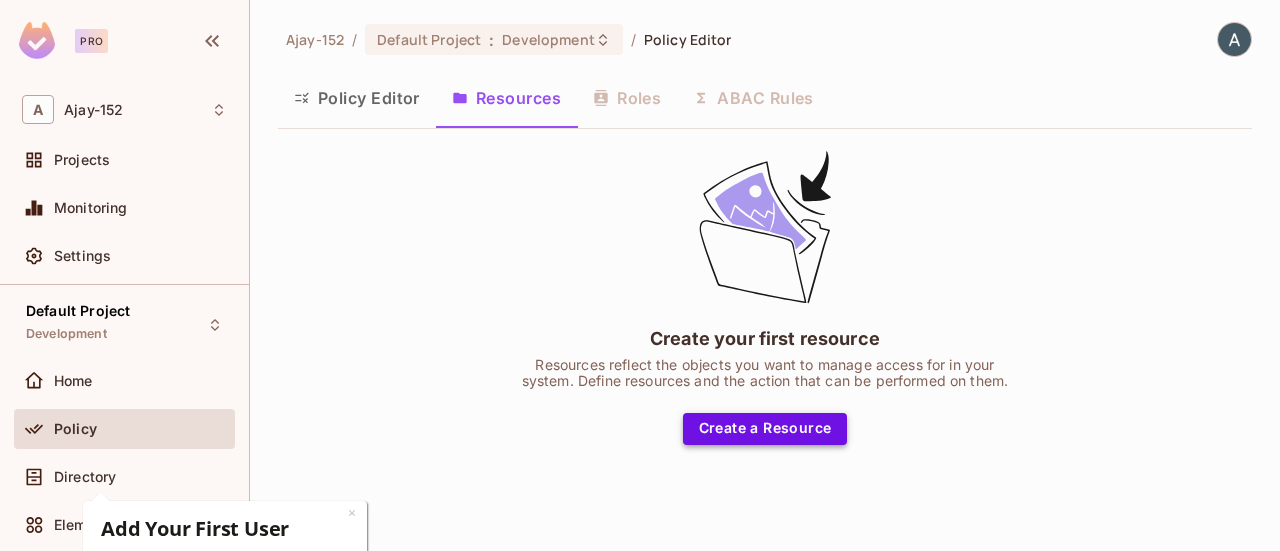 click on "Create a Resource" at bounding box center (765, 429) 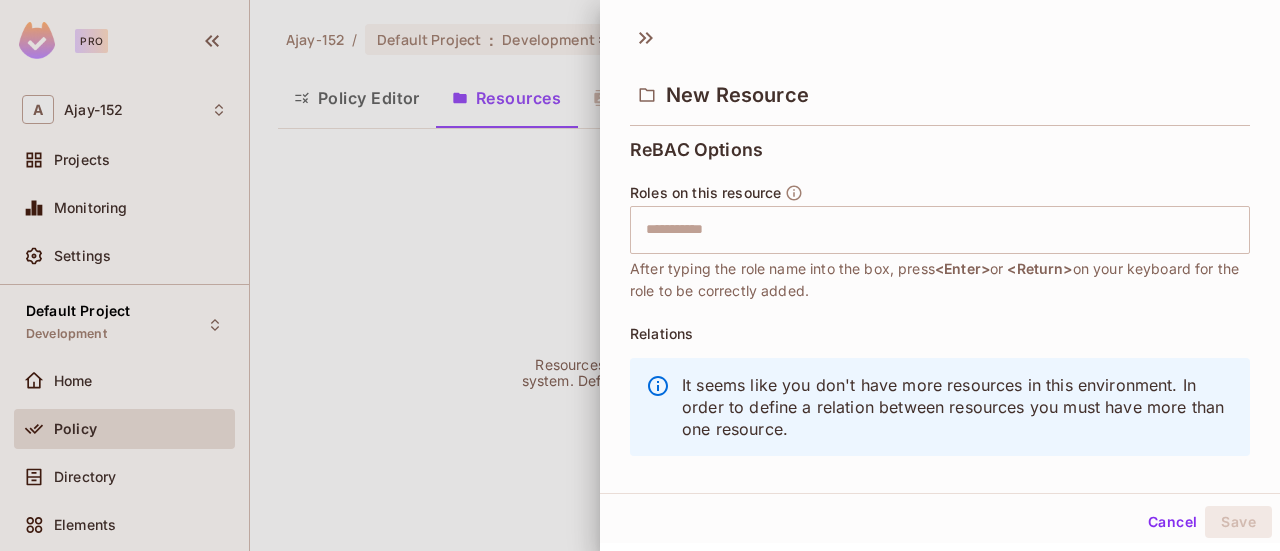 scroll, scrollTop: 600, scrollLeft: 0, axis: vertical 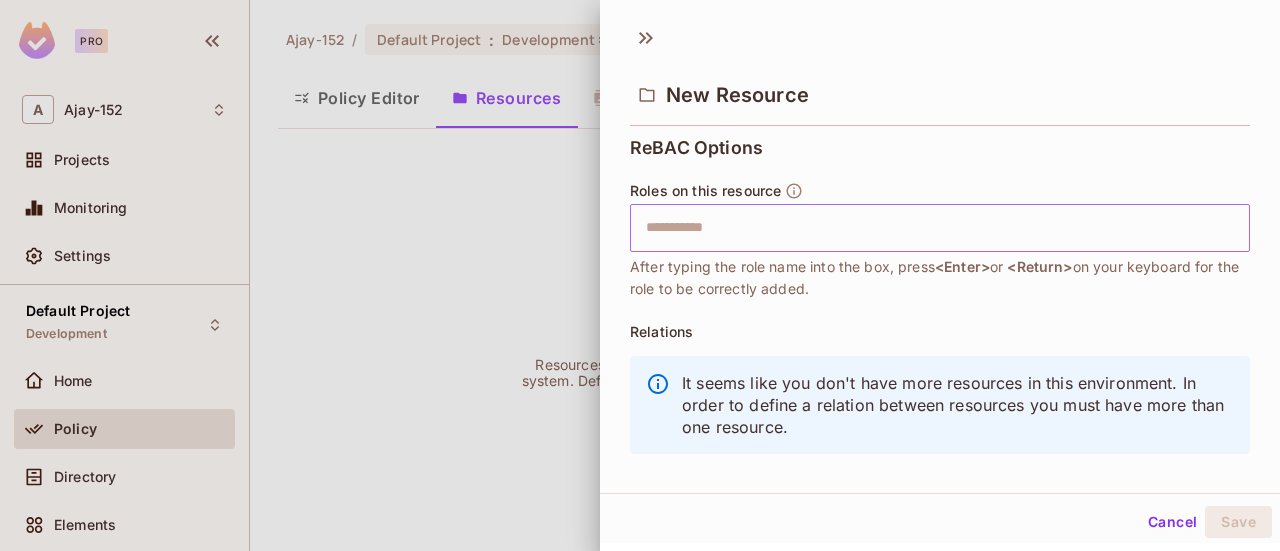 click at bounding box center (937, 228) 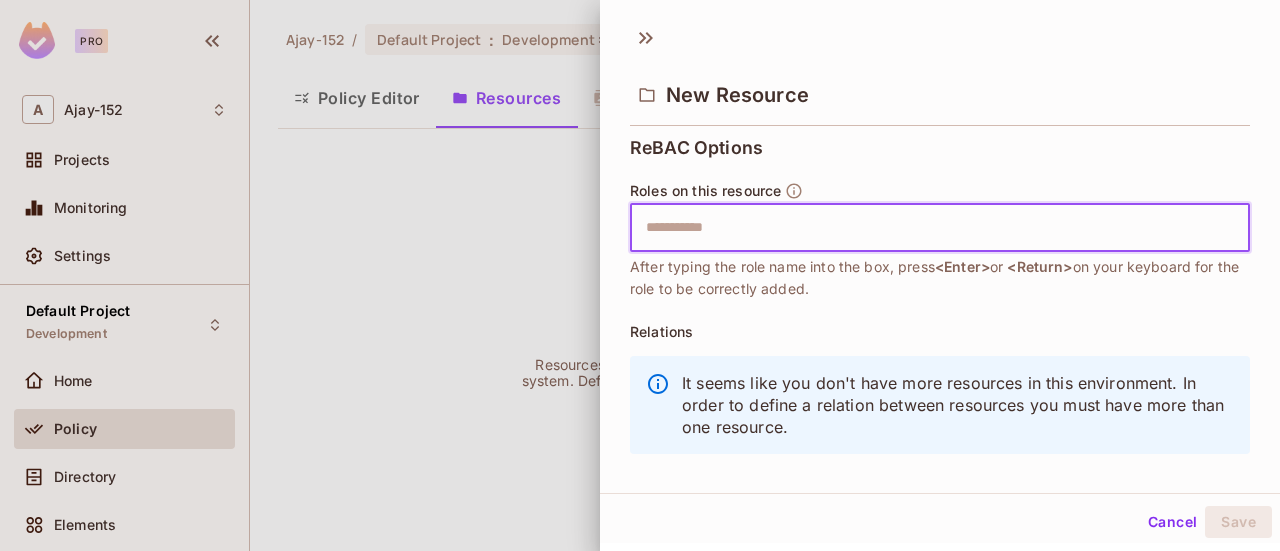 click at bounding box center [937, 228] 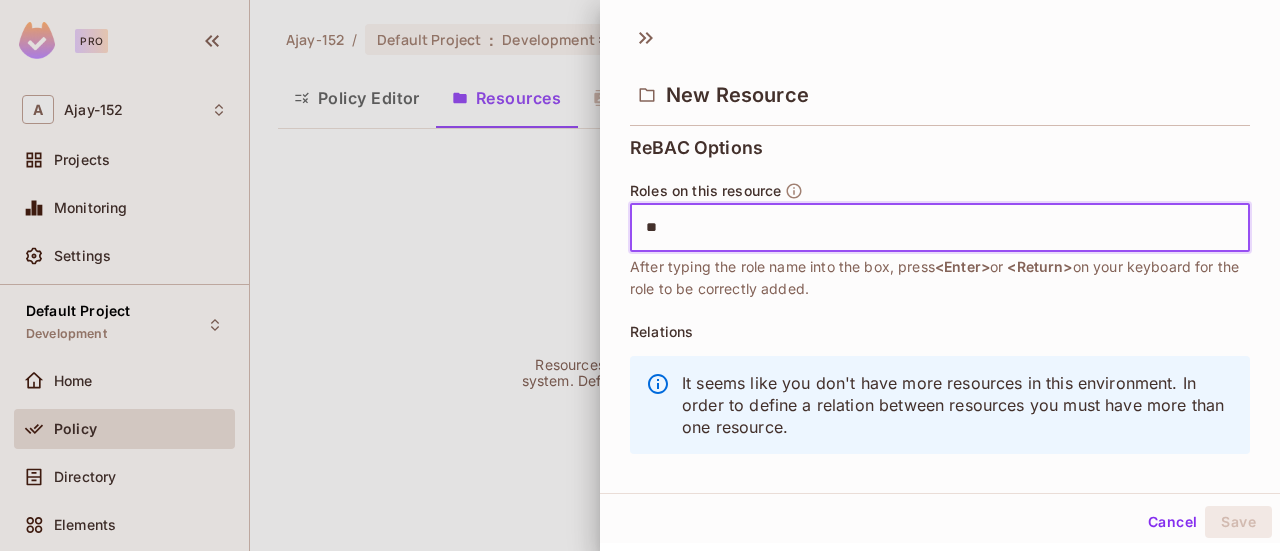 type on "*" 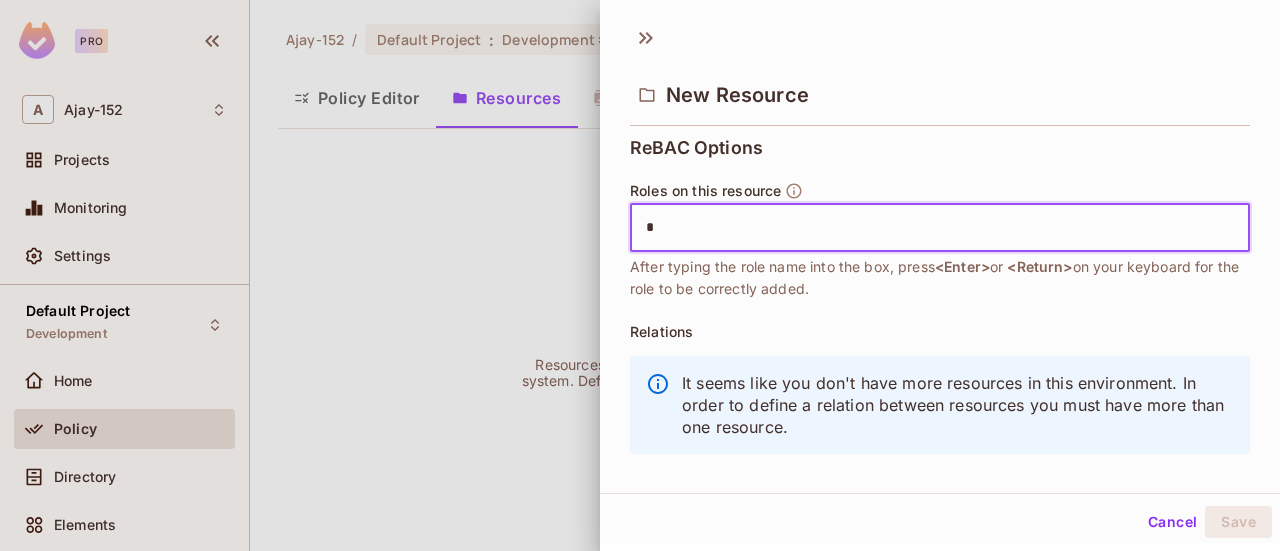 type 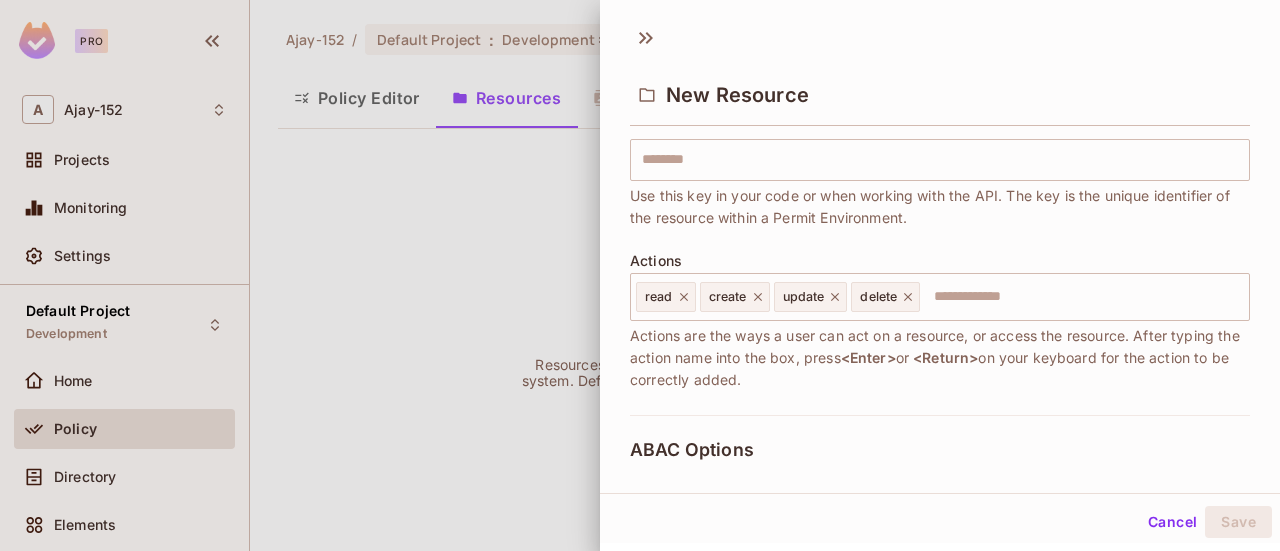 scroll, scrollTop: 0, scrollLeft: 0, axis: both 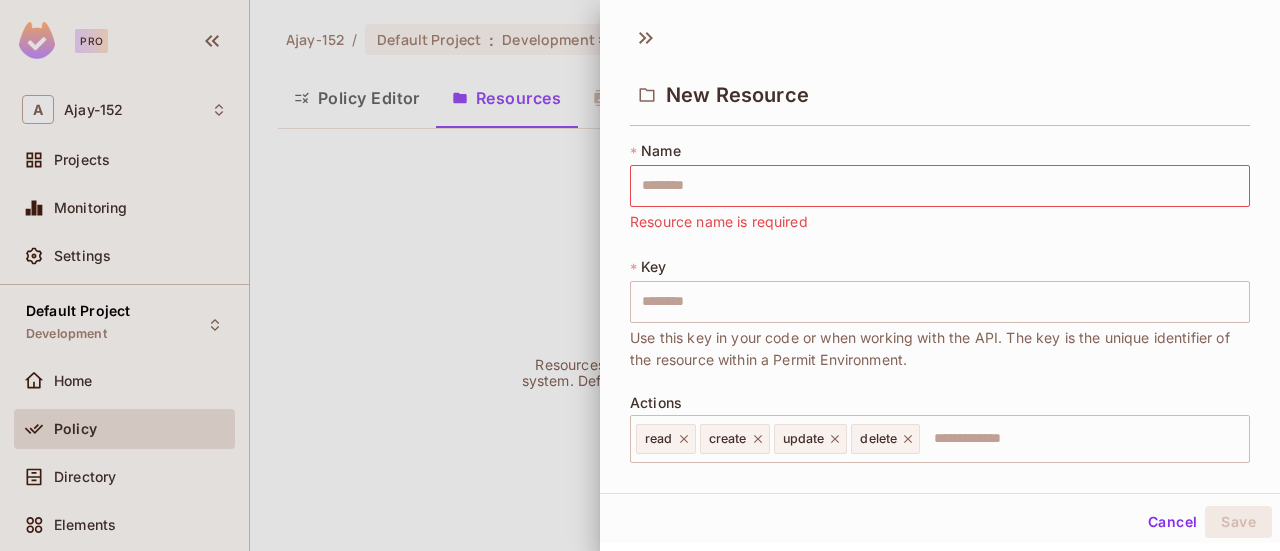click at bounding box center (640, 275) 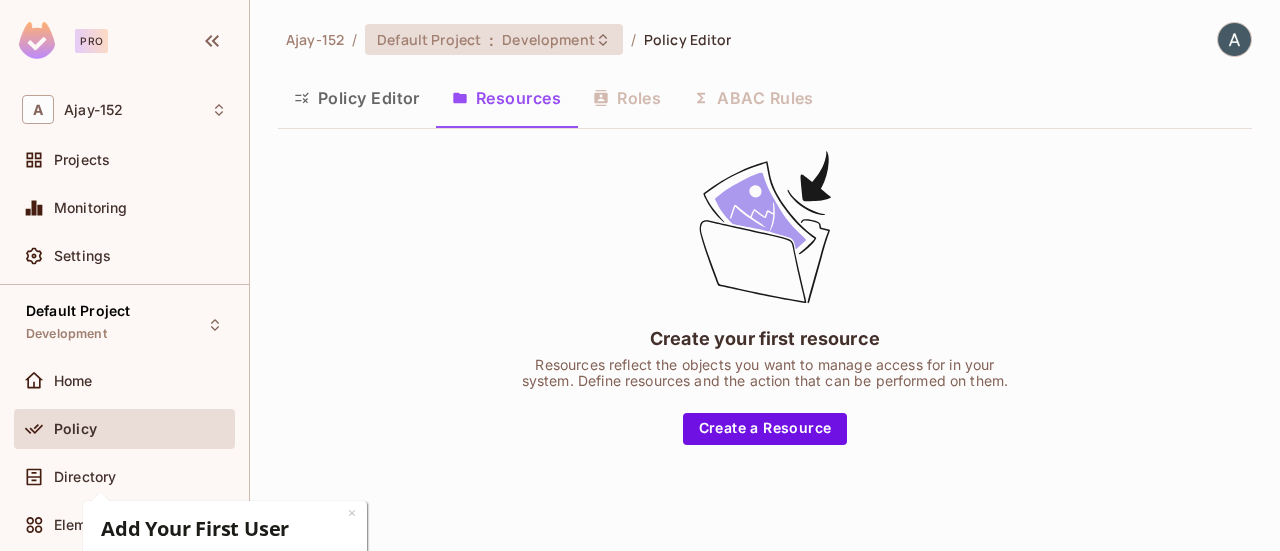 click on "Development" at bounding box center (548, 39) 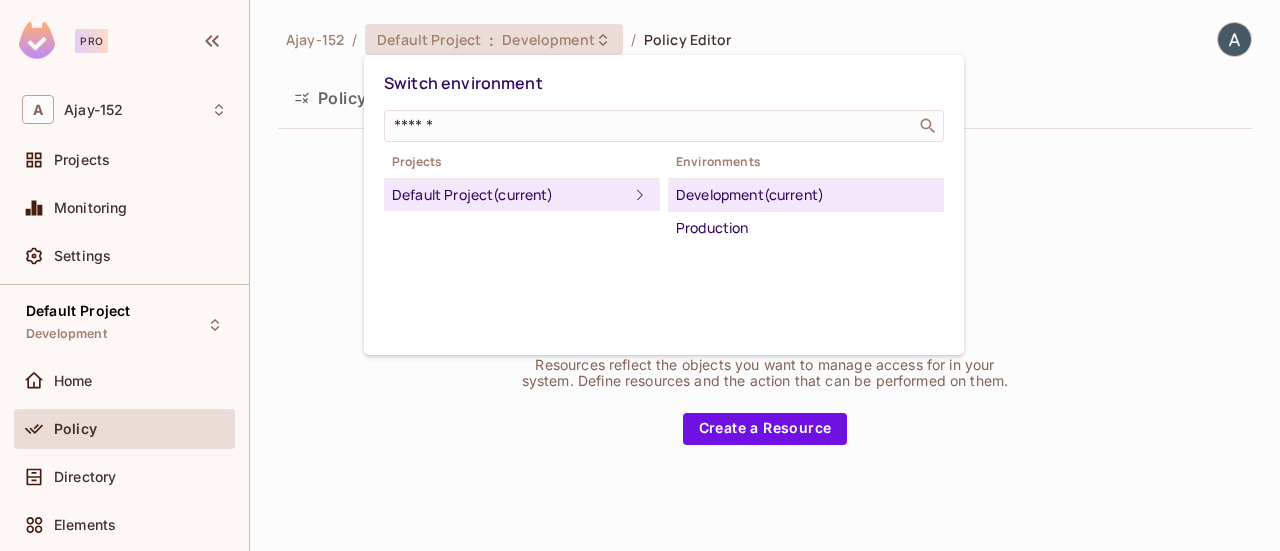 click 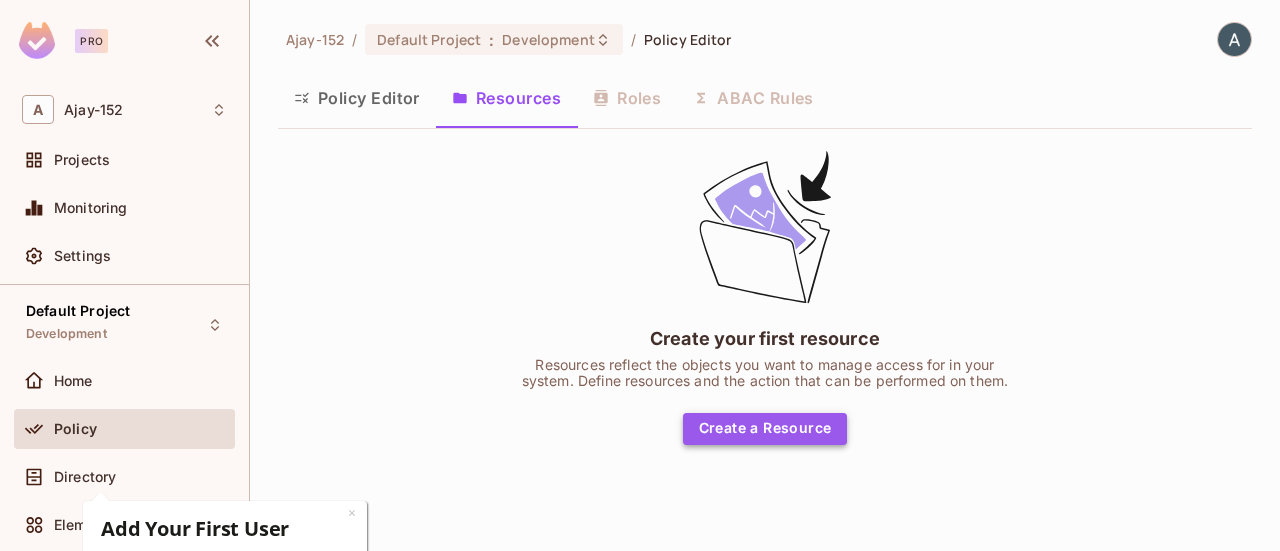 click on "Create a Resource" at bounding box center (765, 429) 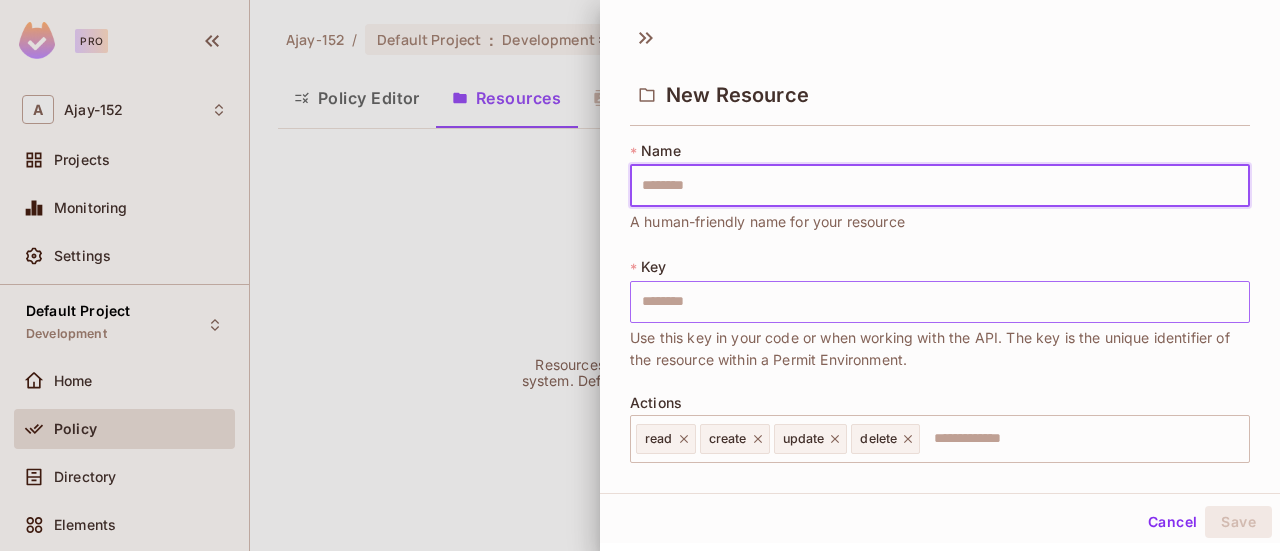 type on "*" 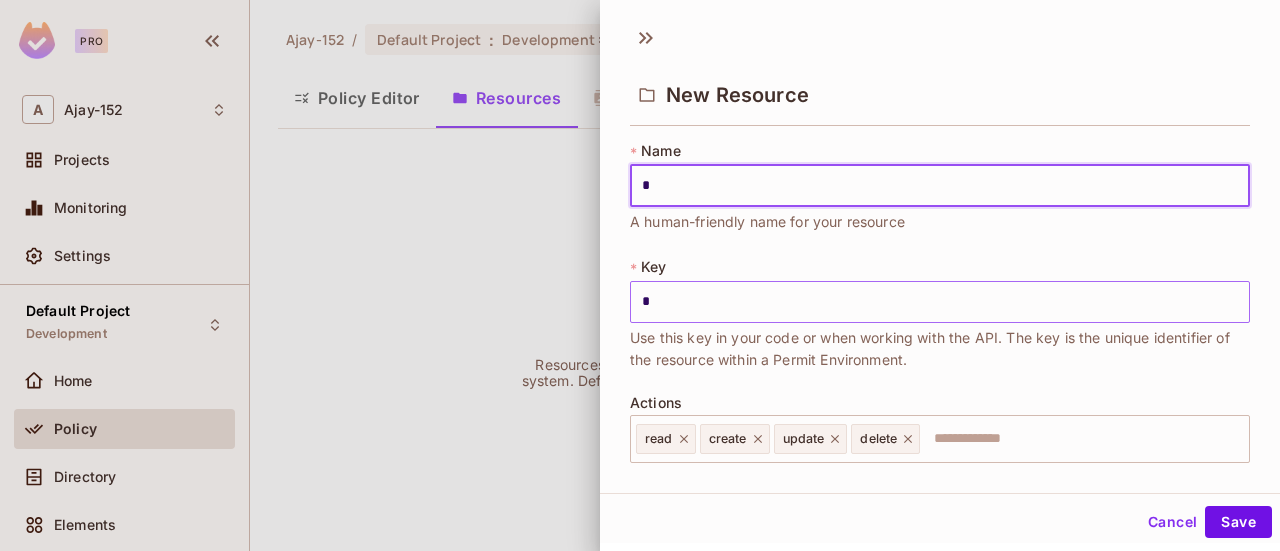 type on "**" 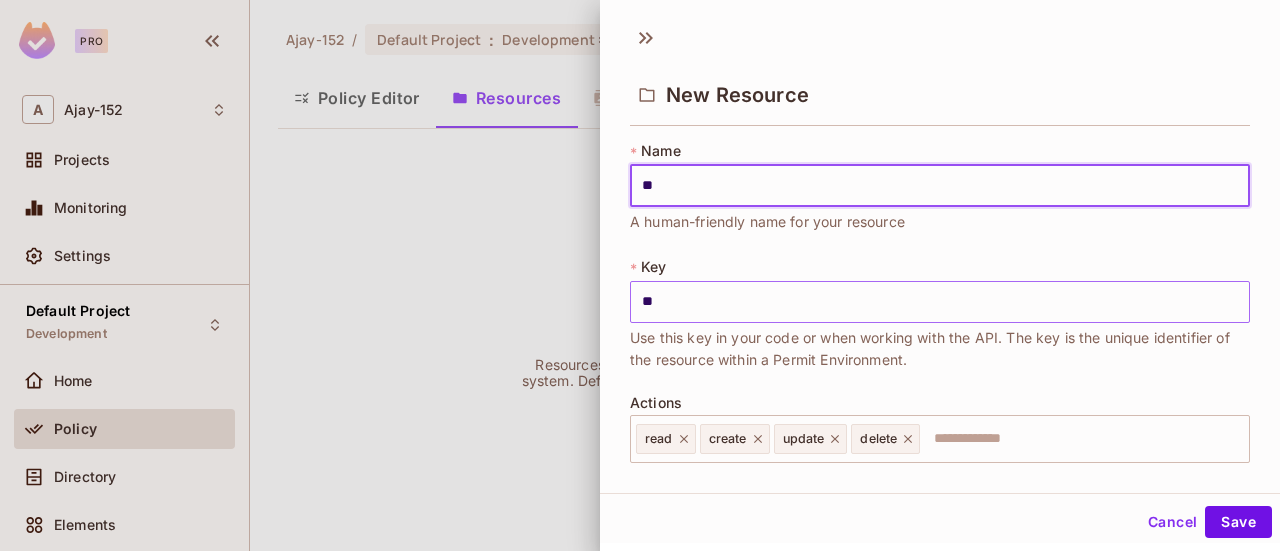 type on "***" 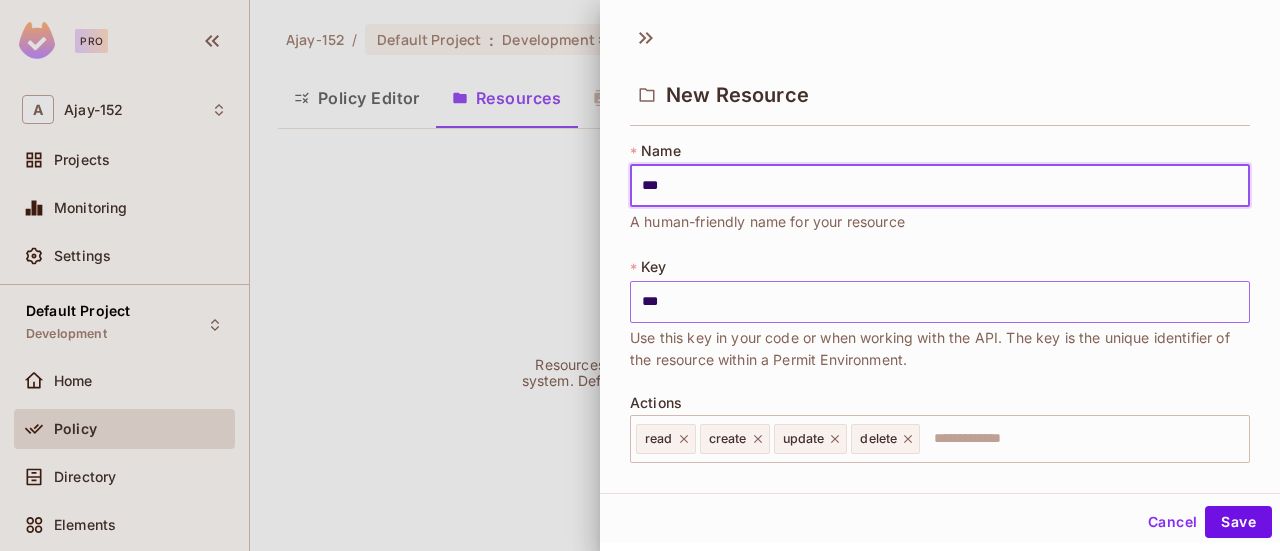 type on "****" 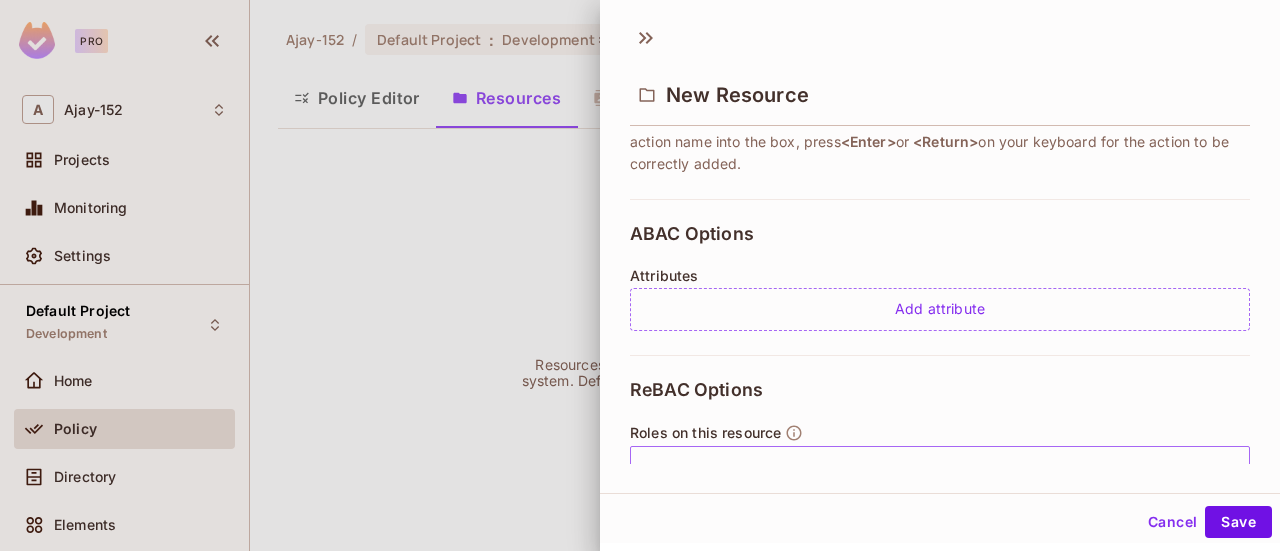 scroll, scrollTop: 400, scrollLeft: 0, axis: vertical 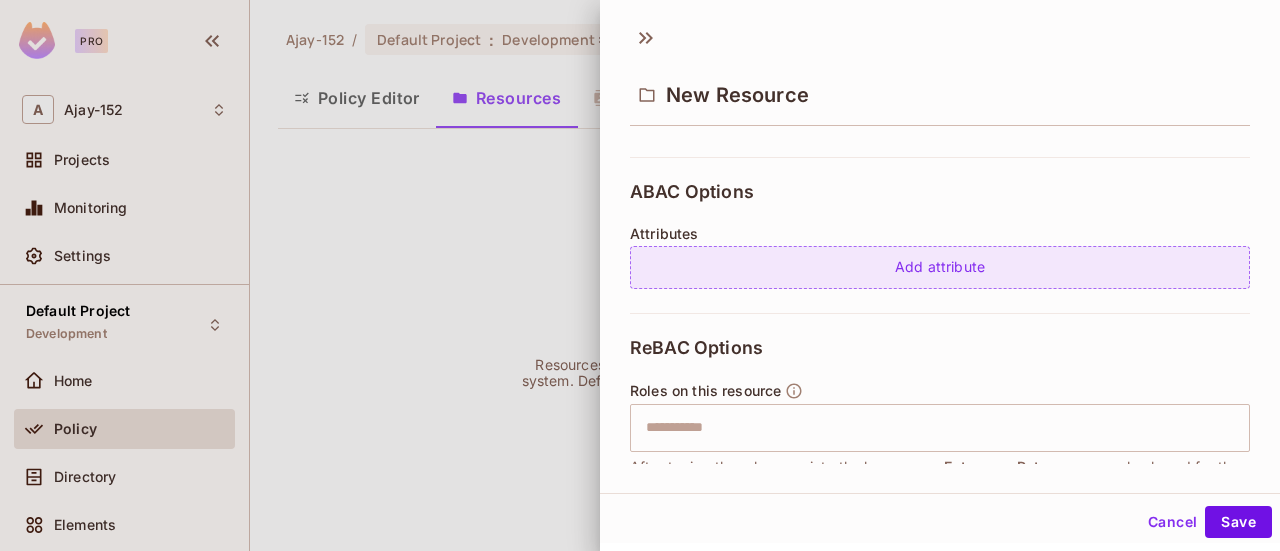 type on "****" 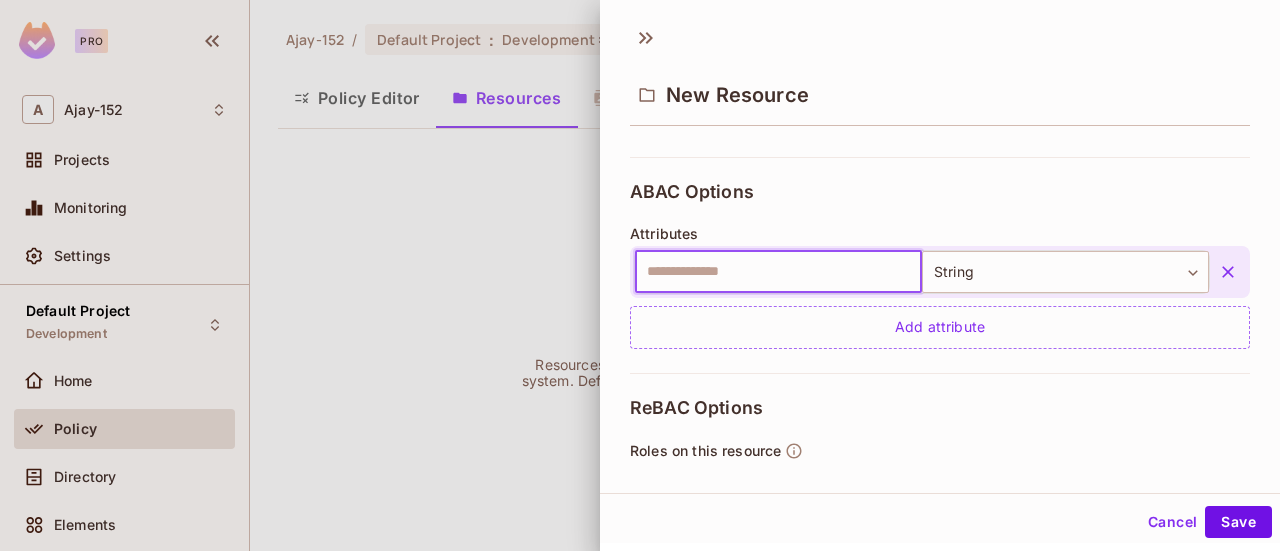 click 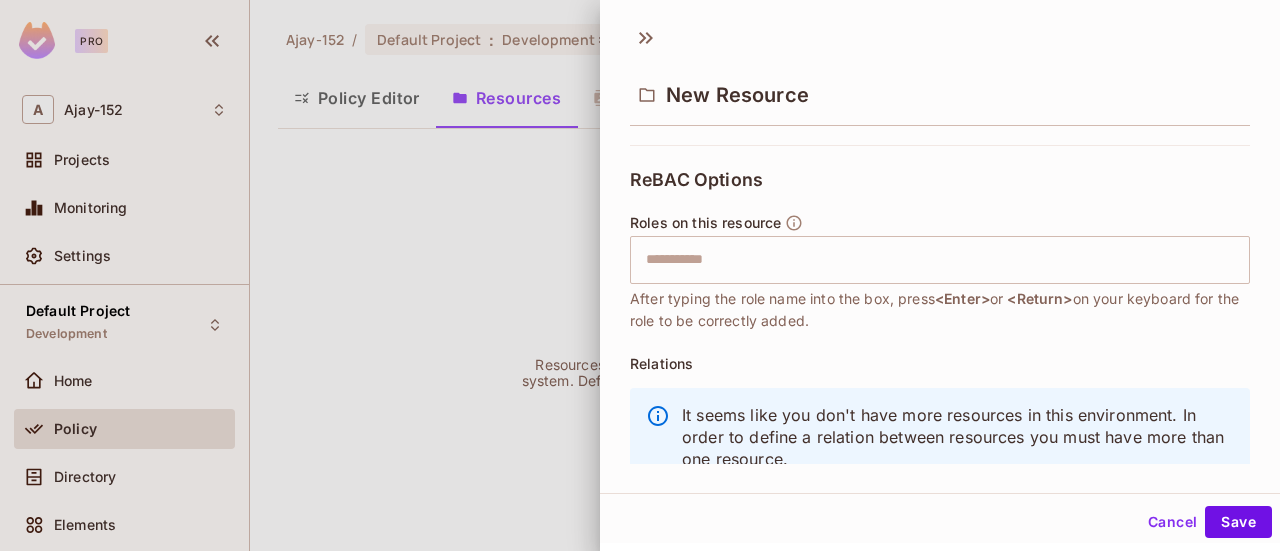 scroll, scrollTop: 600, scrollLeft: 0, axis: vertical 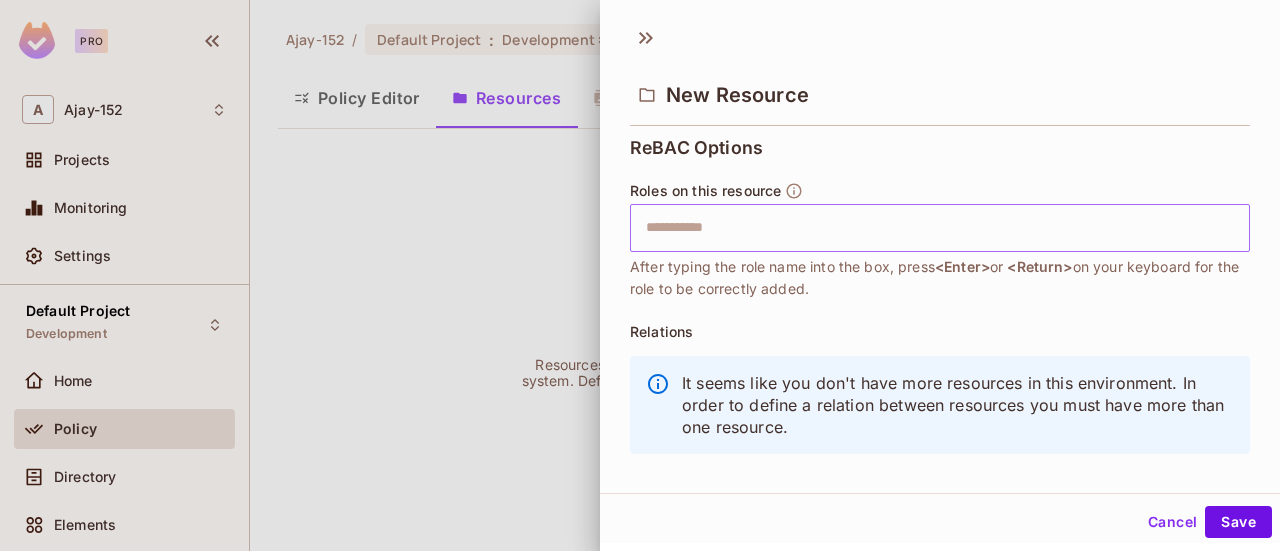 click at bounding box center (937, 228) 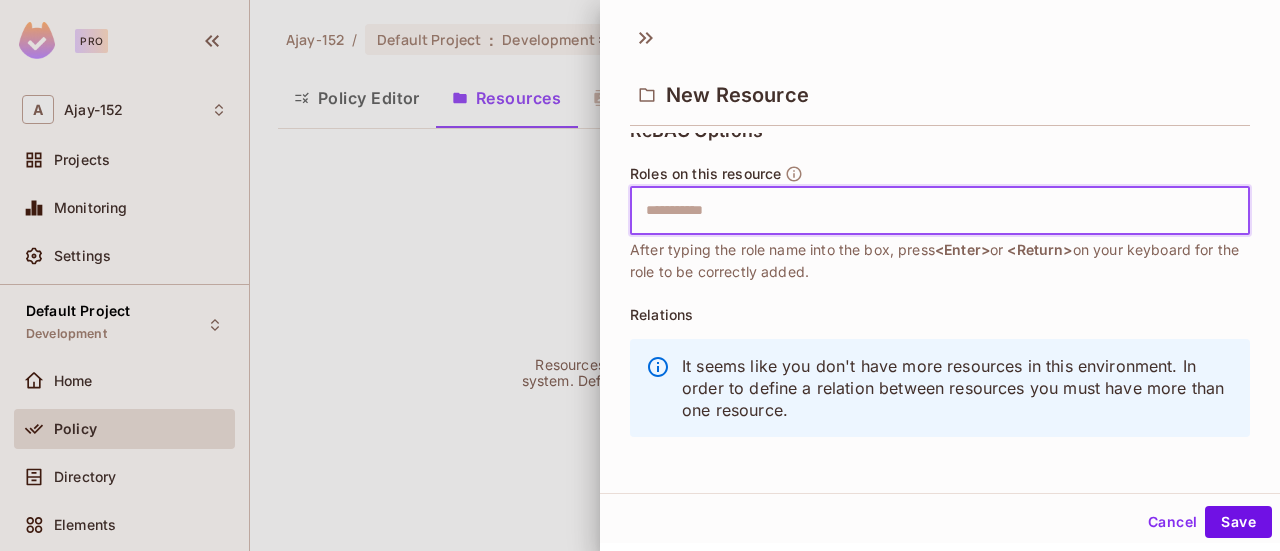 scroll, scrollTop: 625, scrollLeft: 0, axis: vertical 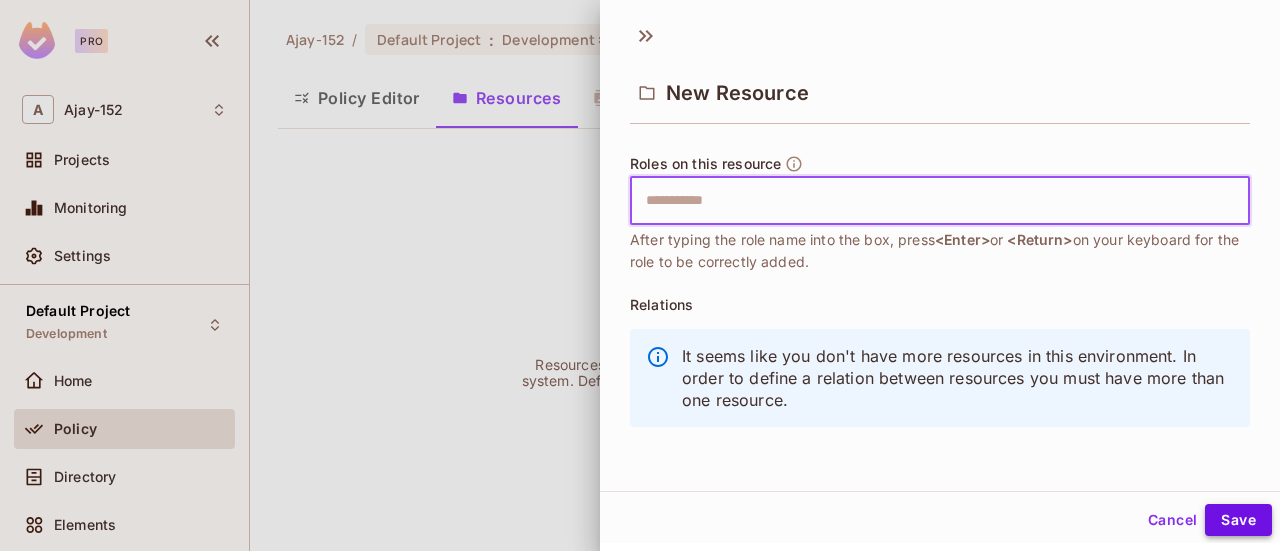 click on "Save" at bounding box center (1238, 520) 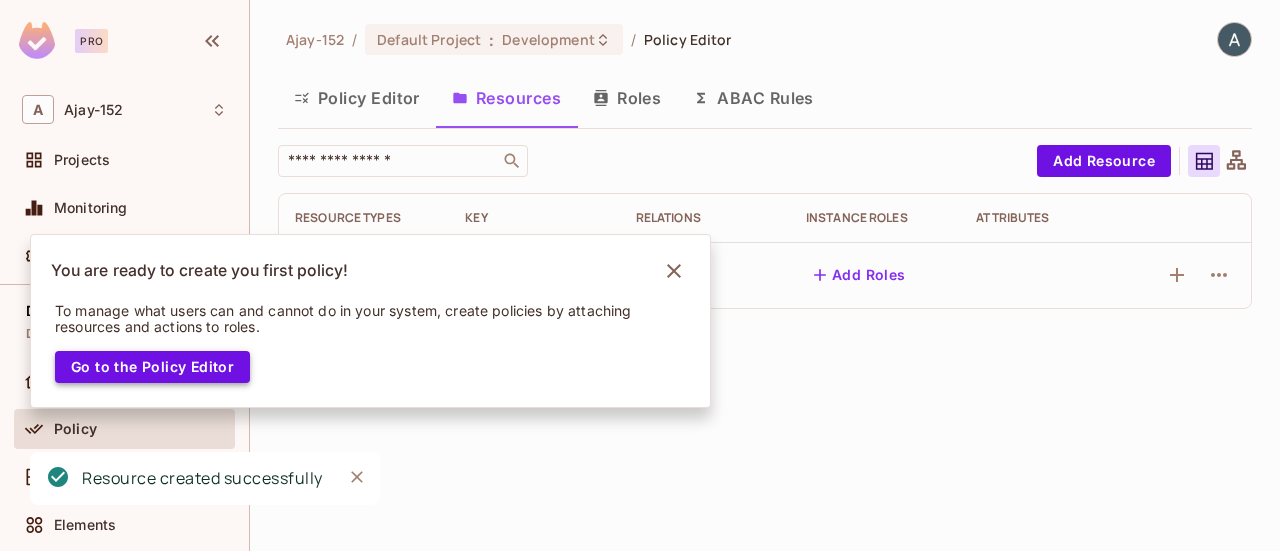 click on "Go to the Policy Editor" at bounding box center (152, 367) 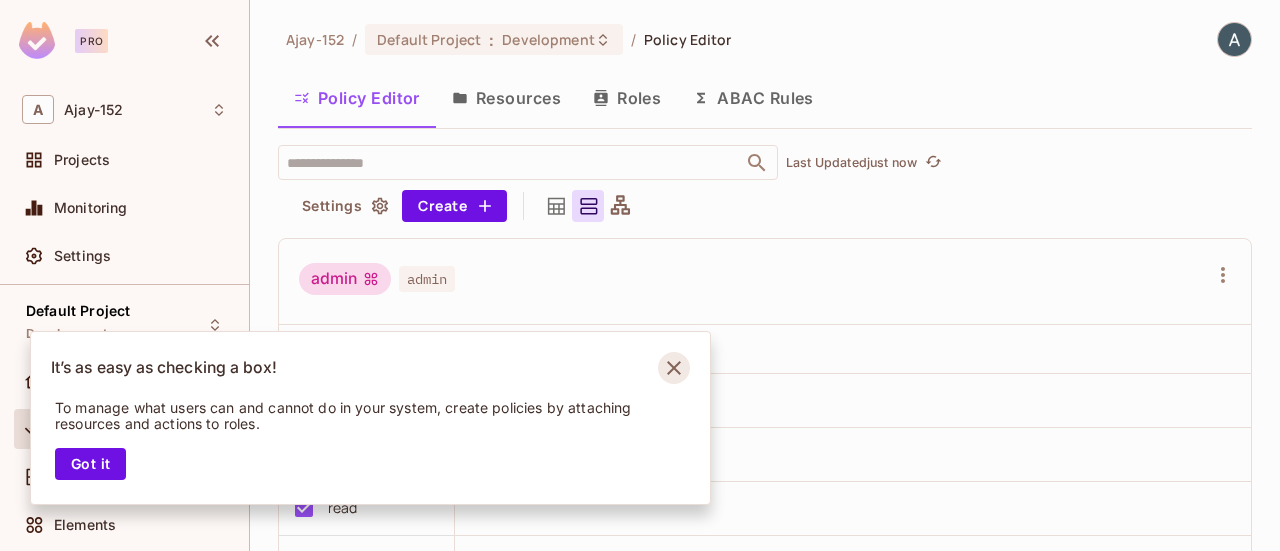 click 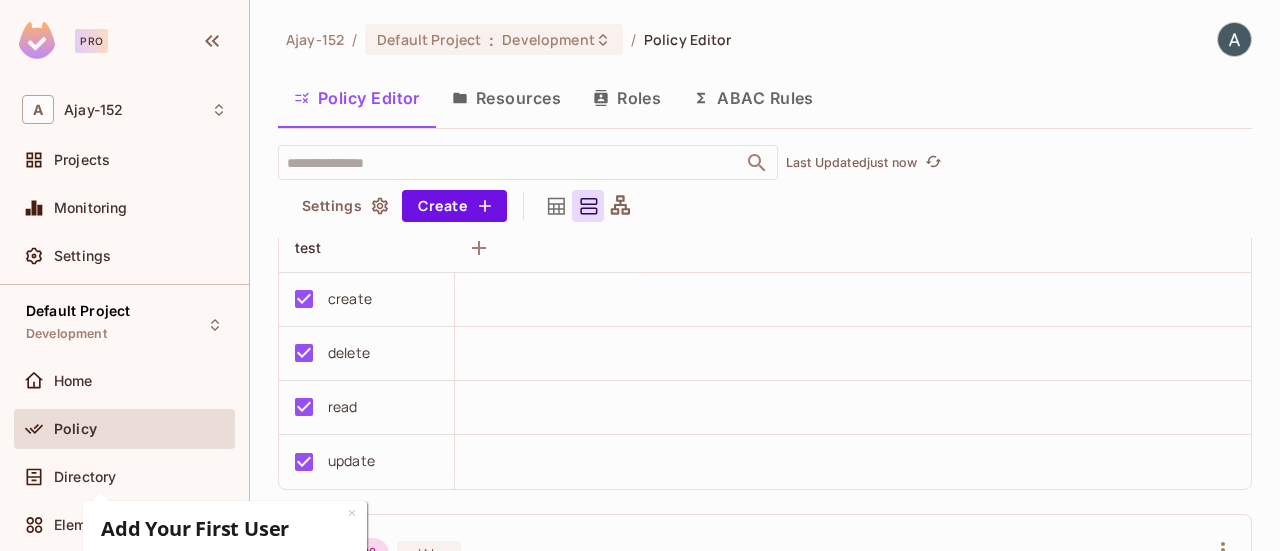 scroll, scrollTop: 0, scrollLeft: 0, axis: both 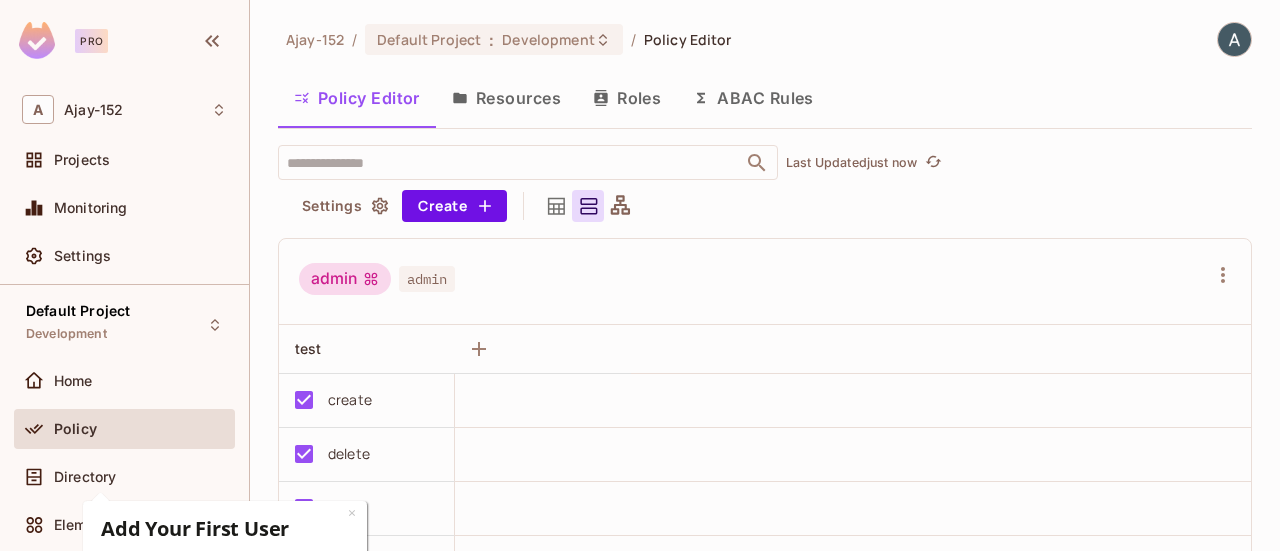 click on "Settings" at bounding box center (344, 206) 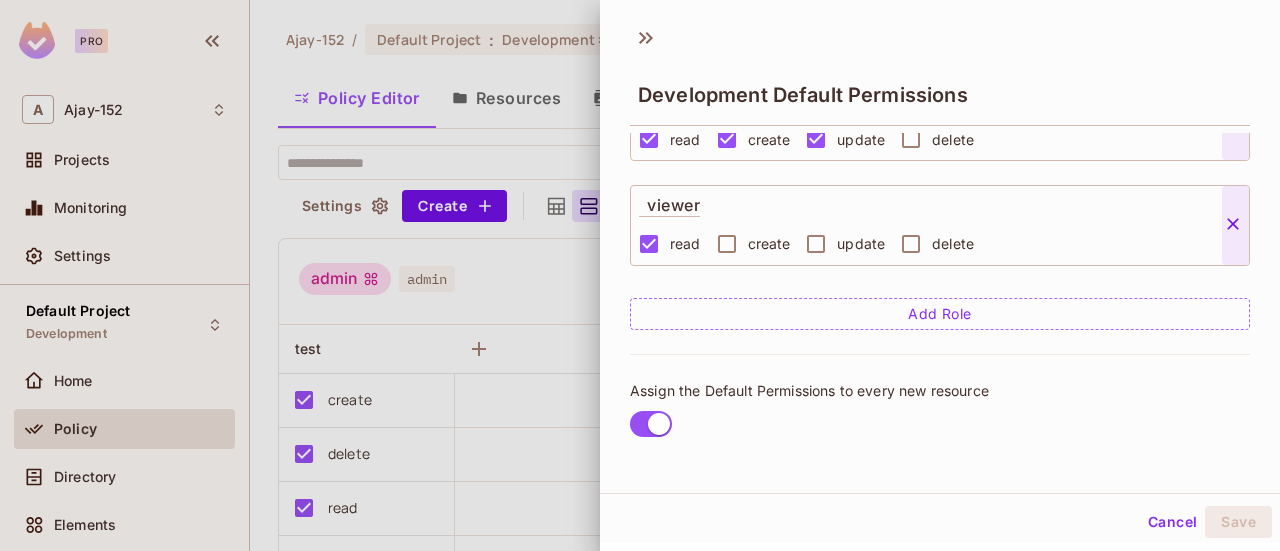 scroll, scrollTop: 347, scrollLeft: 0, axis: vertical 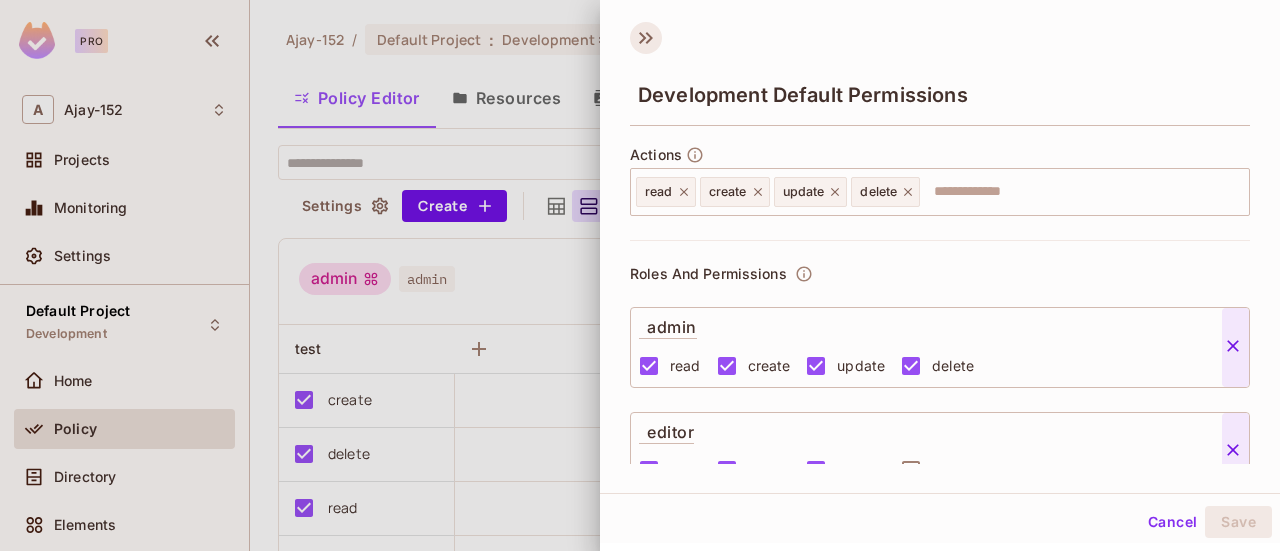 click 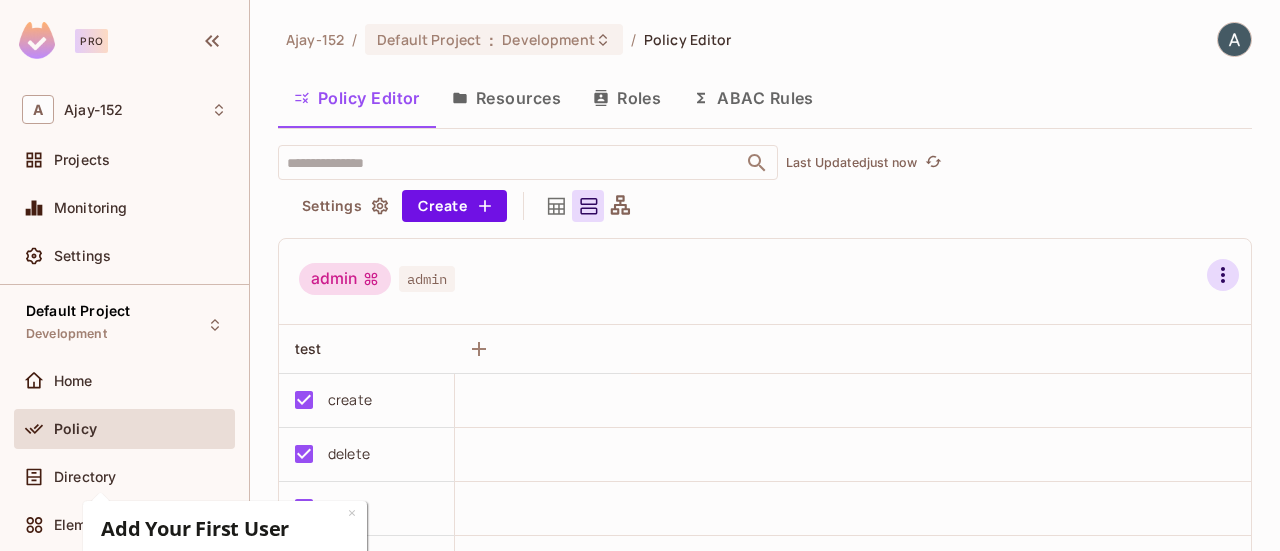 click 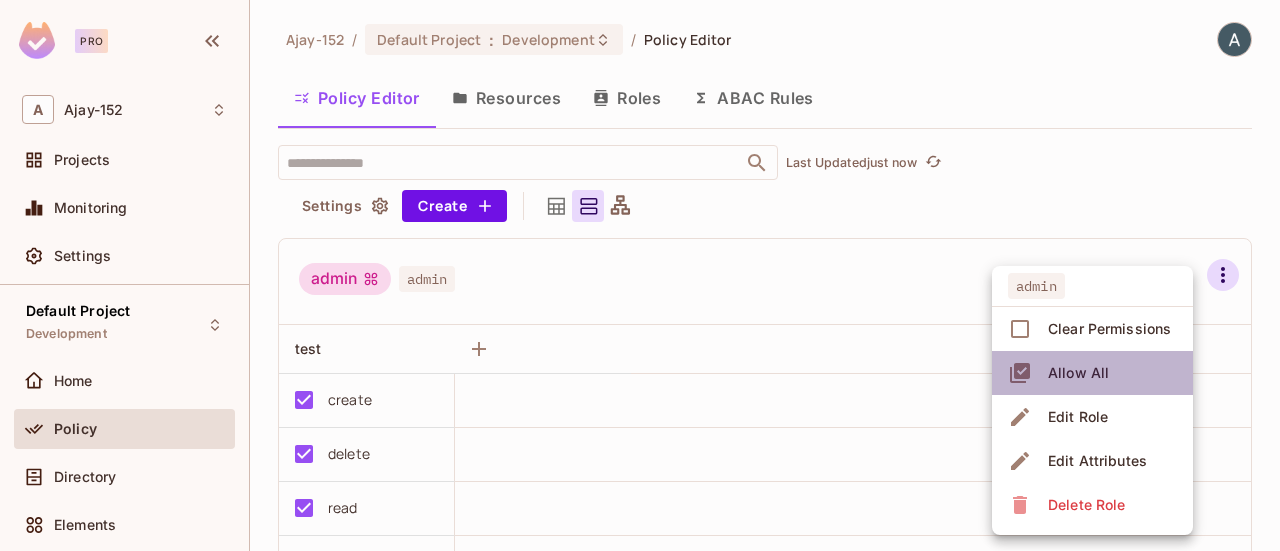 click on "Allow All" at bounding box center (1092, 373) 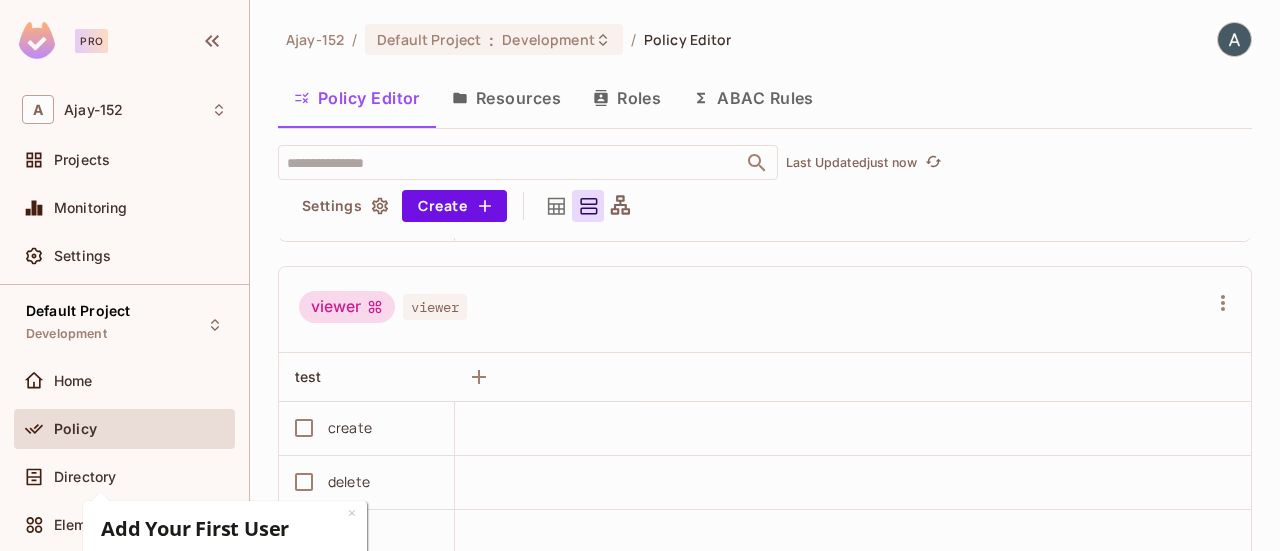 scroll, scrollTop: 694, scrollLeft: 0, axis: vertical 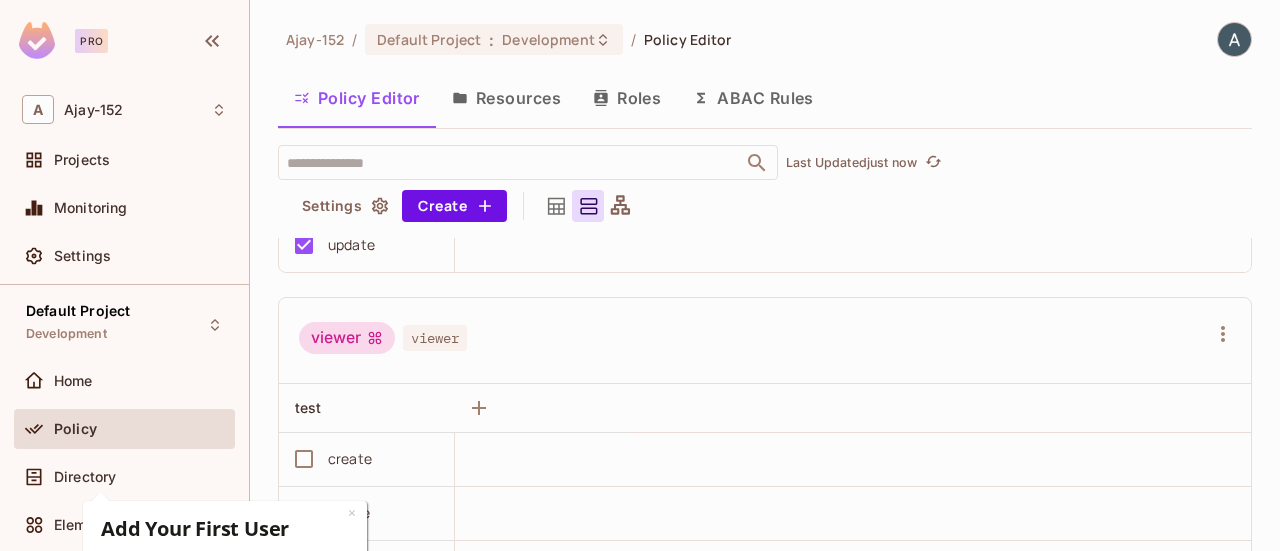 click on "viewer" at bounding box center (435, 338) 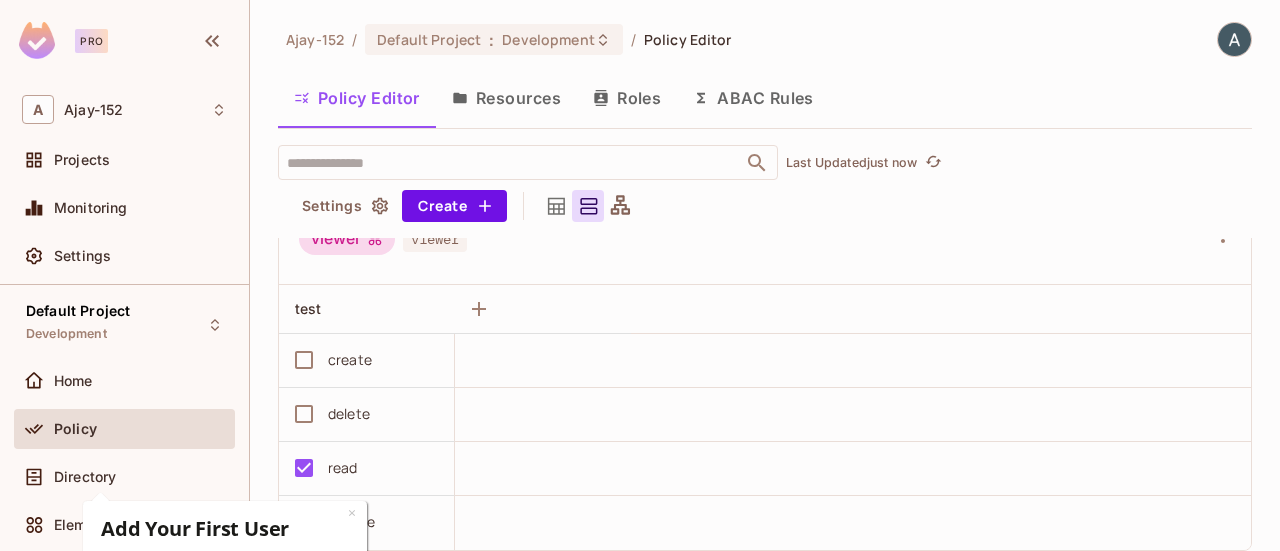scroll, scrollTop: 794, scrollLeft: 0, axis: vertical 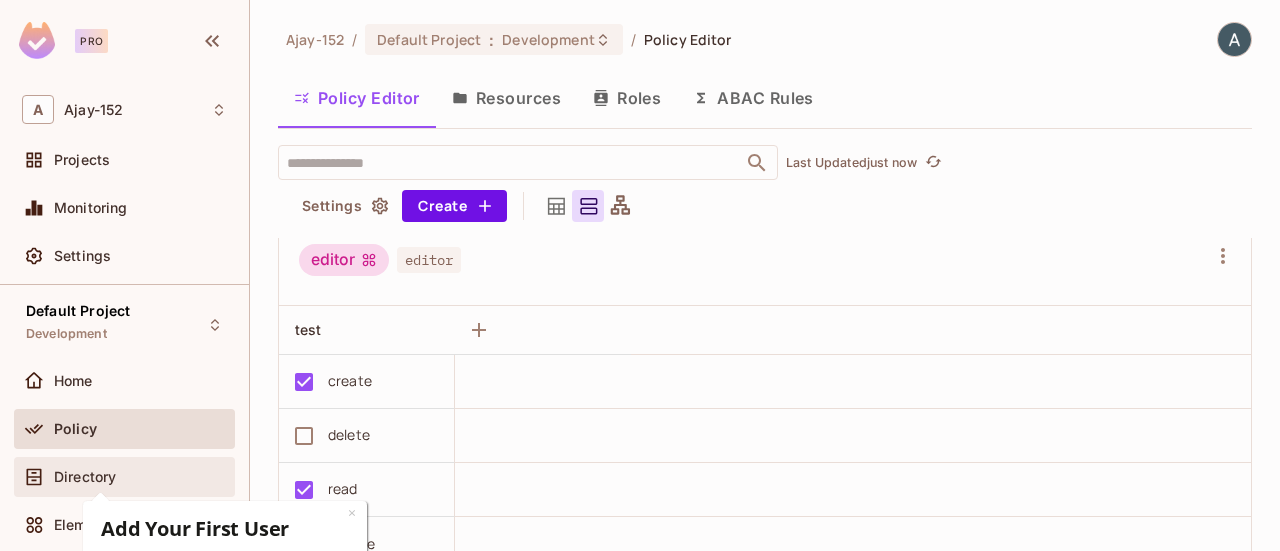 click on "Directory" at bounding box center [85, 477] 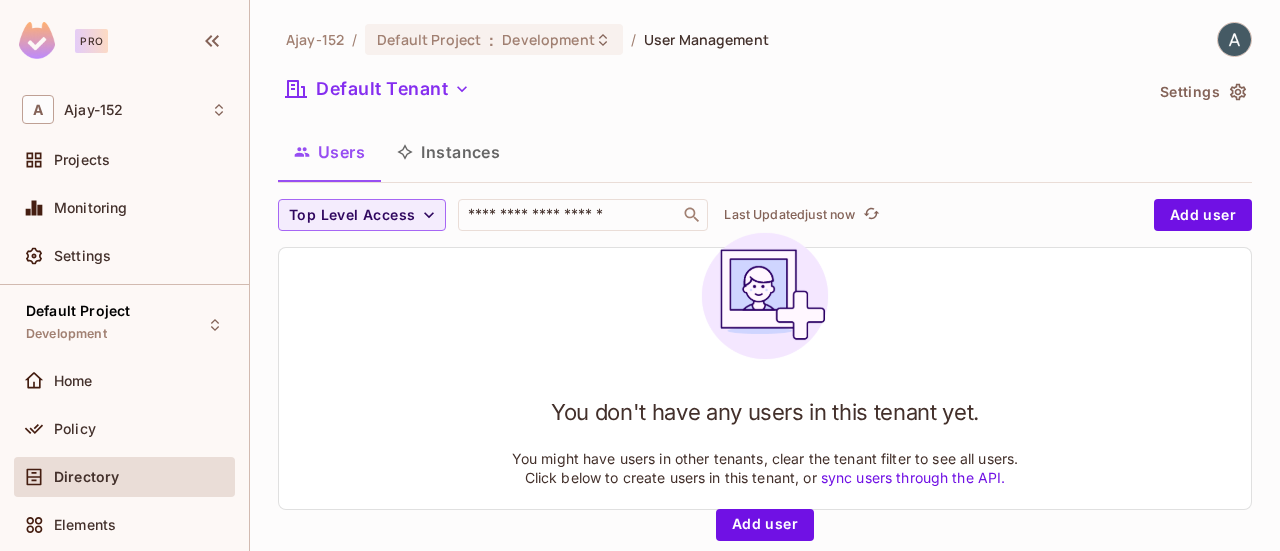 click on "Instances" at bounding box center (448, 152) 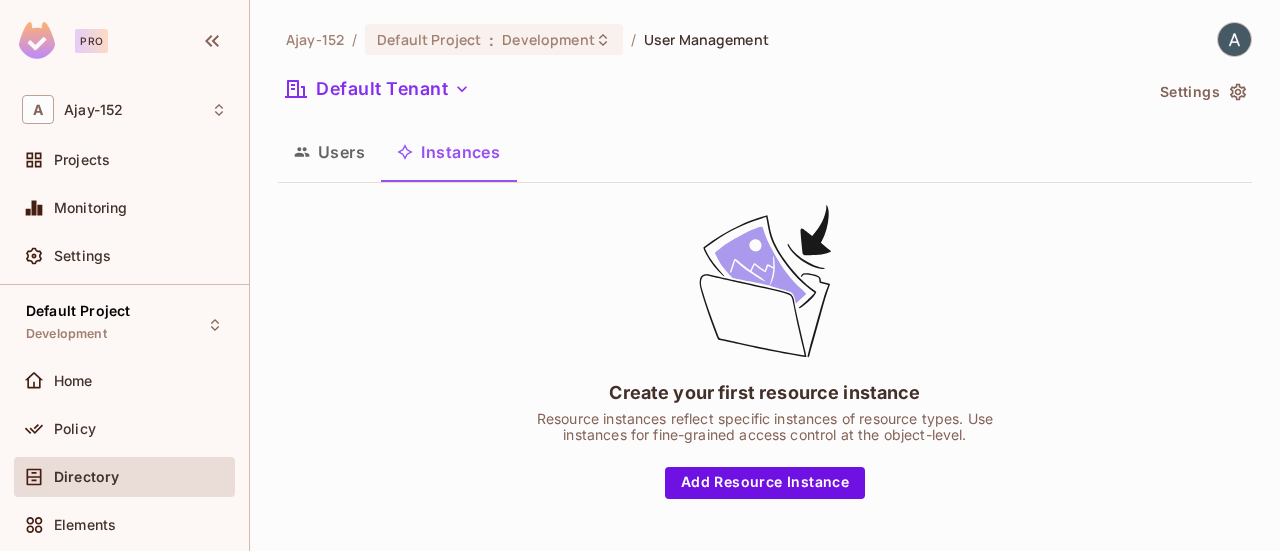 click on "Users" at bounding box center [329, 152] 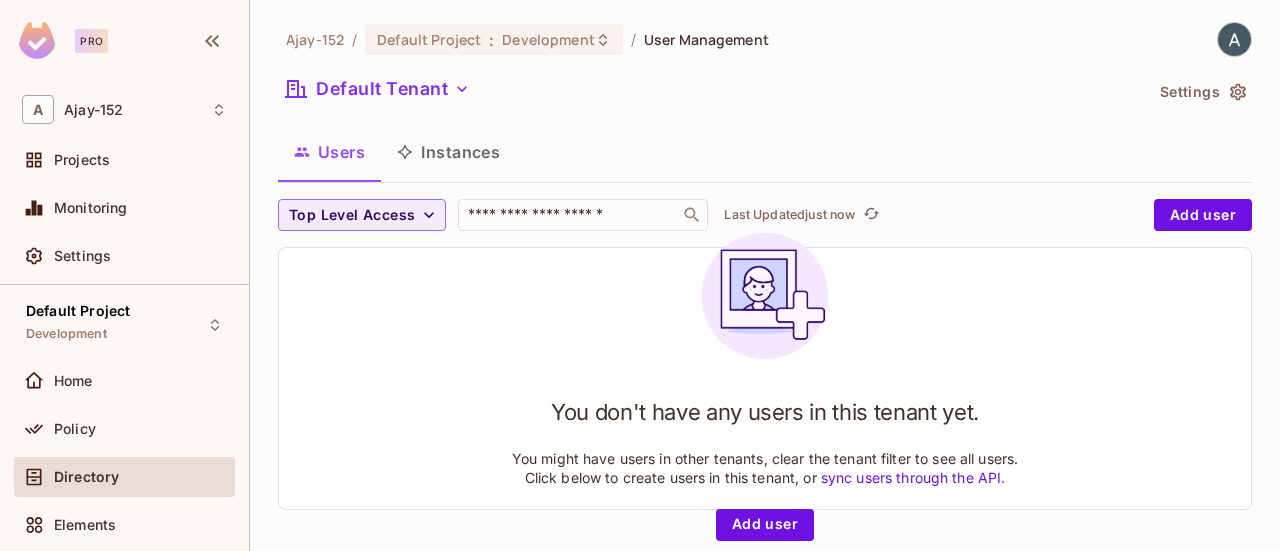 scroll, scrollTop: 2, scrollLeft: 0, axis: vertical 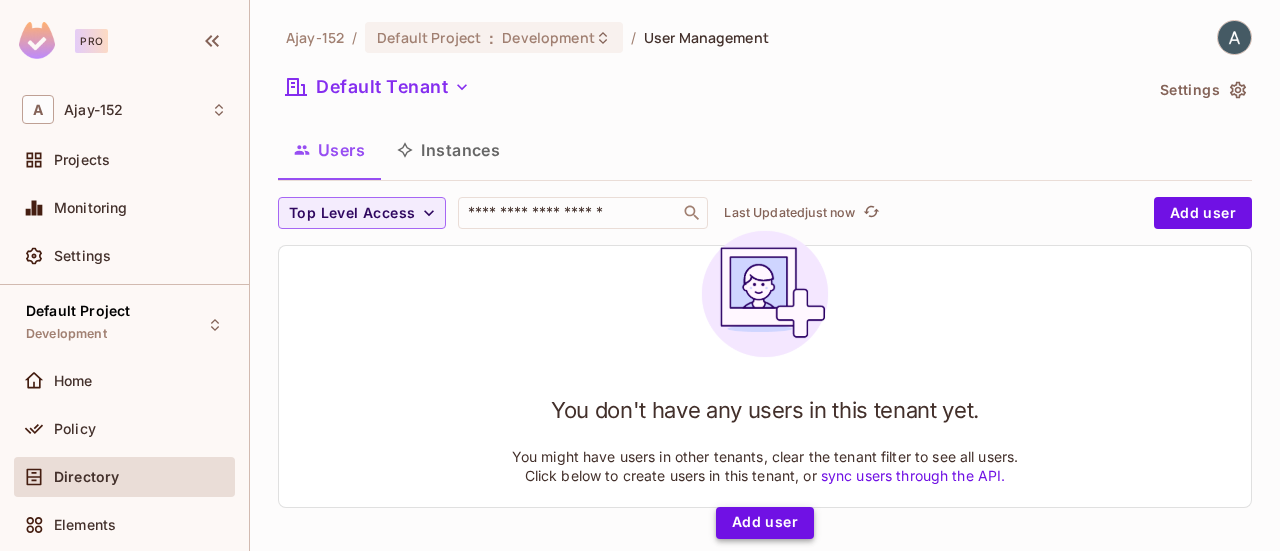 click on "Add user" at bounding box center [765, 523] 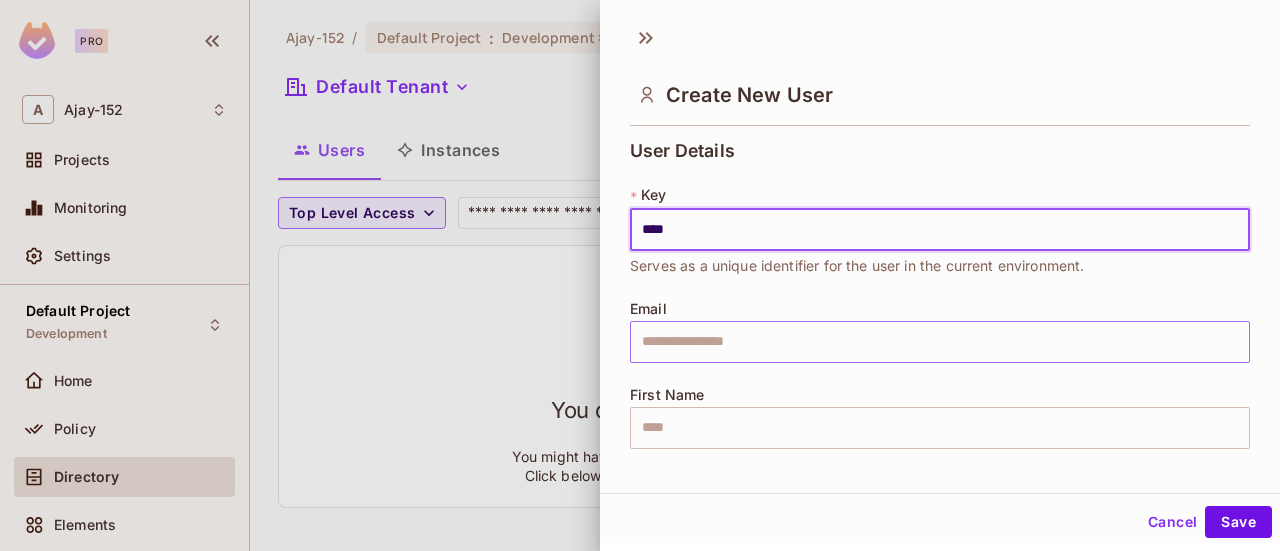 type on "****" 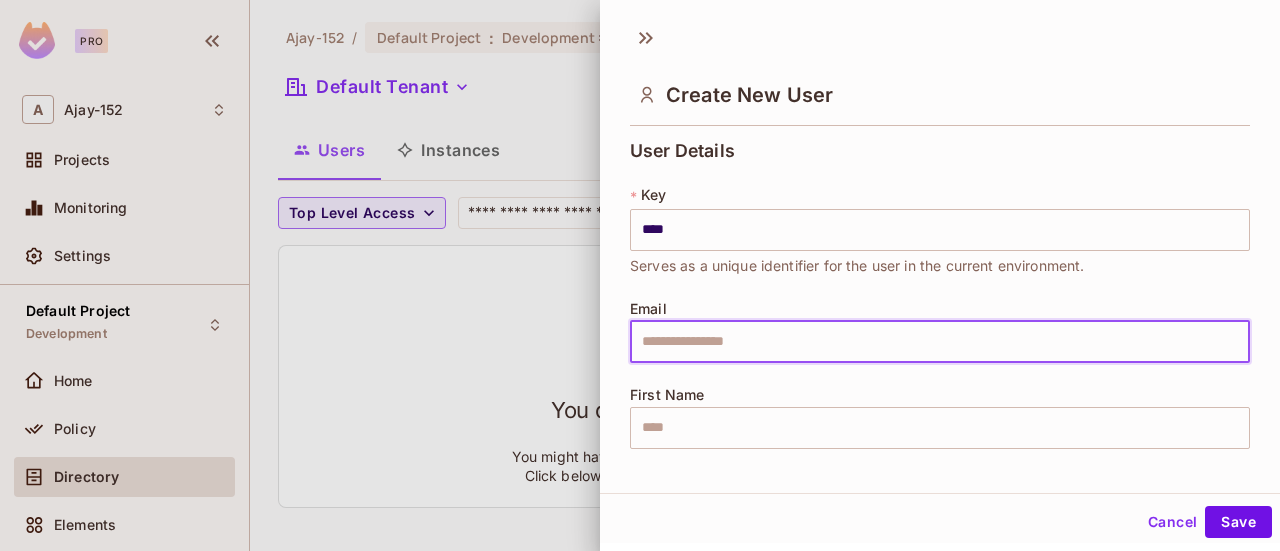 type on "**********" 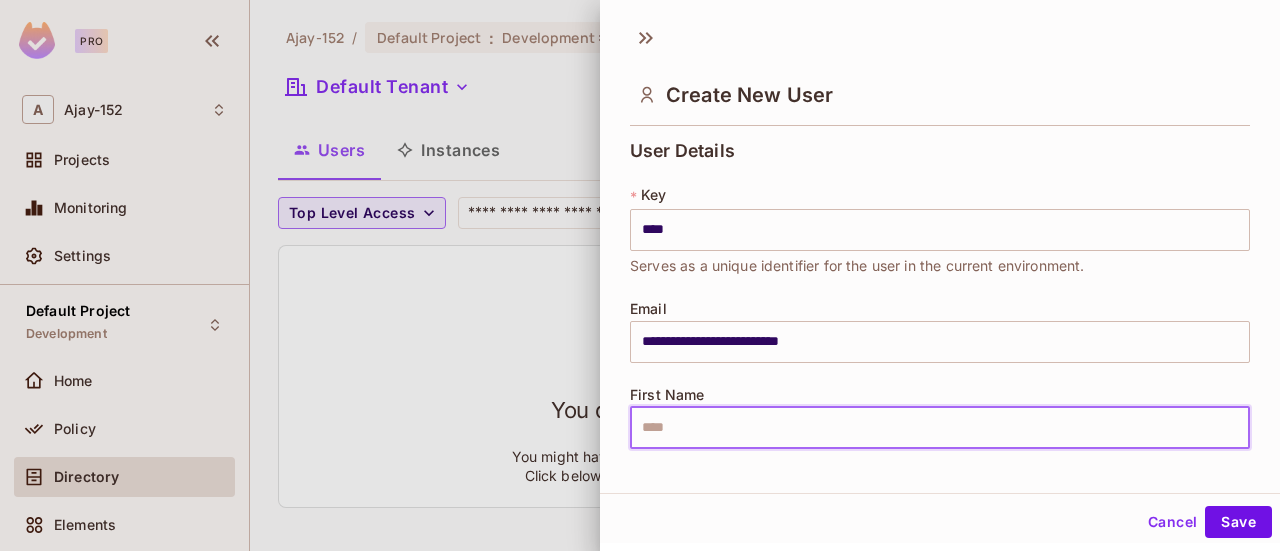 click at bounding box center [940, 428] 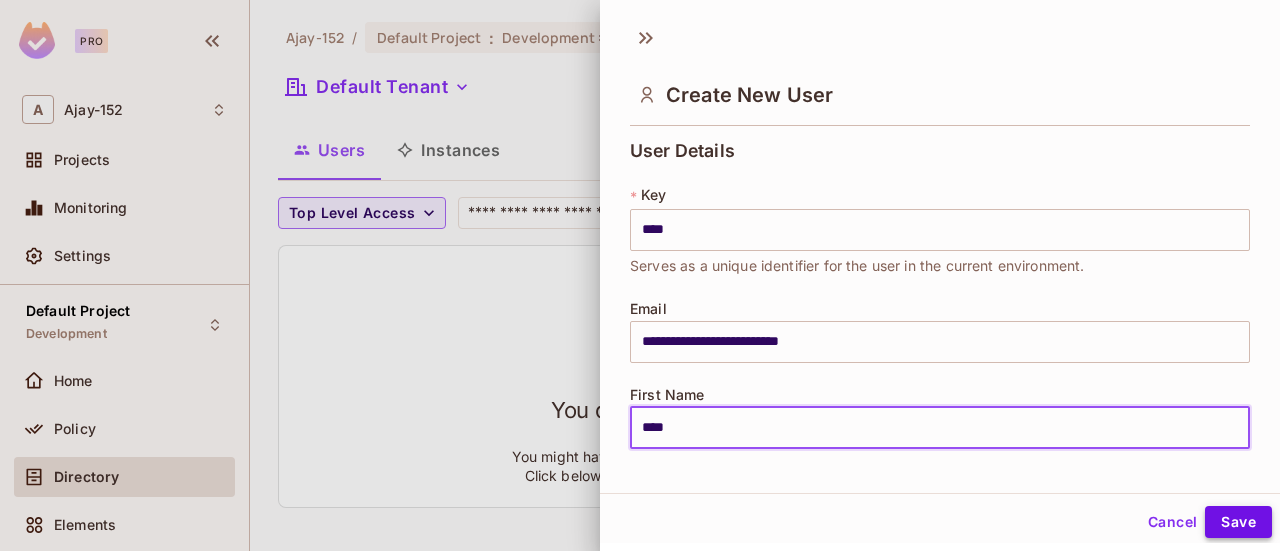 scroll, scrollTop: 2, scrollLeft: 0, axis: vertical 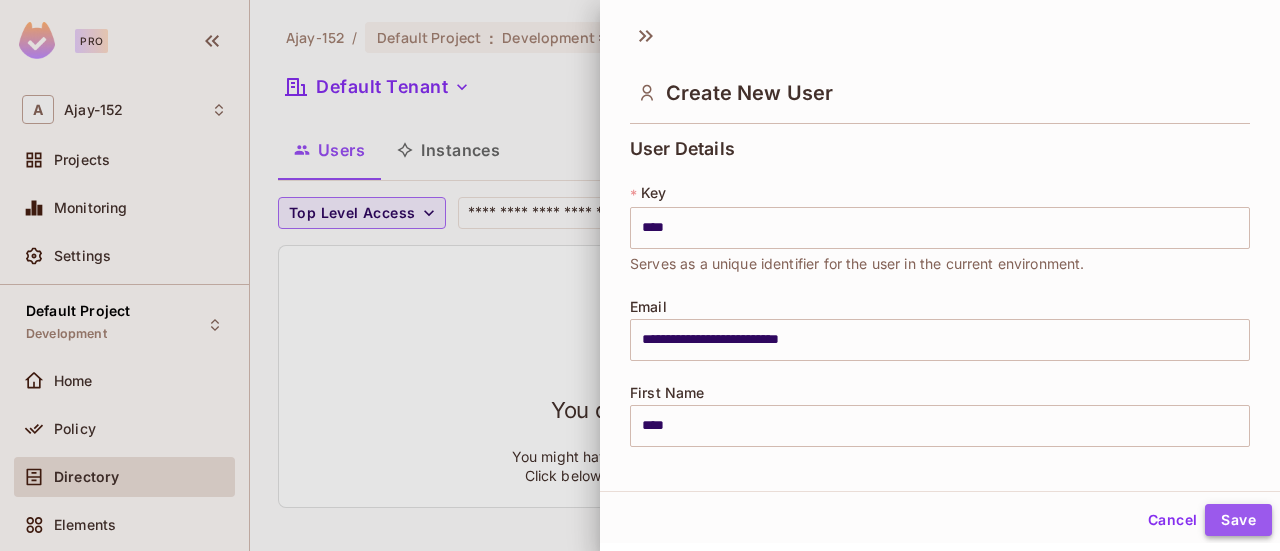 click on "Save" at bounding box center [1238, 520] 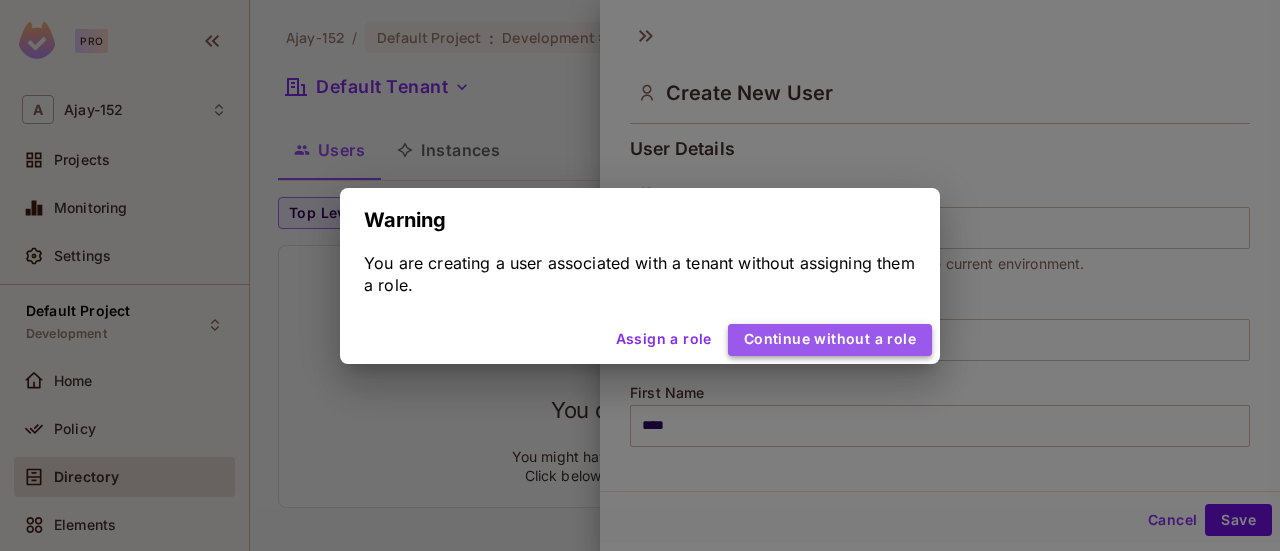 click on "Continue without a role" at bounding box center [830, 340] 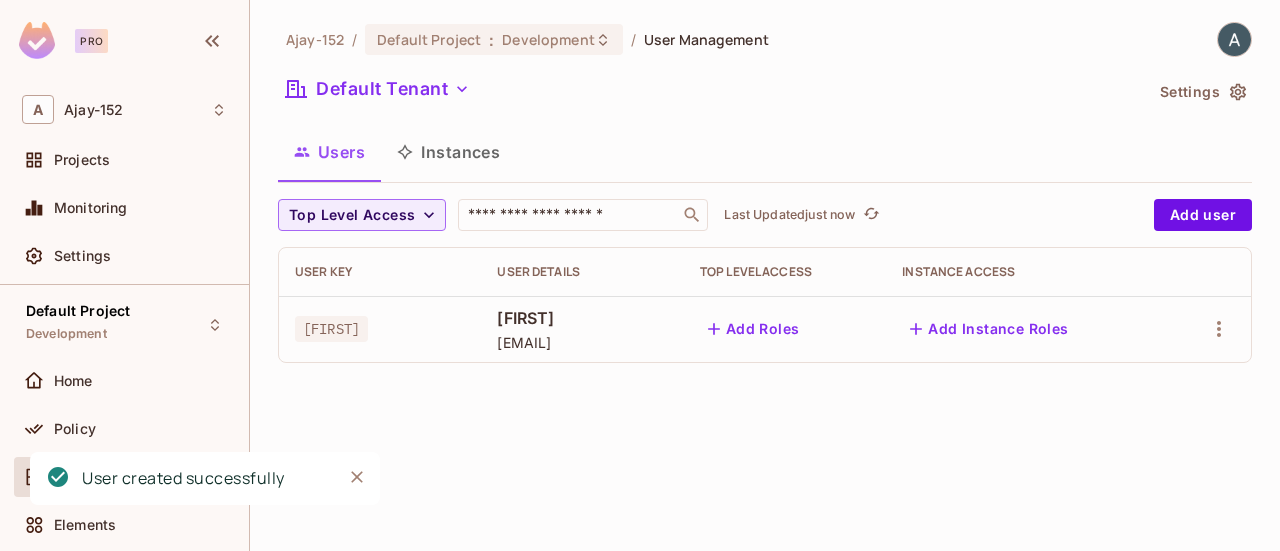 scroll, scrollTop: 0, scrollLeft: 0, axis: both 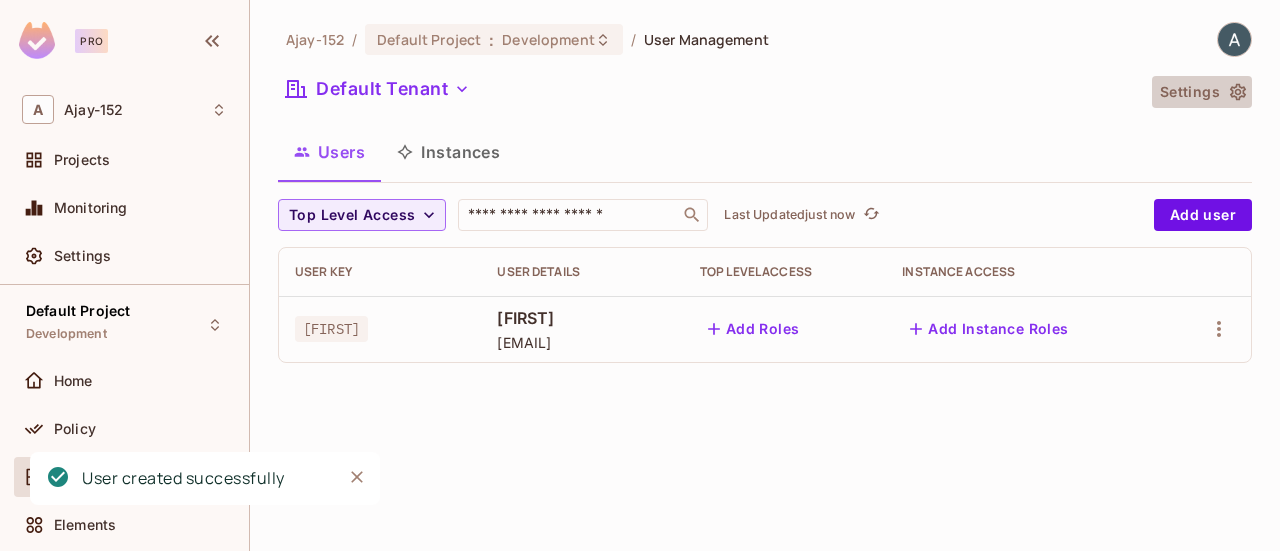 click 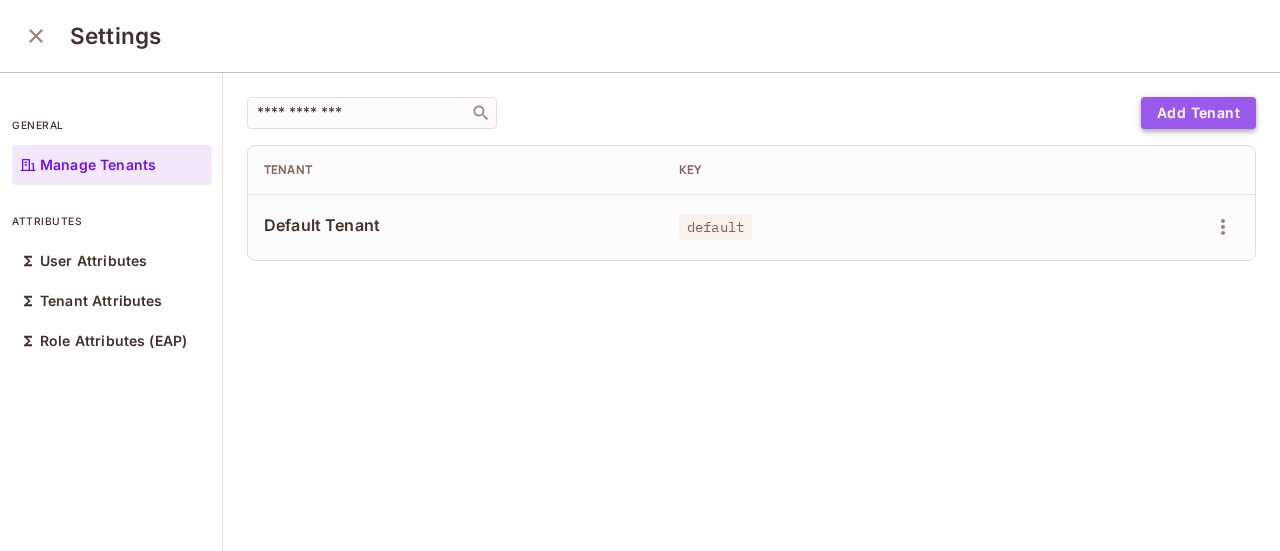 click on "Add Tenant" at bounding box center (1198, 113) 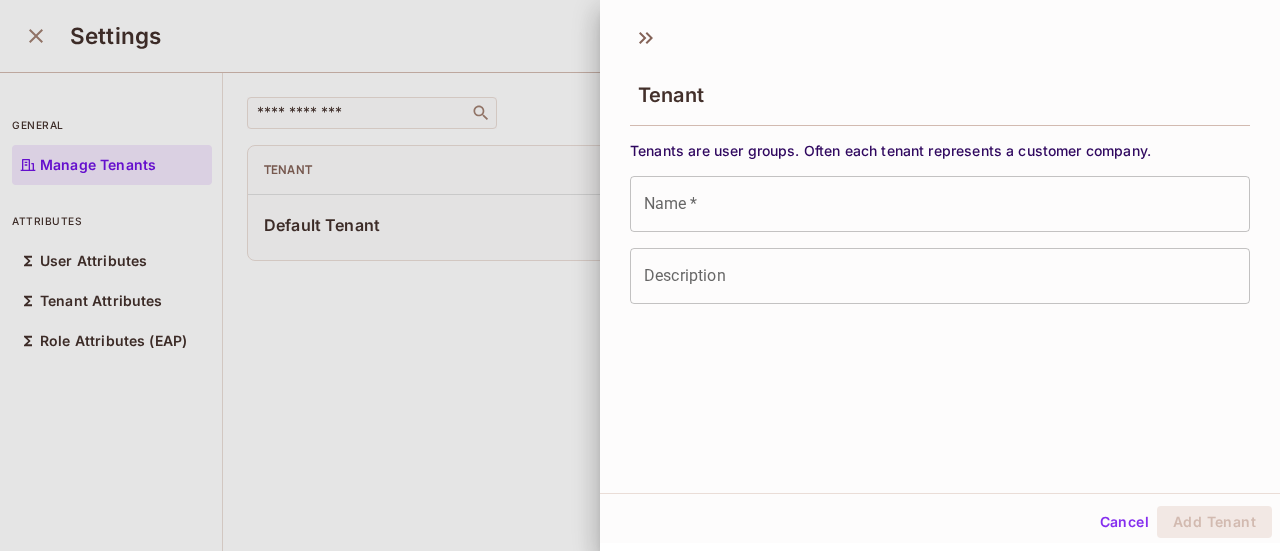 click on "Tenants are user groups. Often each tenant represents a customer company. Name   * Name   * Description Description" at bounding box center (940, 222) 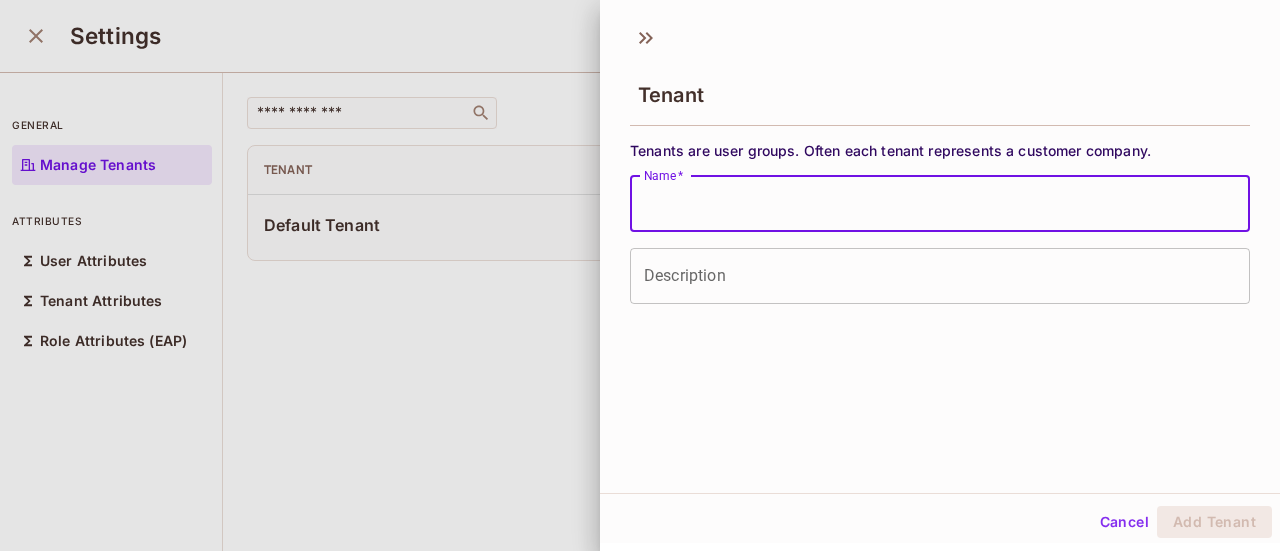 type on "****" 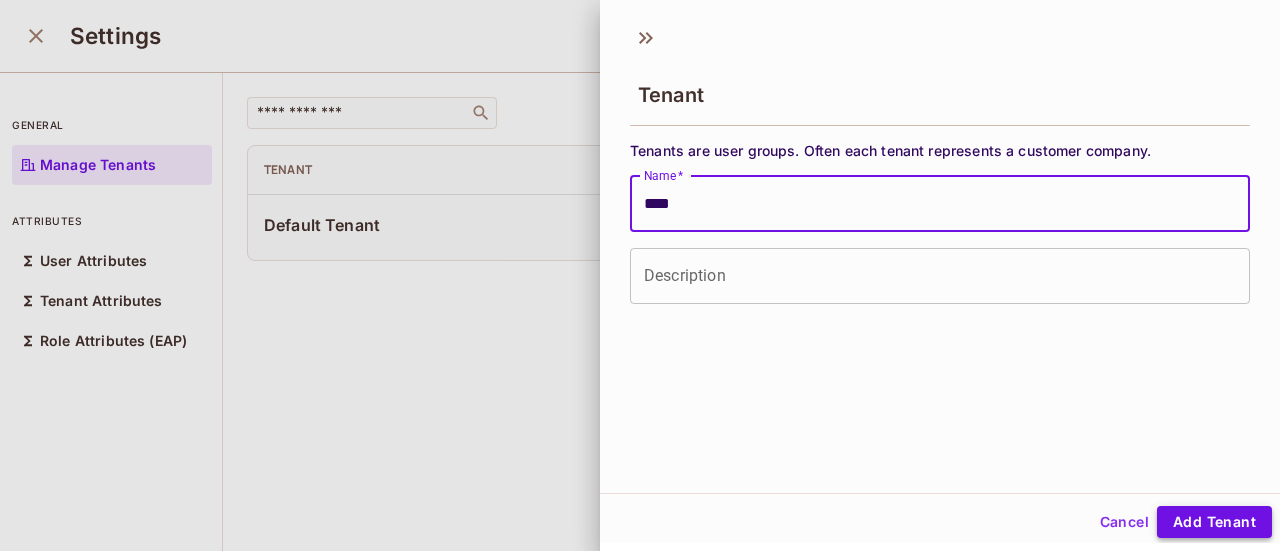 click on "Add Tenant" at bounding box center [1214, 522] 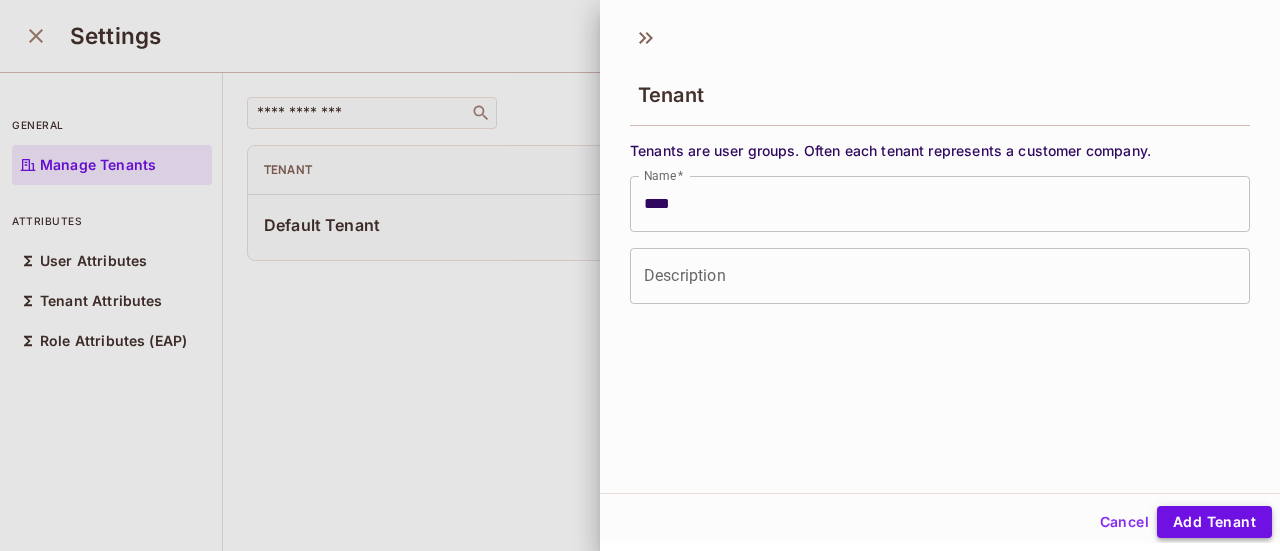 type 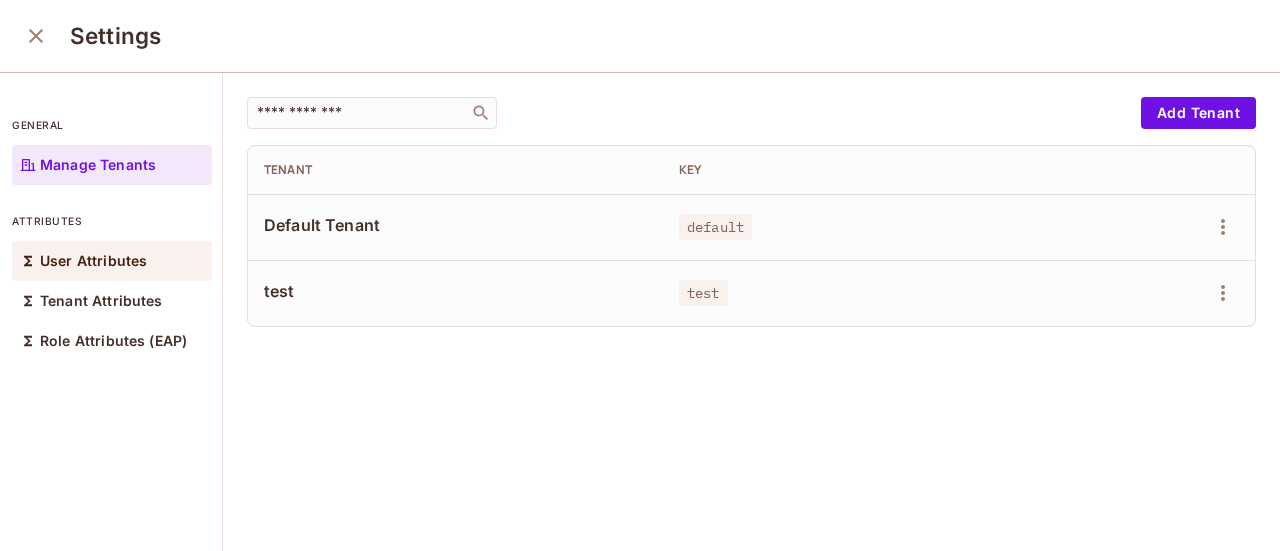 click on "User Attributes" at bounding box center [112, 261] 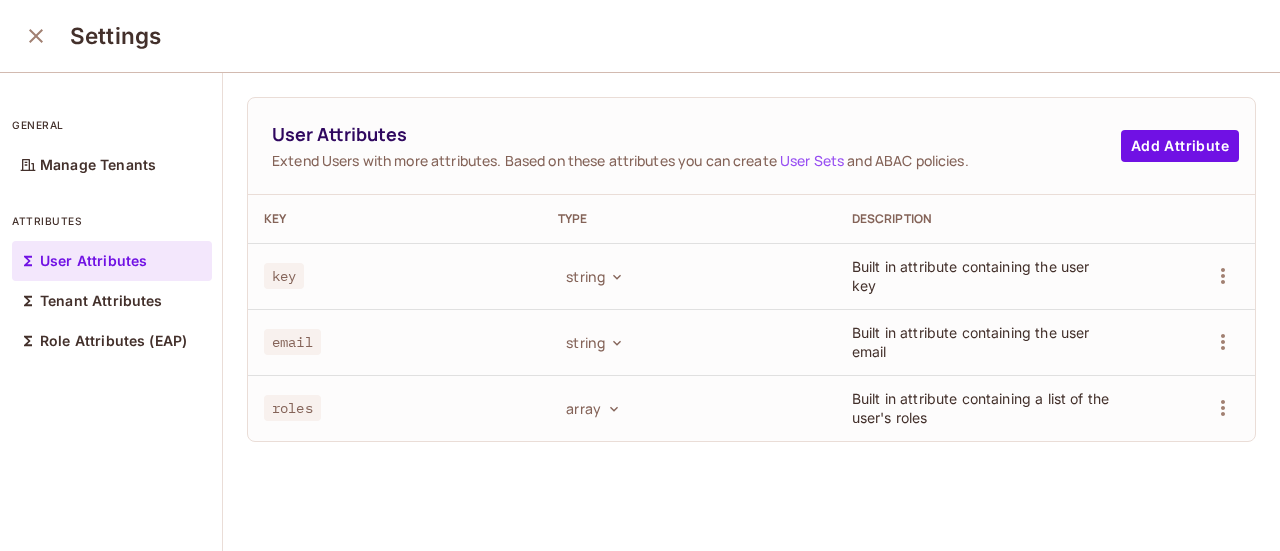 scroll, scrollTop: 2, scrollLeft: 0, axis: vertical 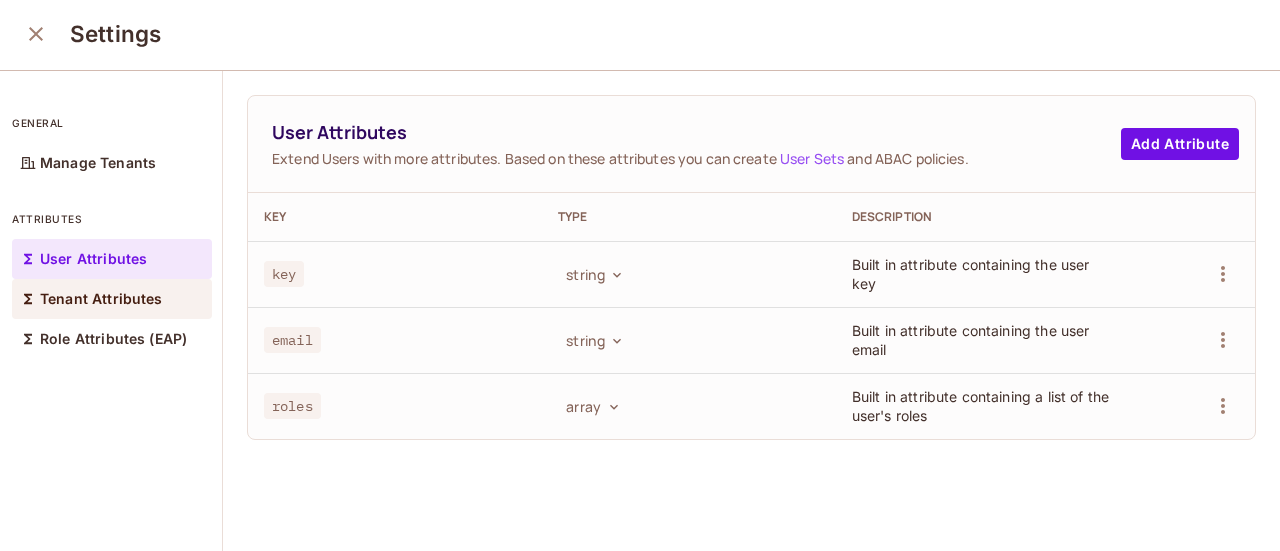 click on "Tenant Attributes" at bounding box center (101, 299) 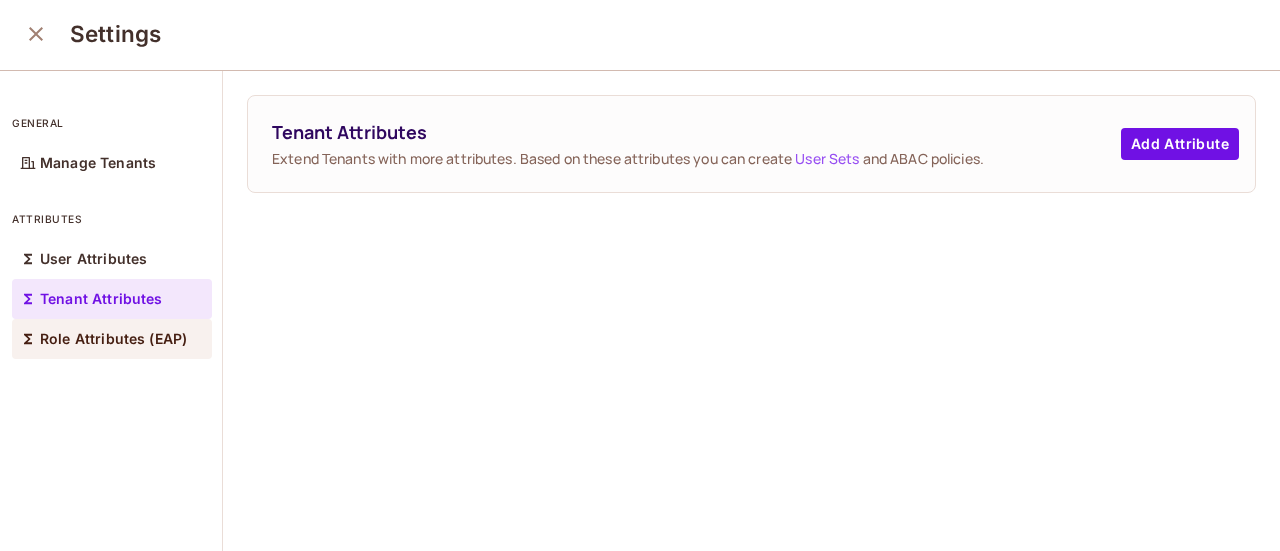 click on "Role Attributes (EAP)" at bounding box center (113, 339) 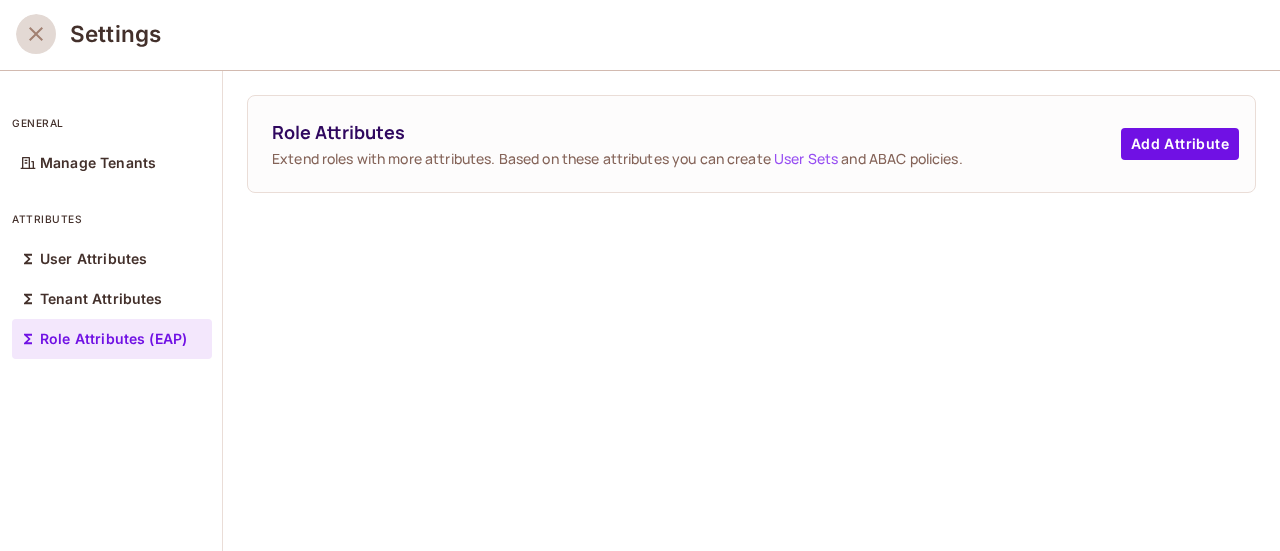 click 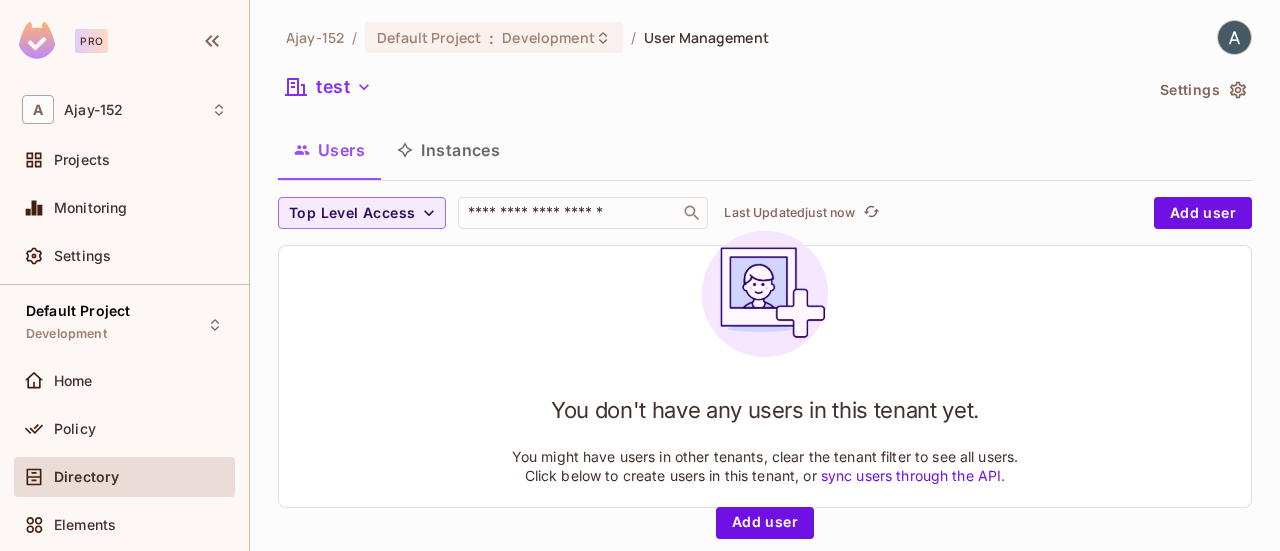 scroll, scrollTop: 0, scrollLeft: 0, axis: both 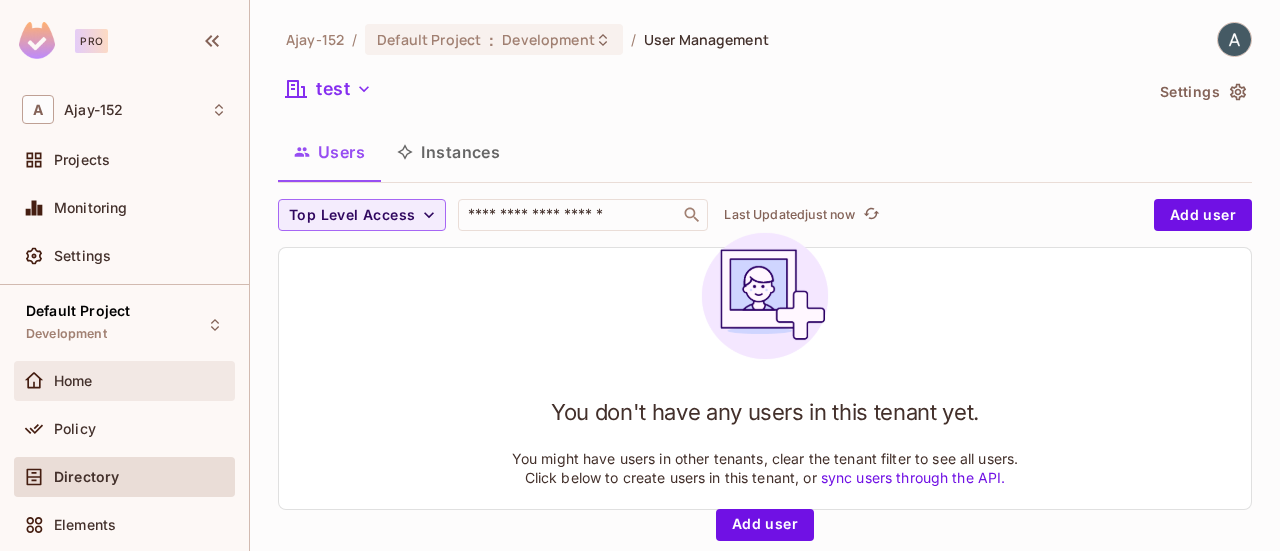 click on "Home" at bounding box center (124, 381) 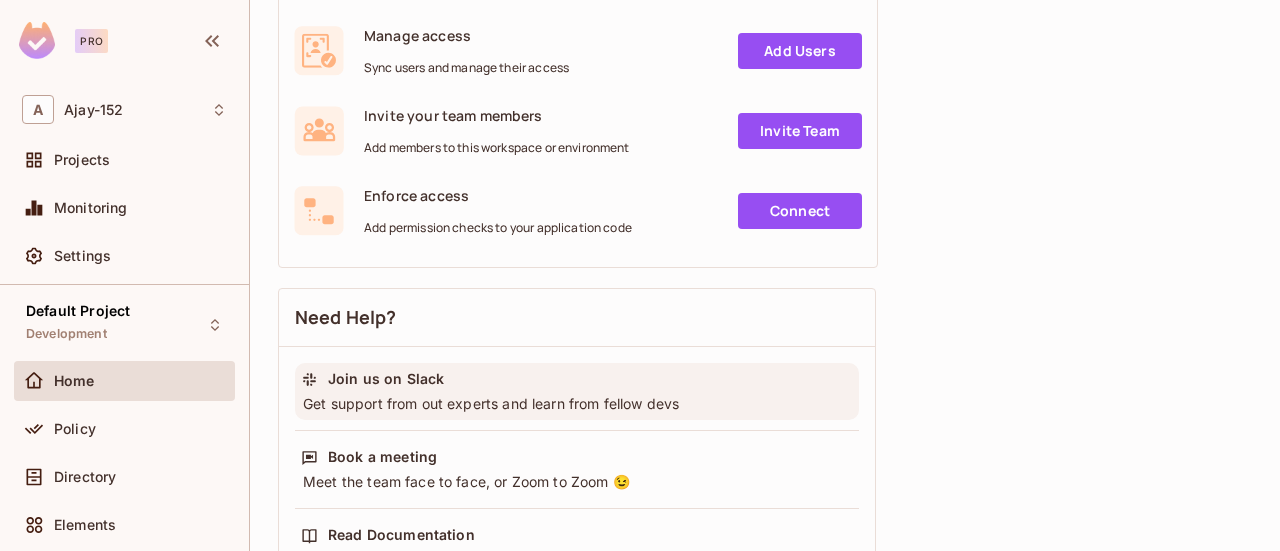 scroll, scrollTop: 270, scrollLeft: 0, axis: vertical 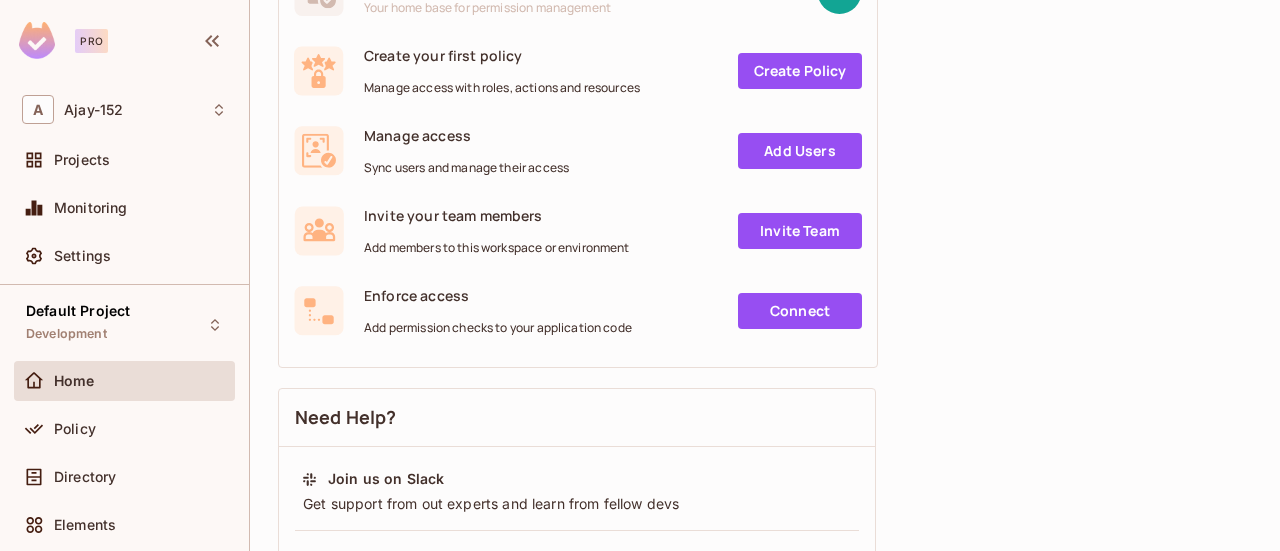 click on "Connect" at bounding box center (800, 311) 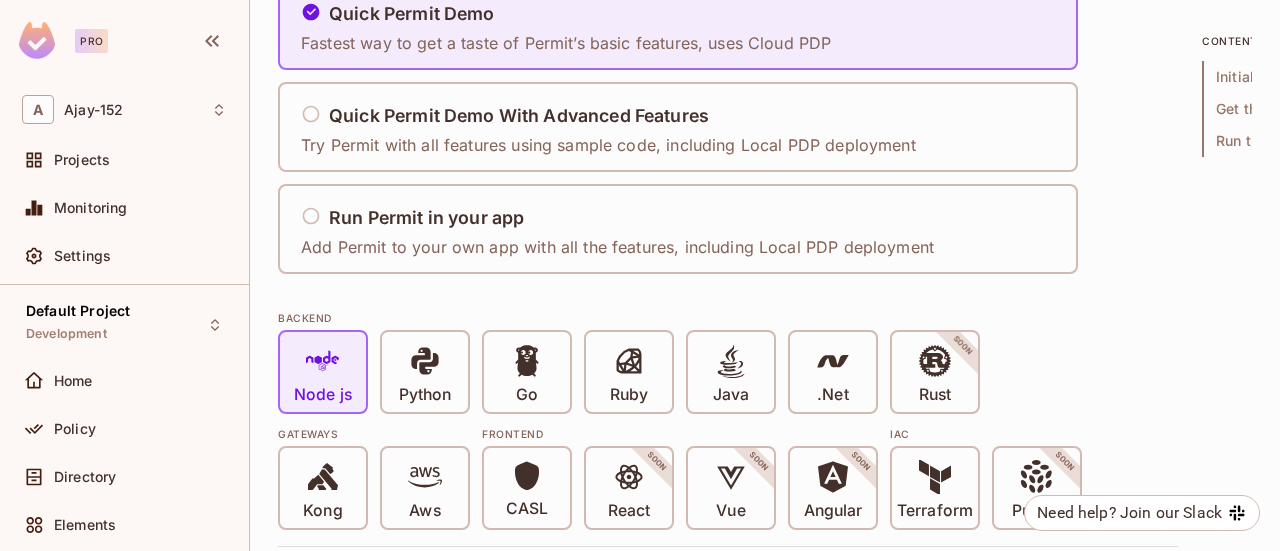 scroll, scrollTop: 100, scrollLeft: 0, axis: vertical 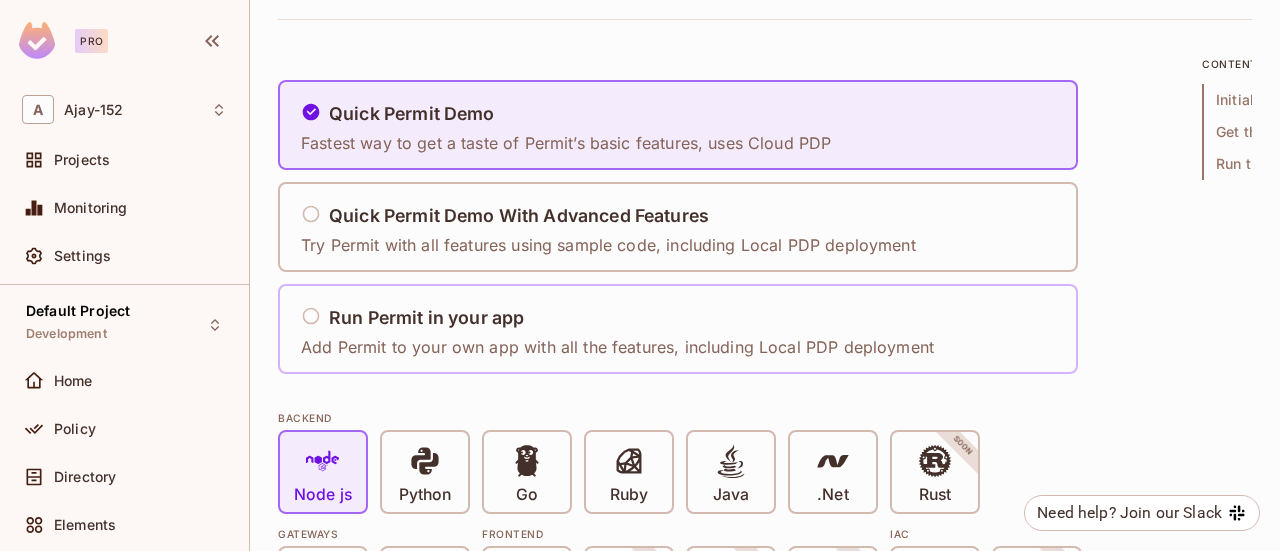 click on "Run Permit in your app Add Permit to your own app with all the features, including Local PDP deployment" at bounding box center (617, 329) 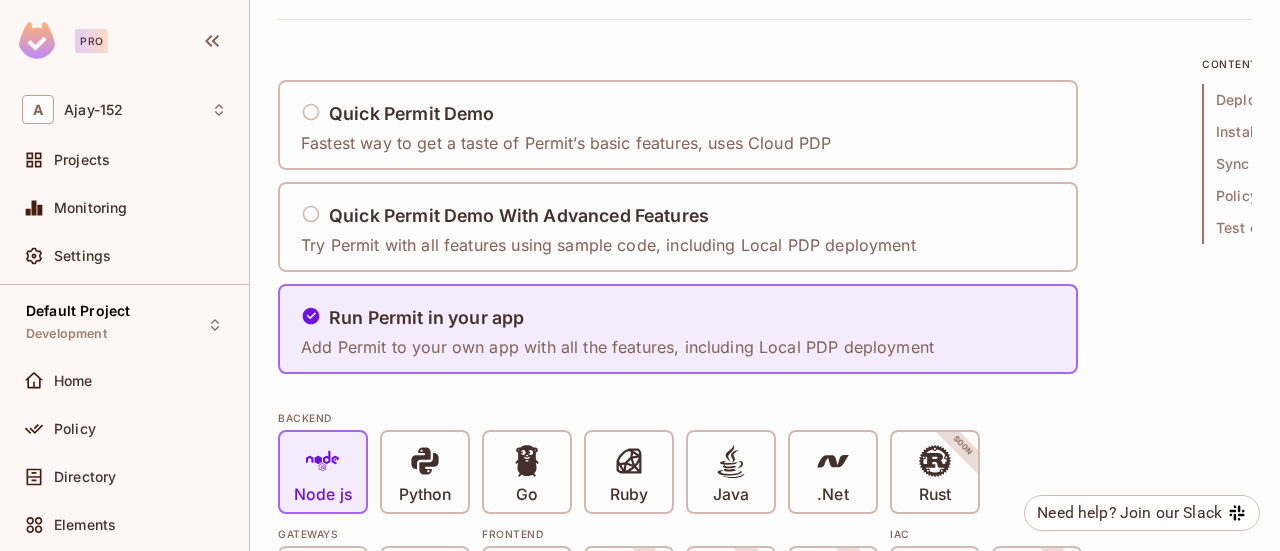click on "Policy Enforcement Point" at bounding box center (1322, 196) 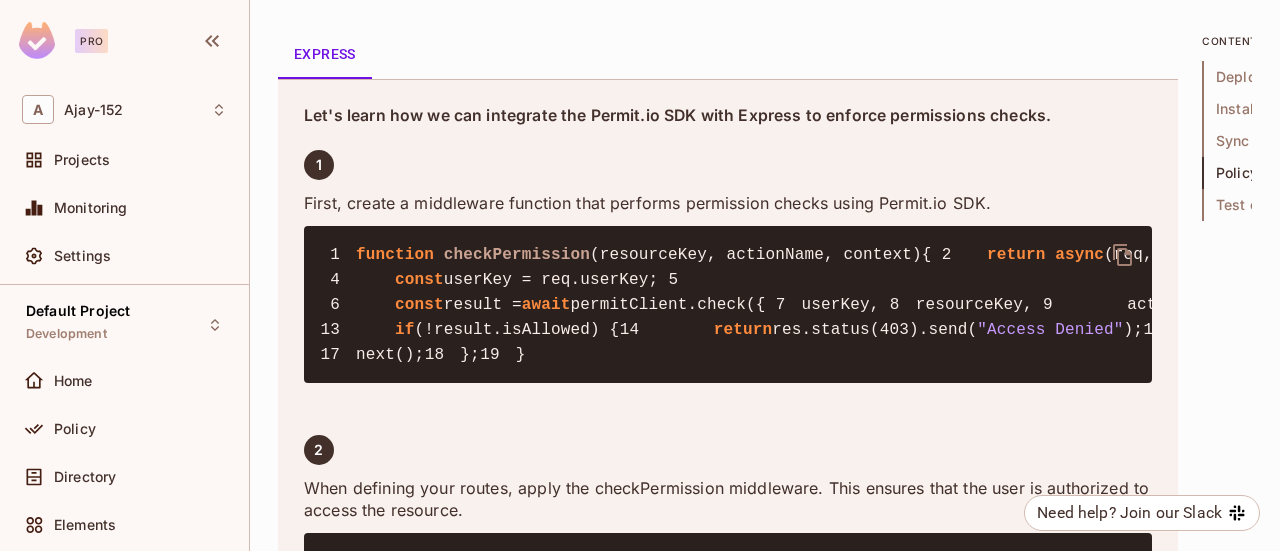 scroll, scrollTop: 3106, scrollLeft: 0, axis: vertical 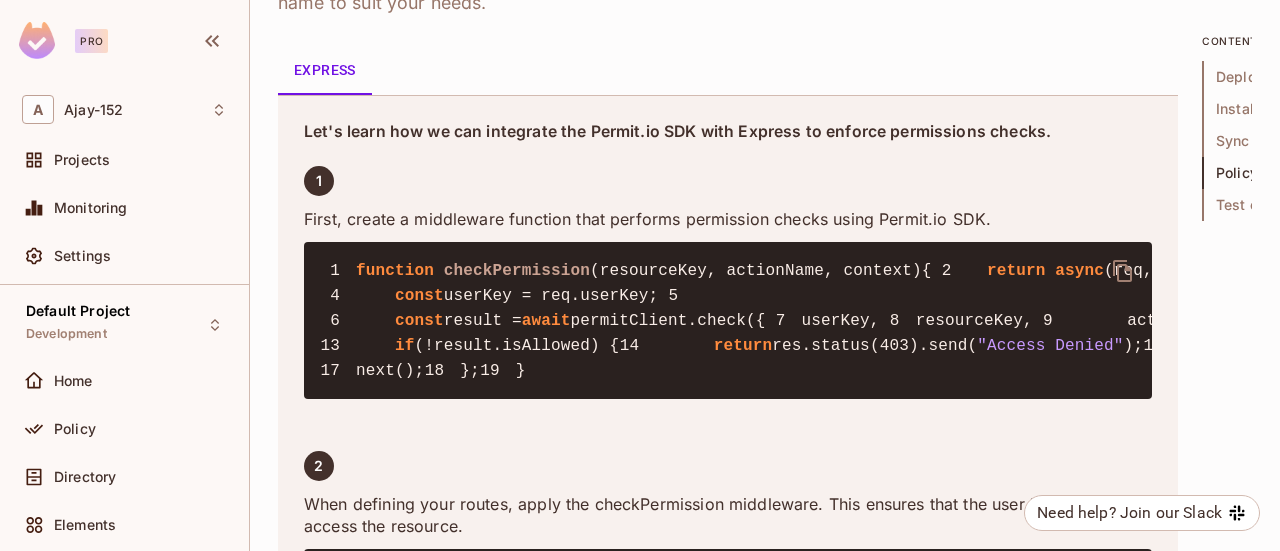 click on "test" at bounding box center (388, -264) 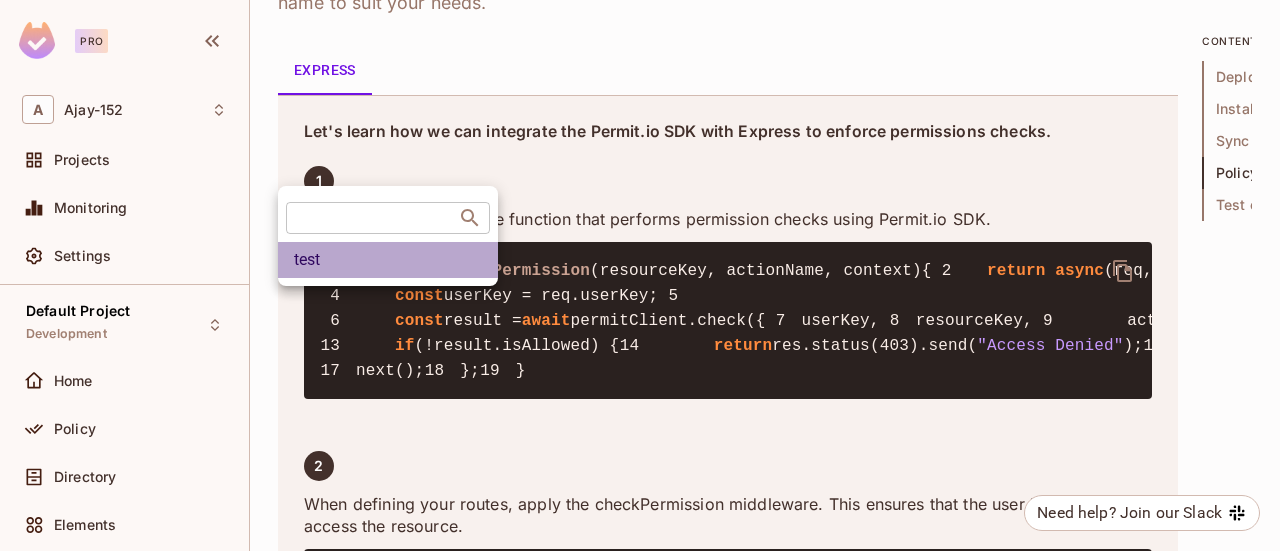 click on "test" at bounding box center [388, 260] 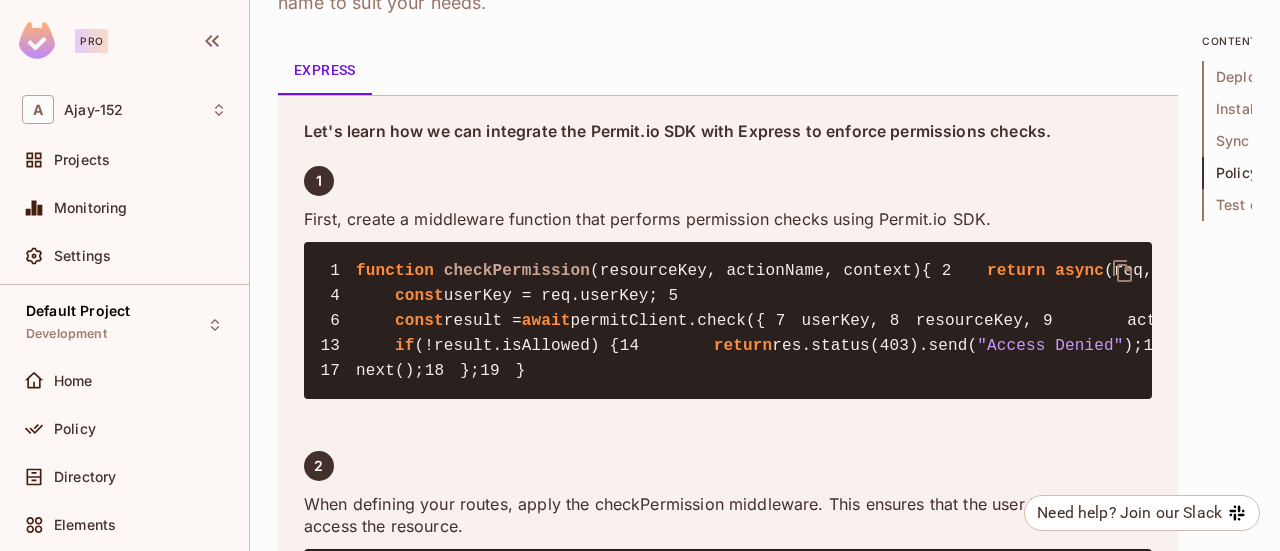 click on "Select Action" at bounding box center (624, -264) 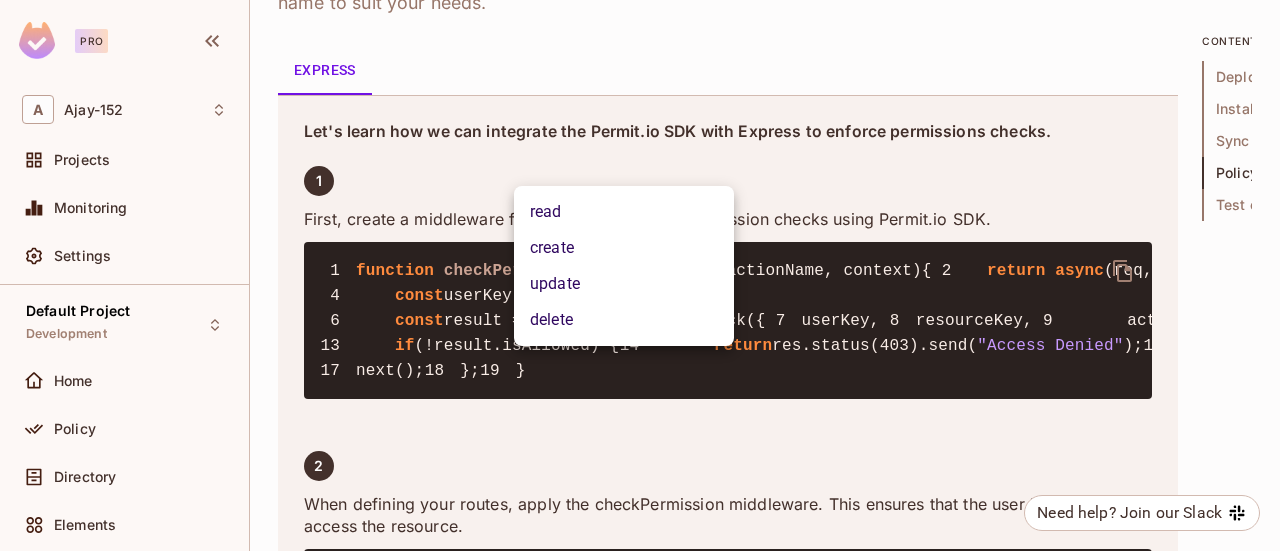 click on "create" at bounding box center (624, 248) 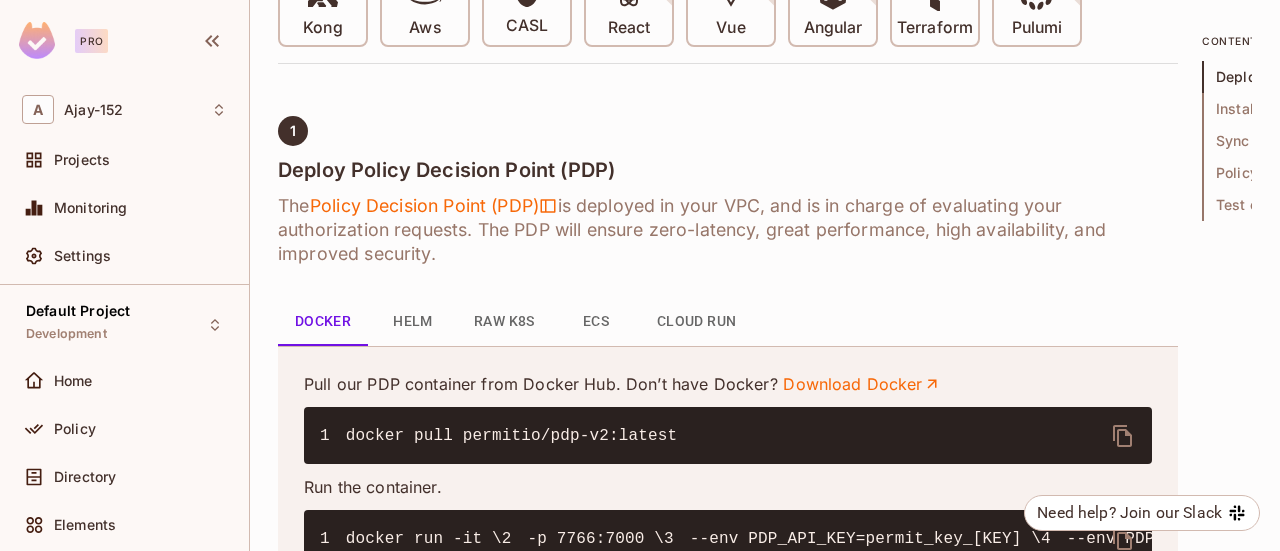 scroll, scrollTop: 706, scrollLeft: 0, axis: vertical 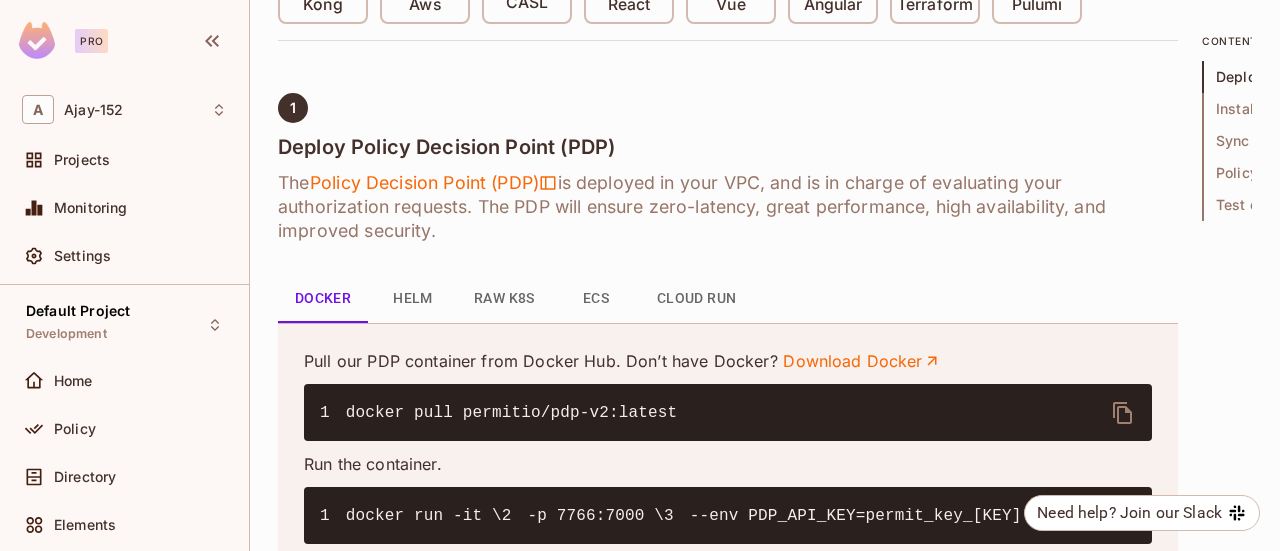 click on "Helm" at bounding box center (413, 299) 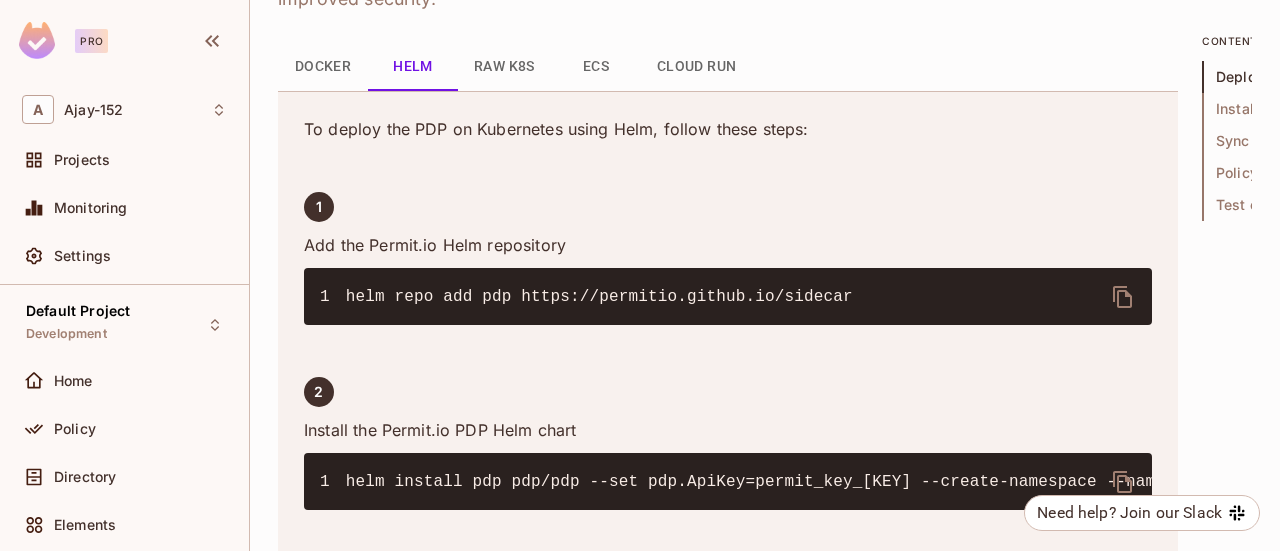 scroll, scrollTop: 906, scrollLeft: 0, axis: vertical 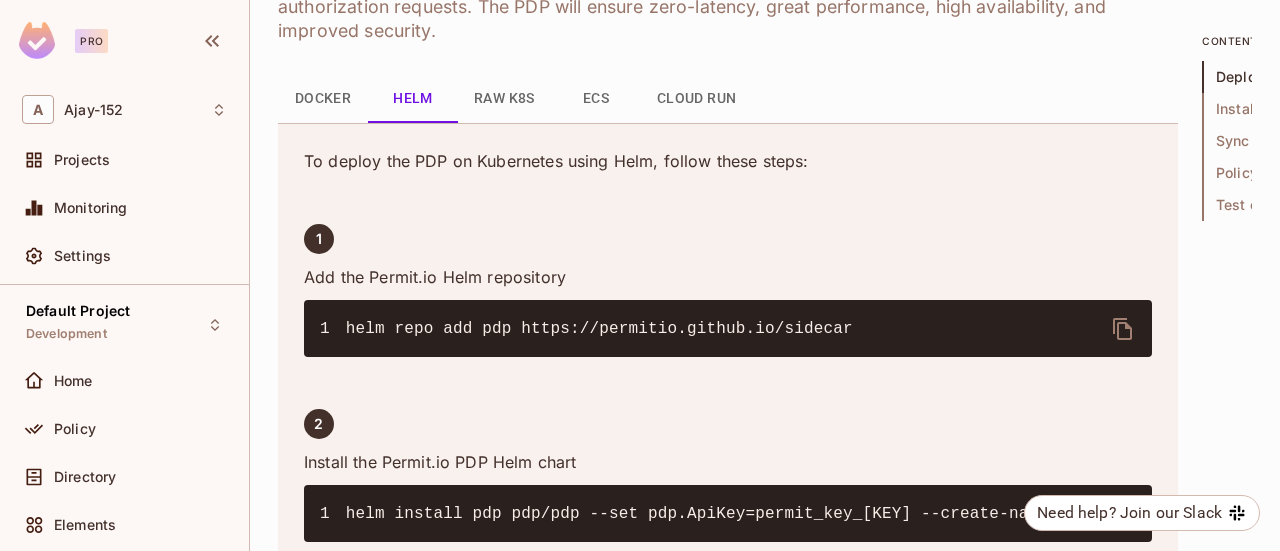click on "Raw K8s" at bounding box center [504, 99] 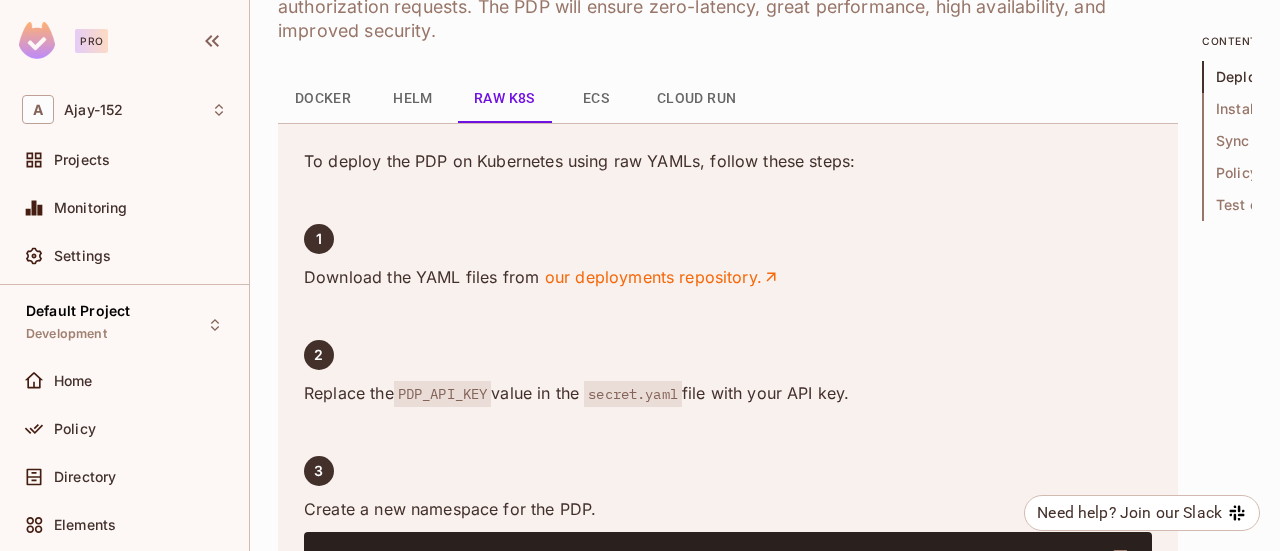 click on "Cloud Run" at bounding box center (697, 99) 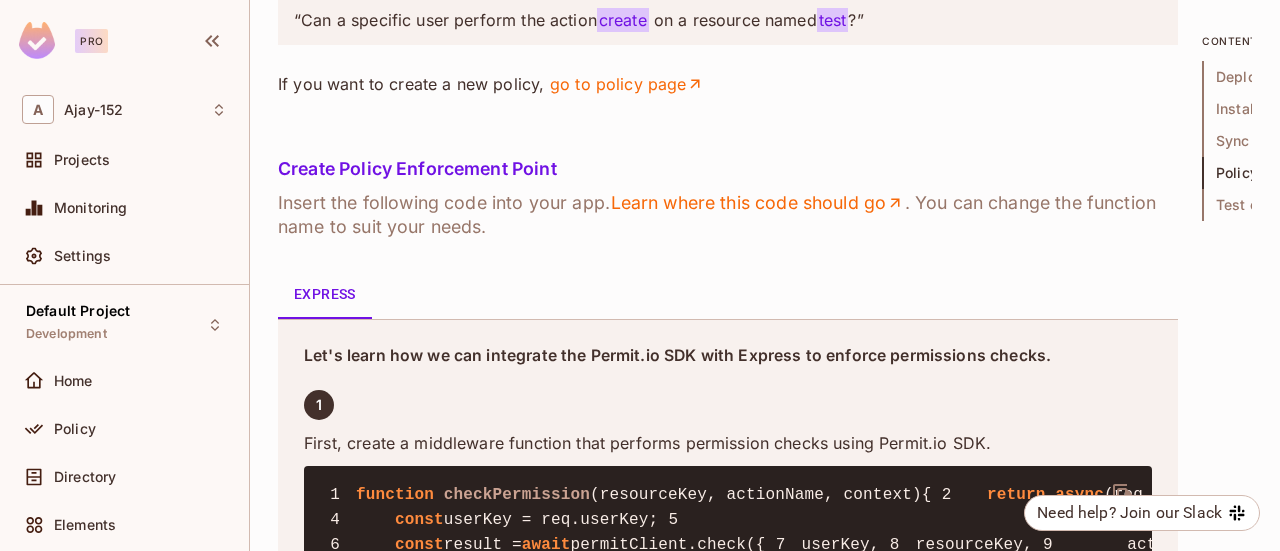 scroll, scrollTop: 2706, scrollLeft: 0, axis: vertical 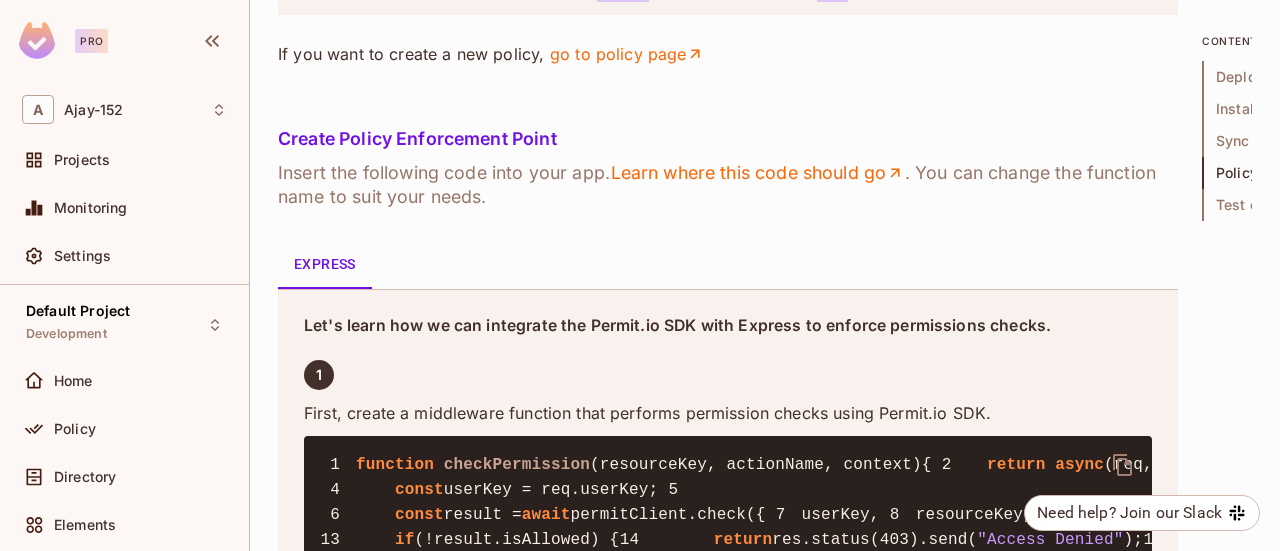 click on "test" at bounding box center [388, -70] 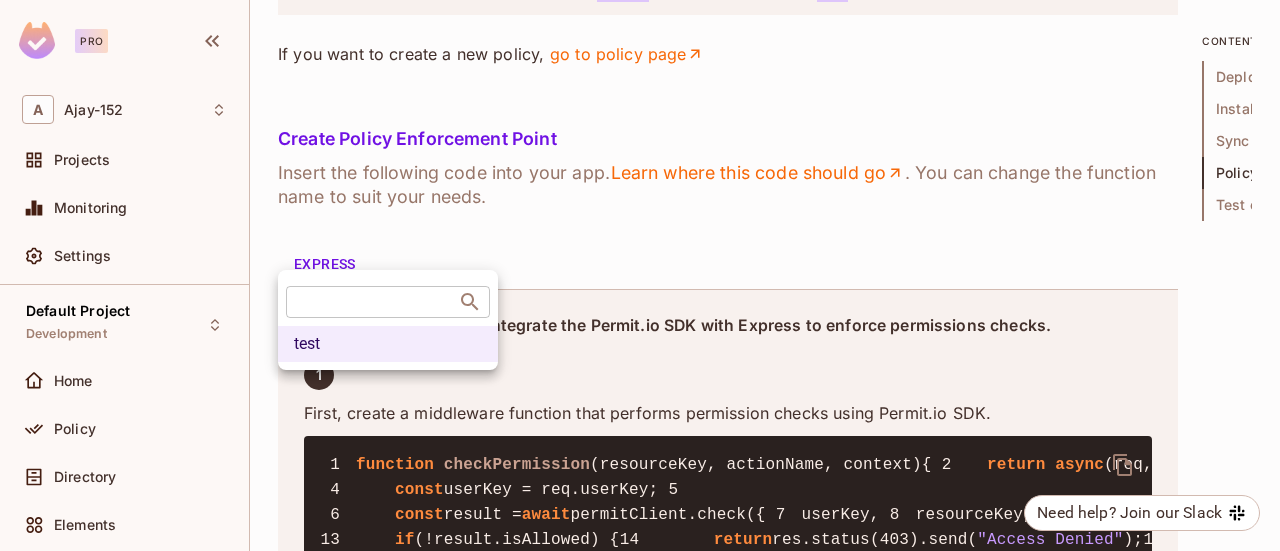 click at bounding box center [640, 275] 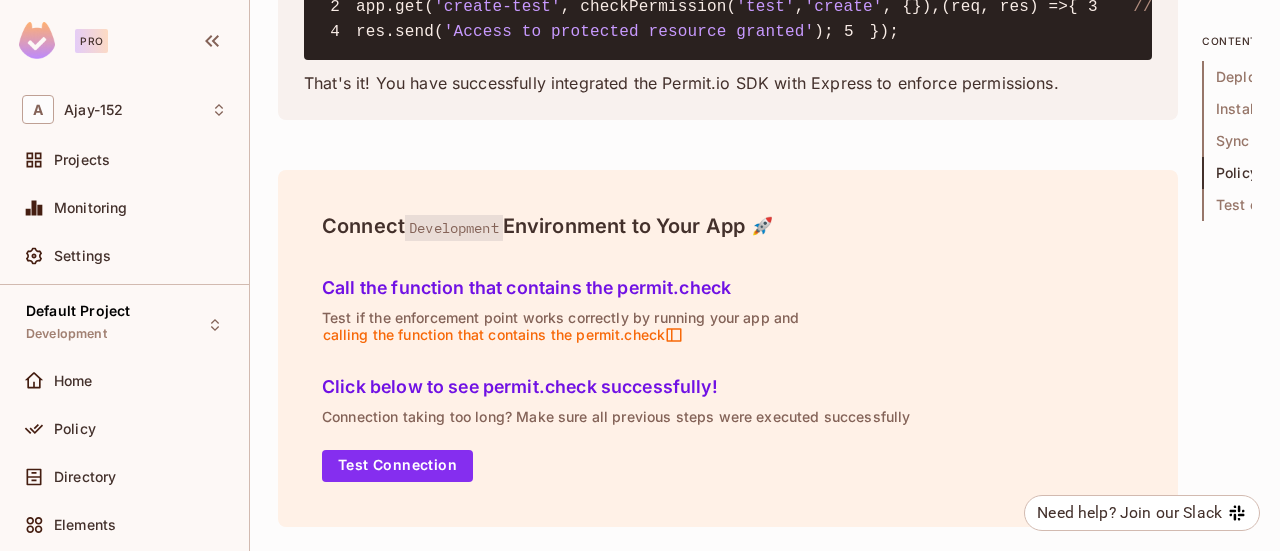 scroll, scrollTop: 4191, scrollLeft: 0, axis: vertical 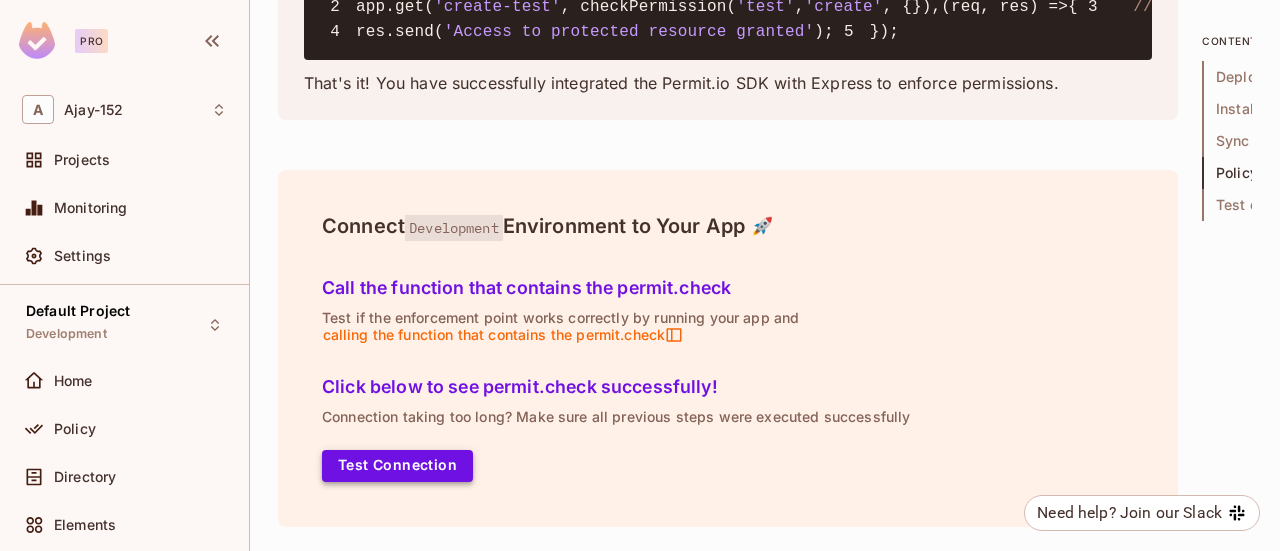 click on "Test Connection" at bounding box center (397, 466) 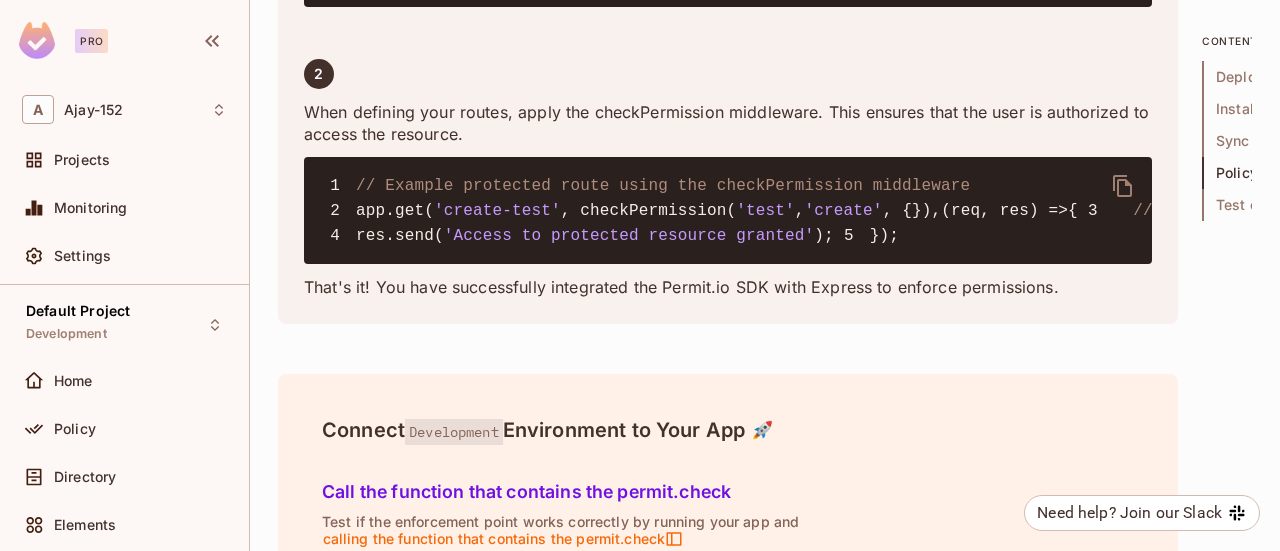 scroll, scrollTop: 3291, scrollLeft: 0, axis: vertical 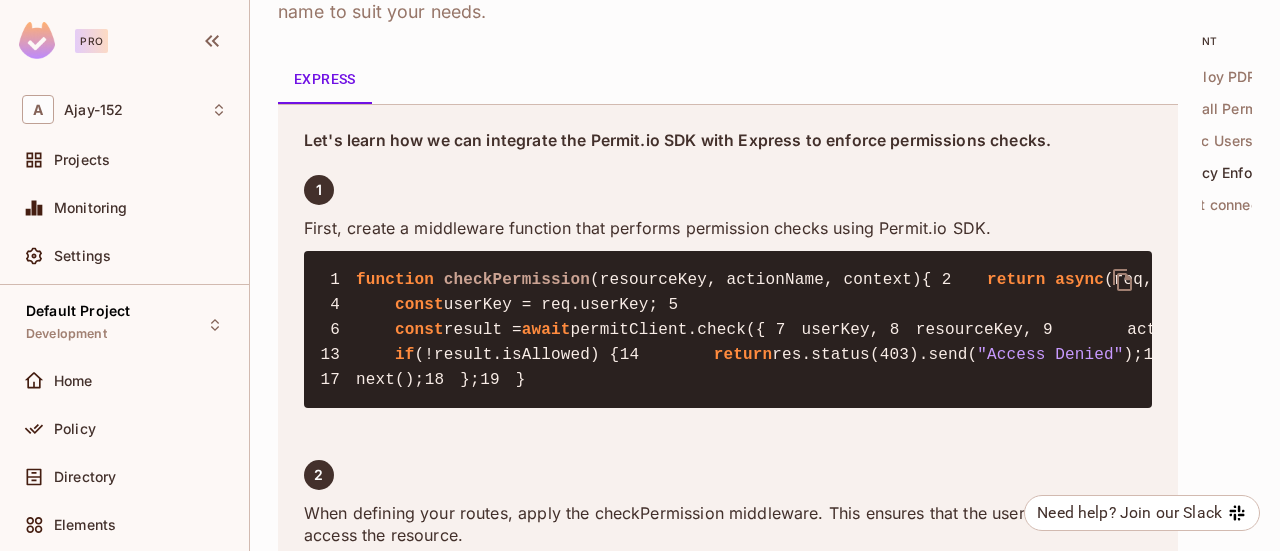 click on "Policy Enforcement Point" at bounding box center [1282, 173] 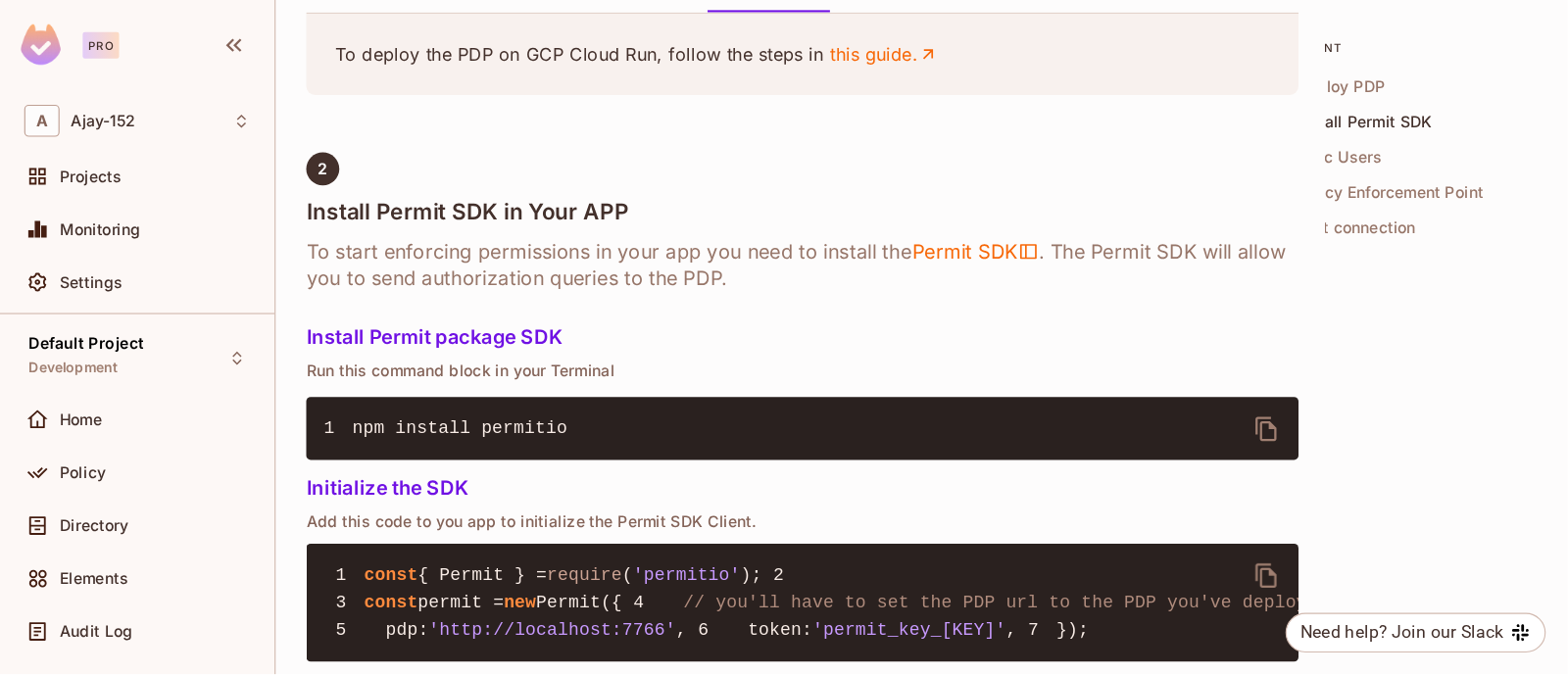 scroll, scrollTop: 997, scrollLeft: 0, axis: vertical 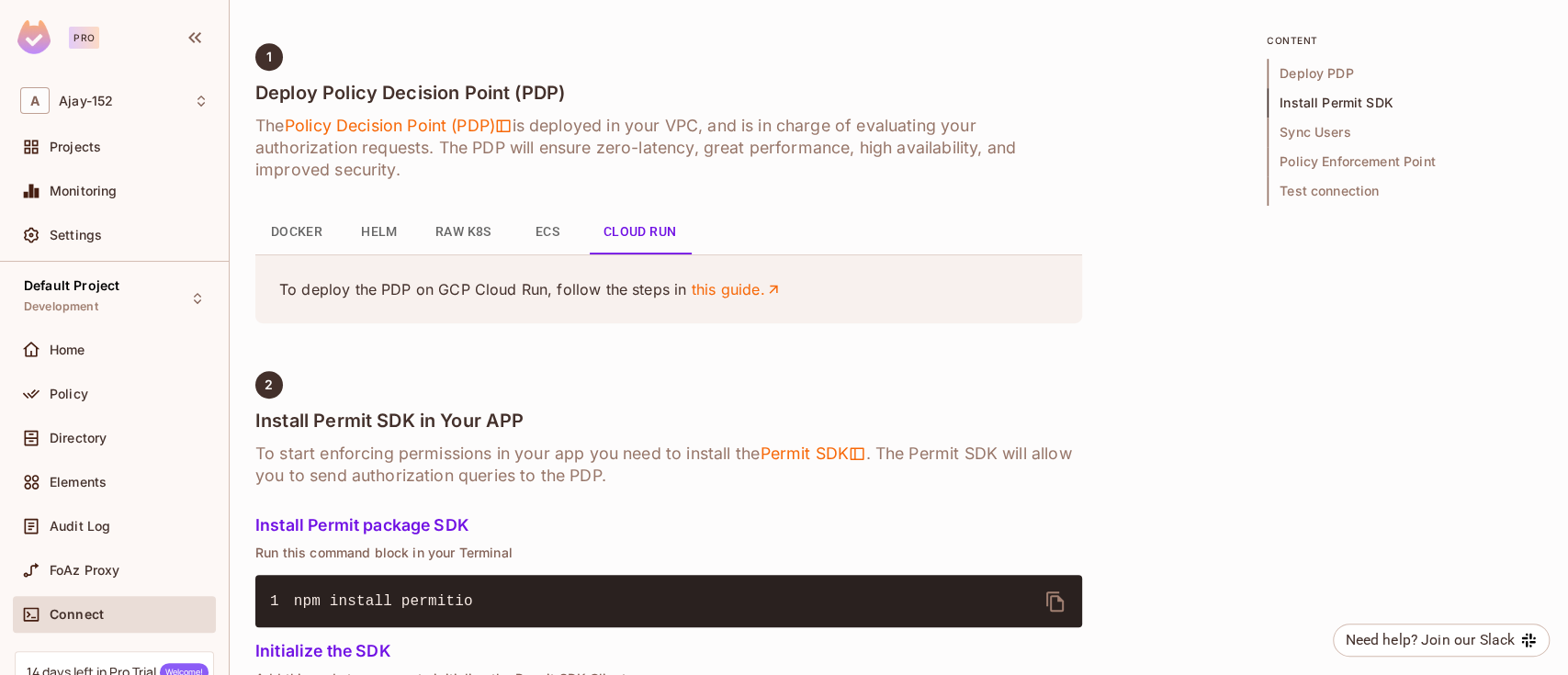 drag, startPoint x: 1318, startPoint y: 186, endPoint x: 1323, endPoint y: 265, distance: 79.15807 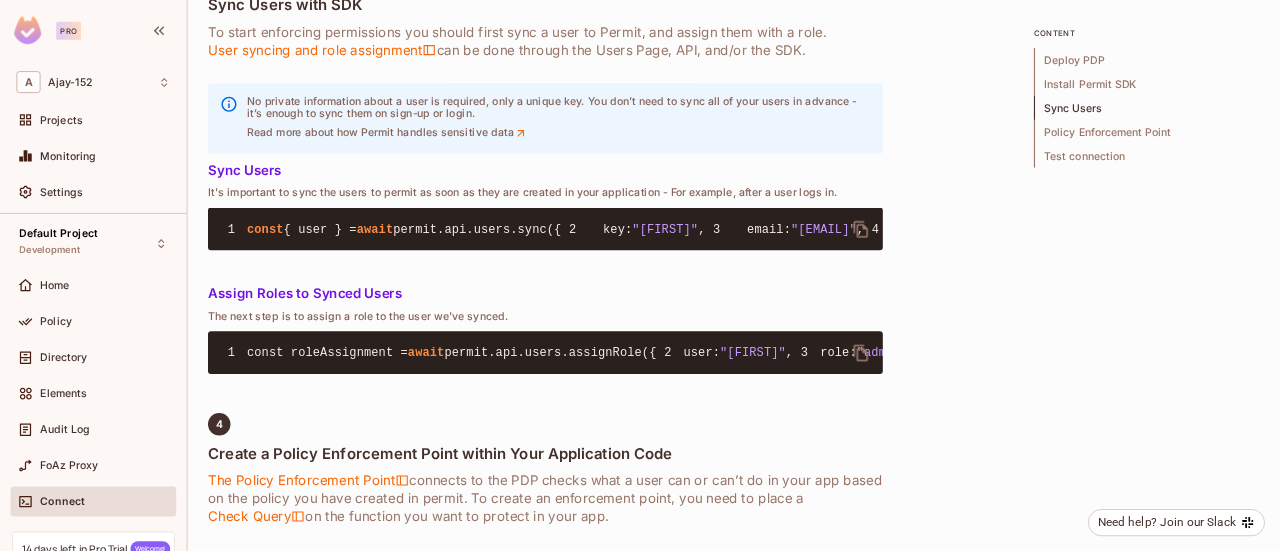 scroll, scrollTop: 1214, scrollLeft: 0, axis: vertical 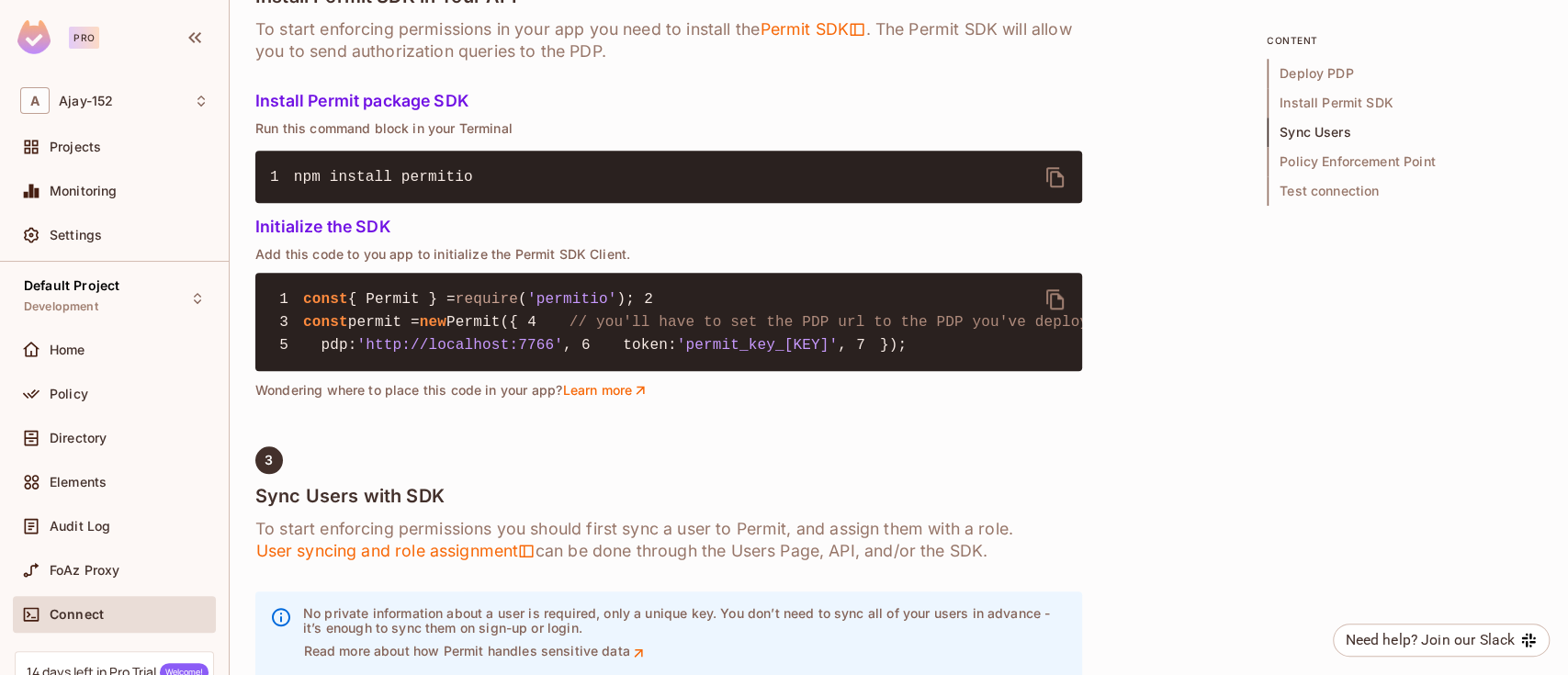 click on "Deploy Policy Decision Point (PDP)
The  Policy Decision Point (PDP)  is deployed in your VPC, and is in charge of evaluating your authorization requests. The PDP will ensure zero-latency, great performance, high availability, and improved security.
Docker Helm Raw K8s ECS Cloud Run To deploy the PDP on GCP Cloud Run, follow the steps in     this guide.
2
Install Permit SDK in Your APP
To start enforcing permissions in your app you need to install the  Permit SDK . The Permit SDK will allow you to send authorization queries to the PDP.
1" at bounding box center (898, 815) 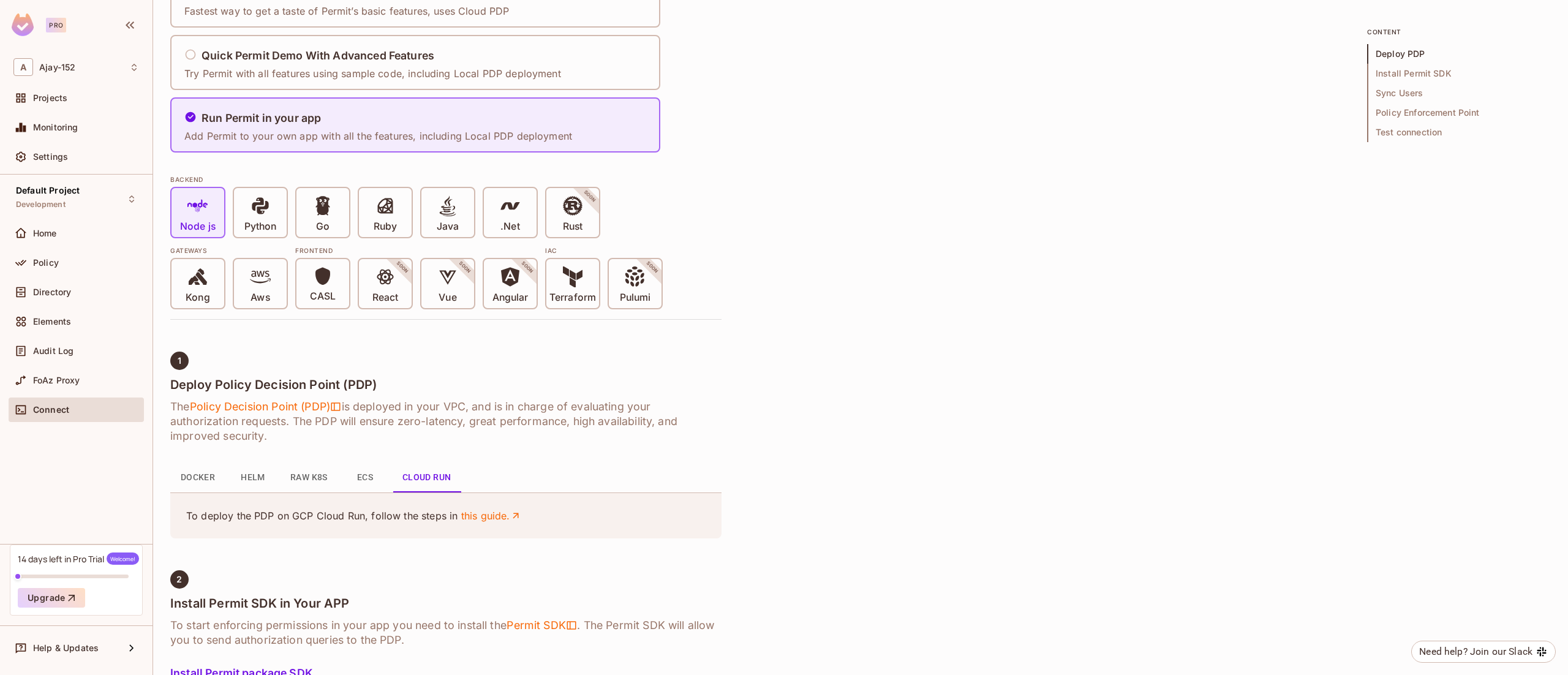 scroll, scrollTop: 0, scrollLeft: 0, axis: both 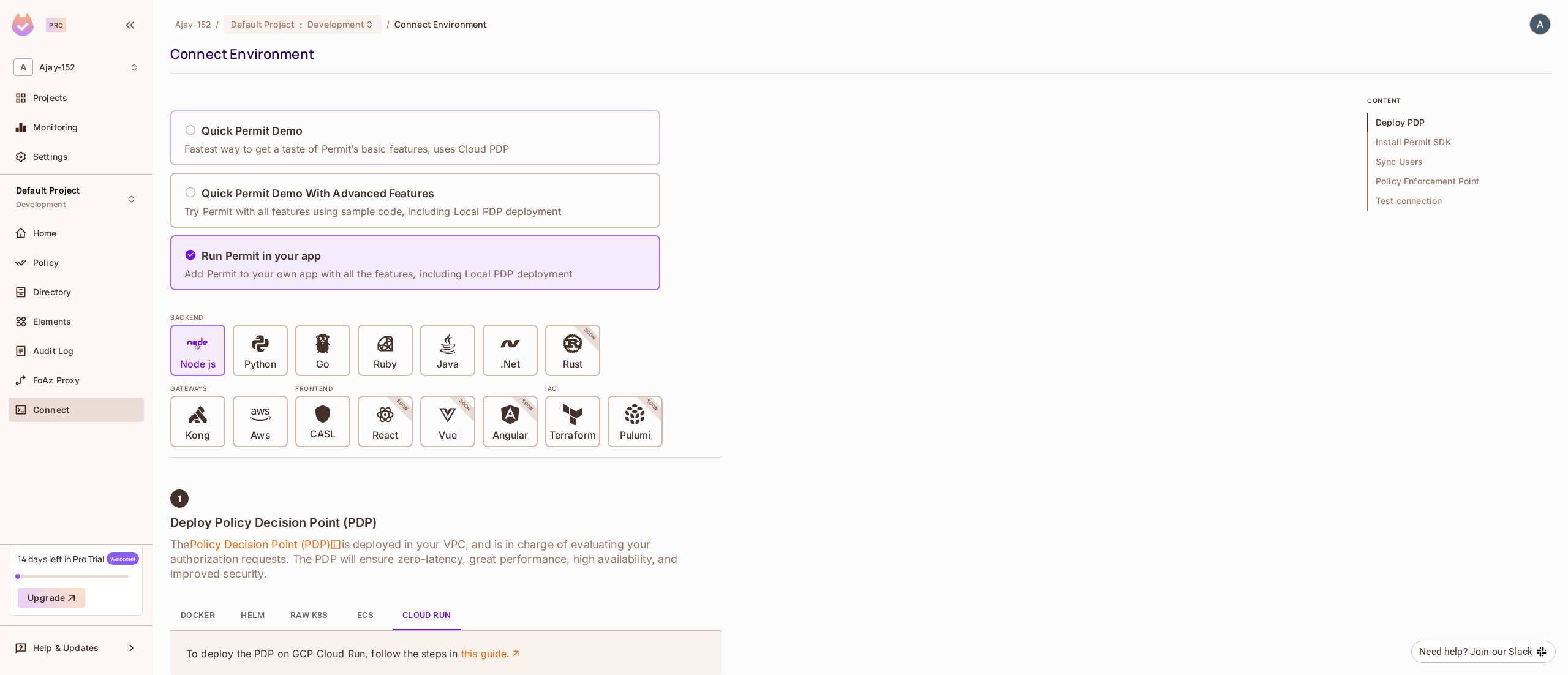 click on "Fastest way to get a taste of Permit’s basic features, uses Cloud PDP" at bounding box center [347, 149] 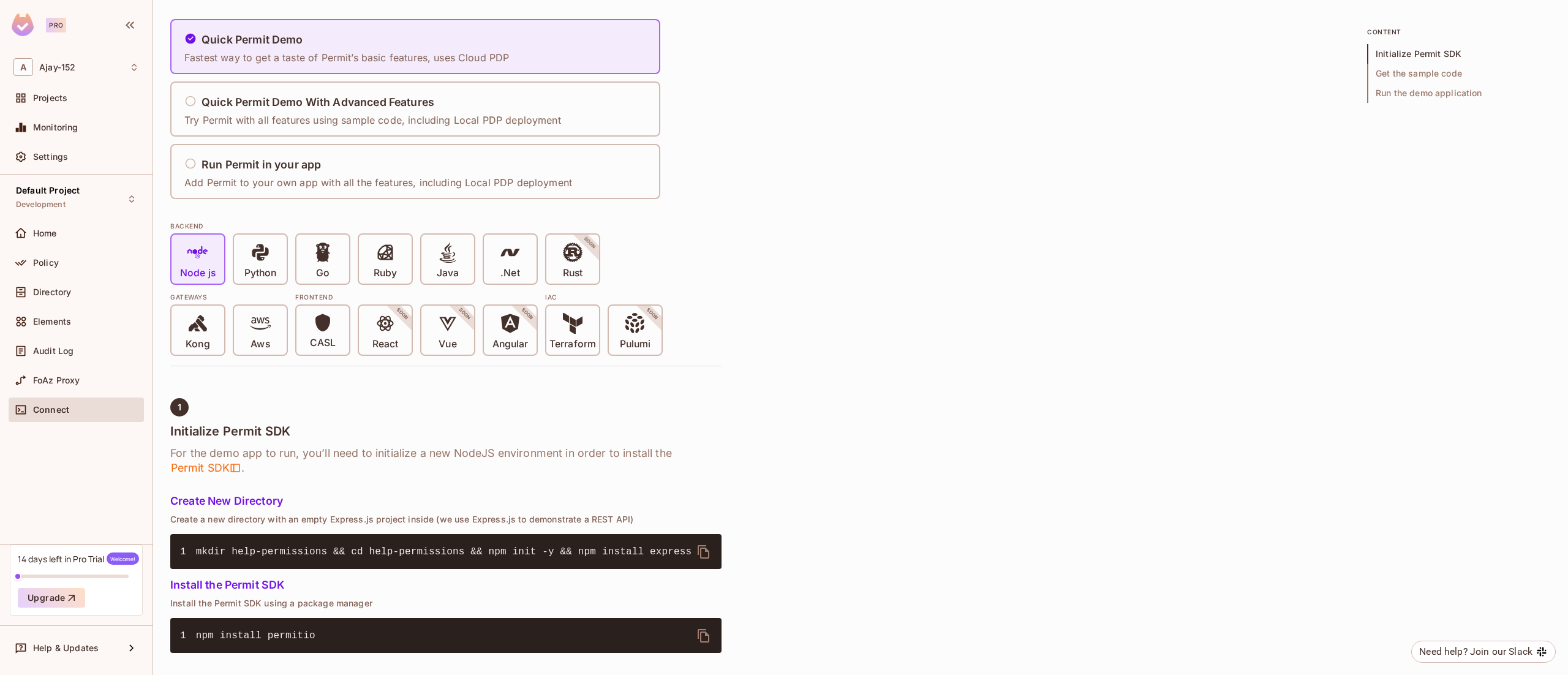 scroll, scrollTop: 123, scrollLeft: 0, axis: vertical 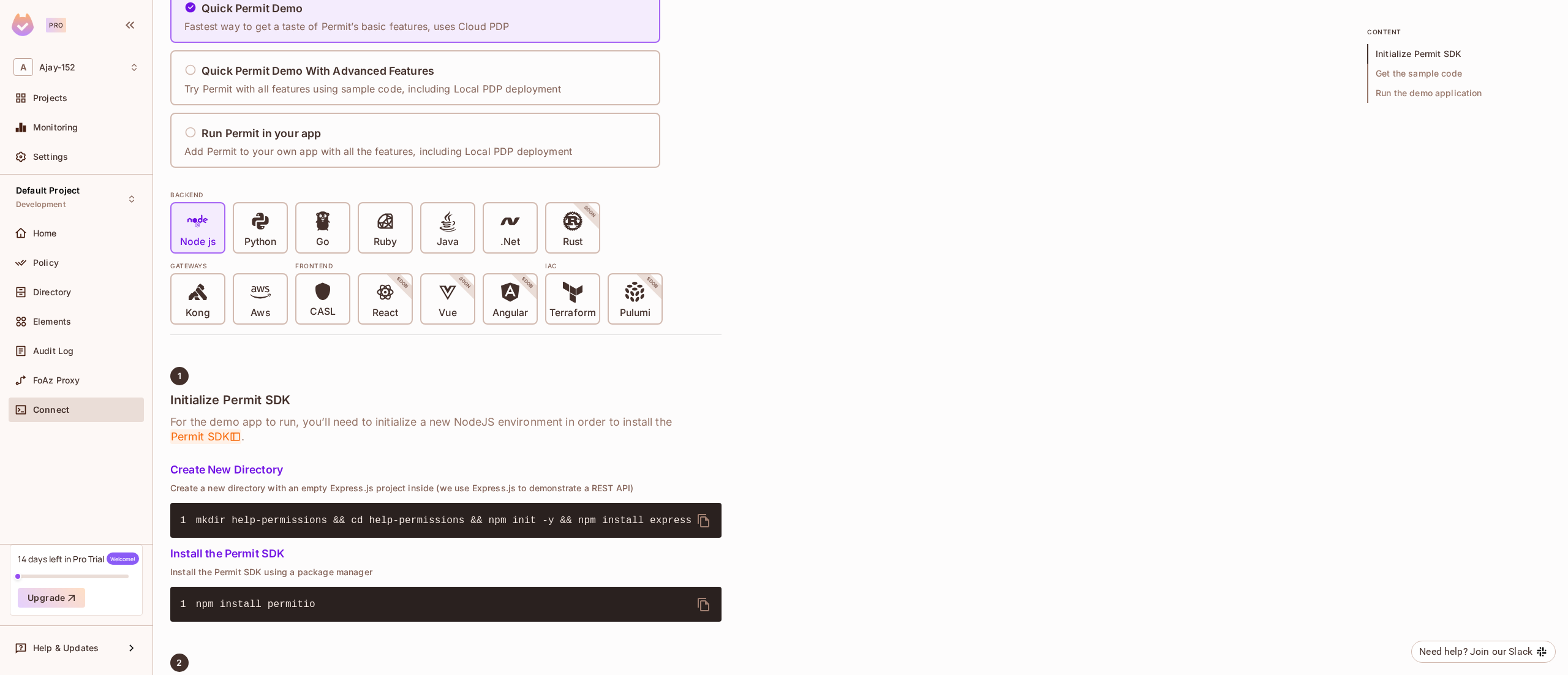 click on "Permit SDK" at bounding box center [206, 437] 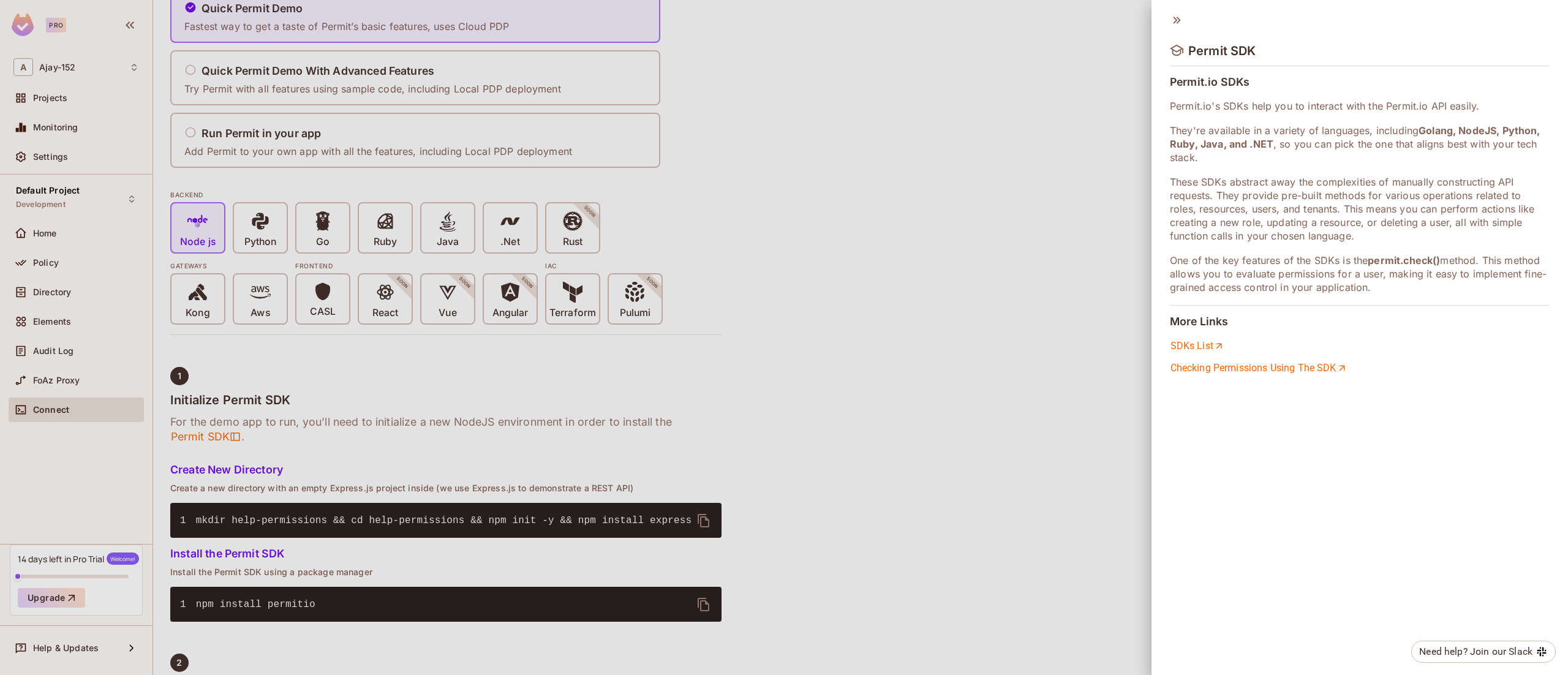 click at bounding box center (784, 338) 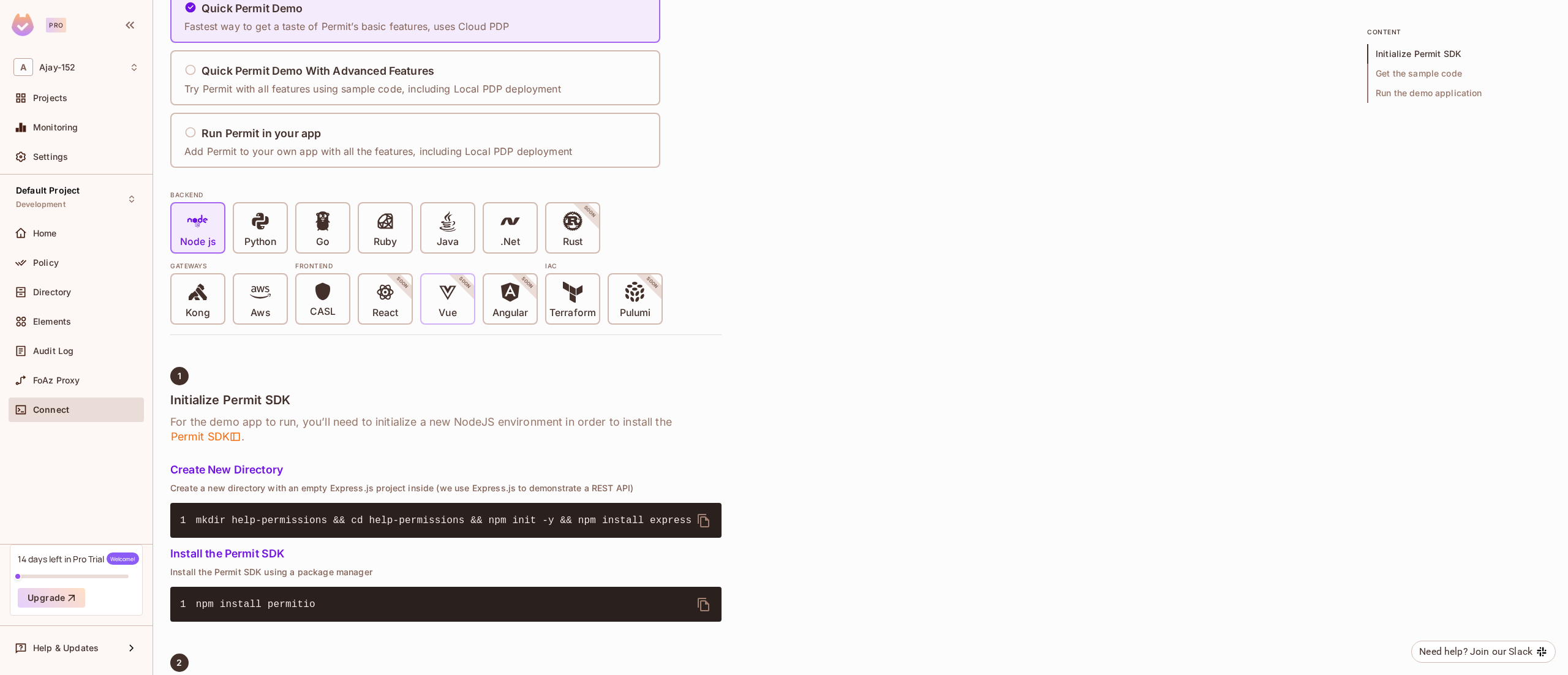 scroll, scrollTop: 0, scrollLeft: 0, axis: both 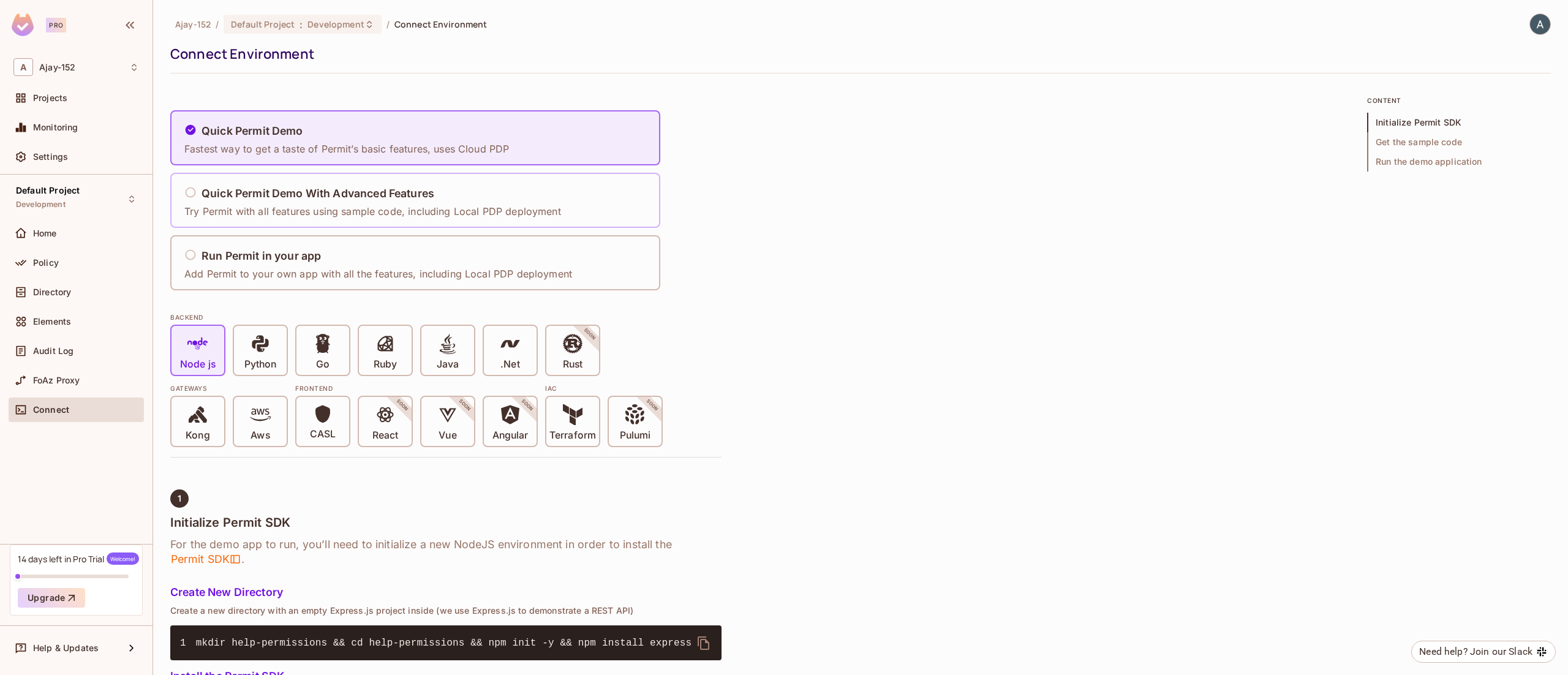 click on "Try Permit with all features using sample code, including Local PDP deployment" at bounding box center [372, 211] 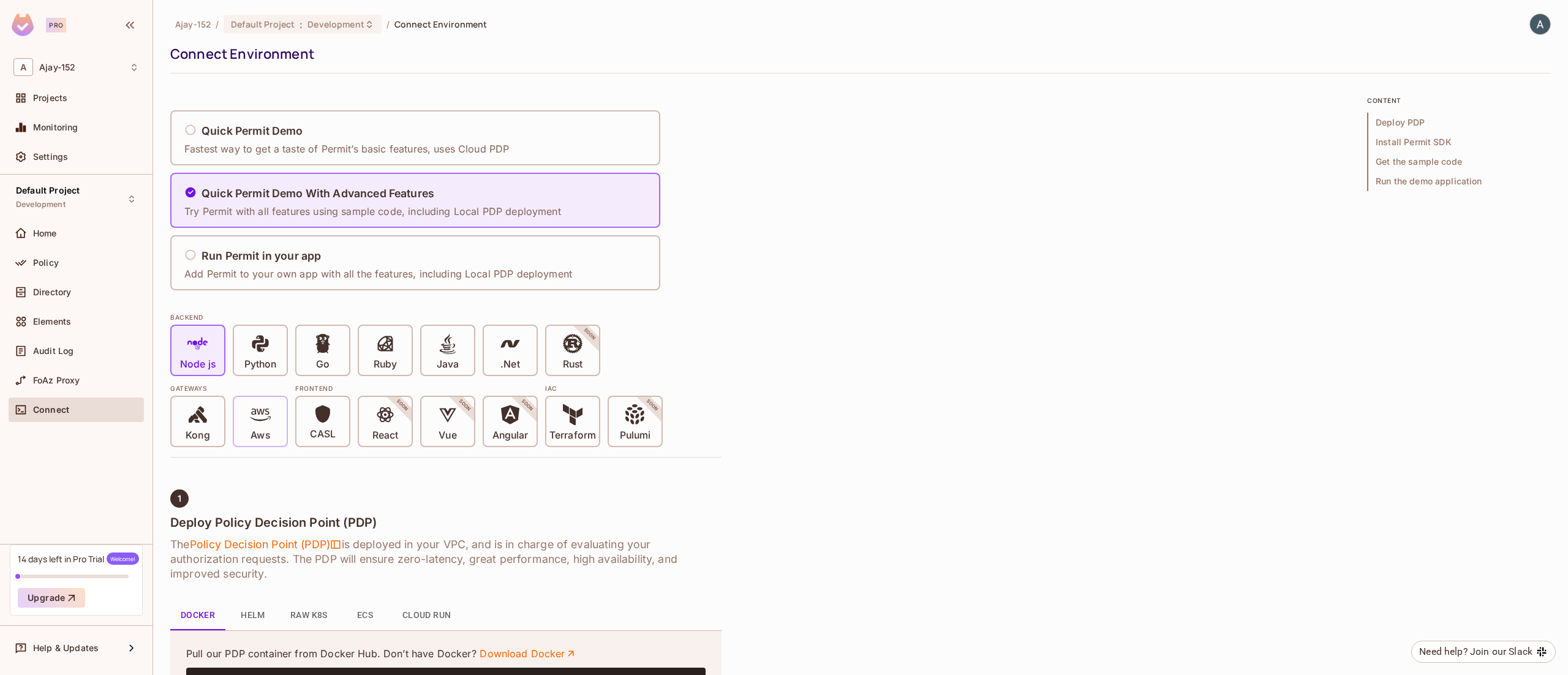 click on "Aws" at bounding box center (260, 421) 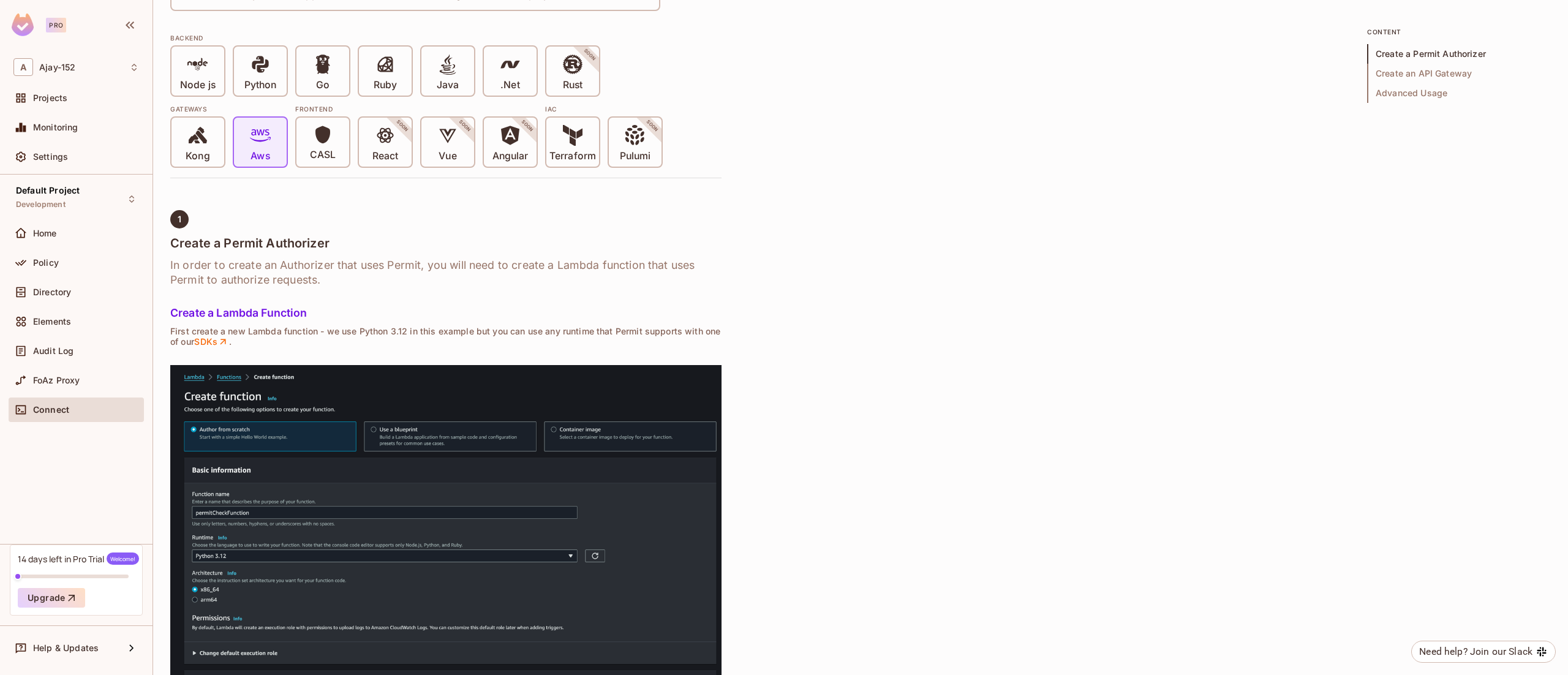 scroll, scrollTop: 245, scrollLeft: 0, axis: vertical 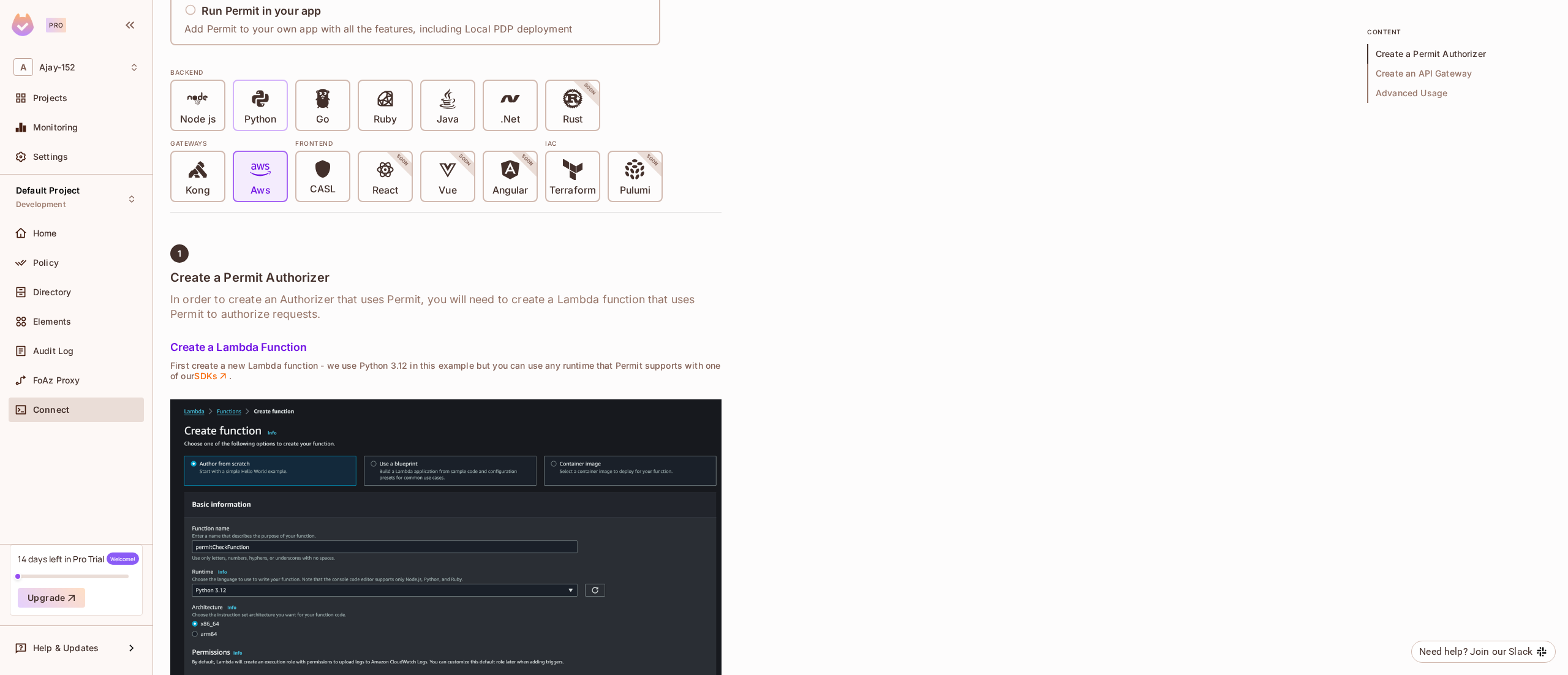 click on "Python" at bounding box center [260, 105] 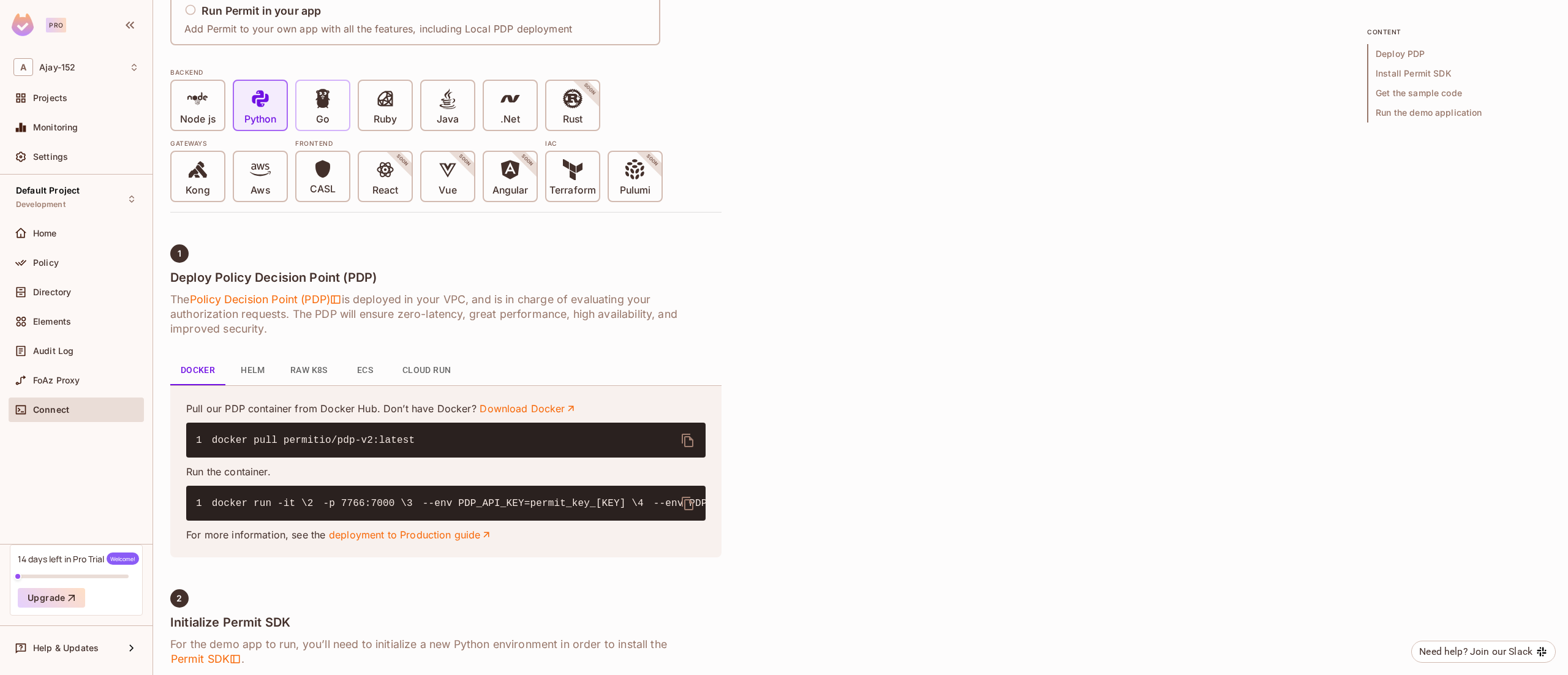 click at bounding box center [323, 100] 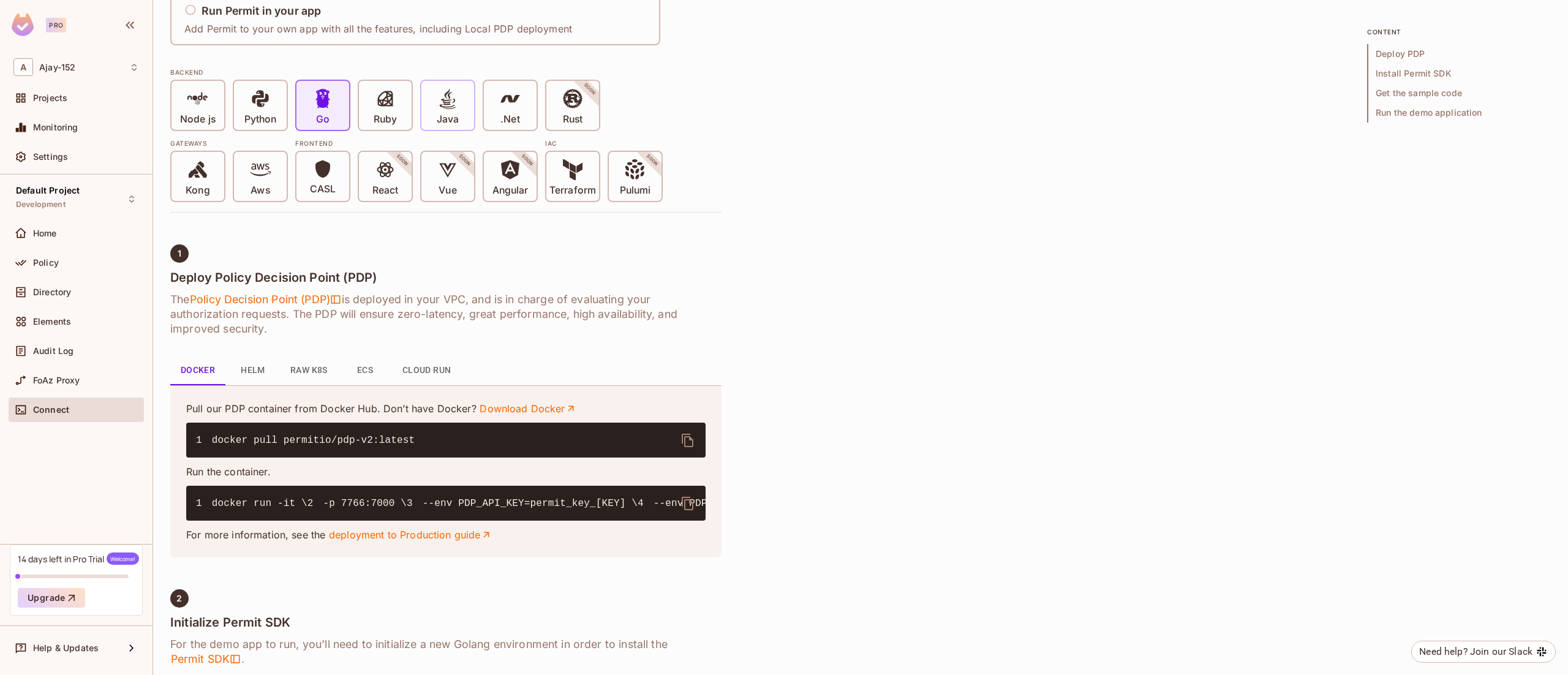 click on "Java" at bounding box center [448, 119] 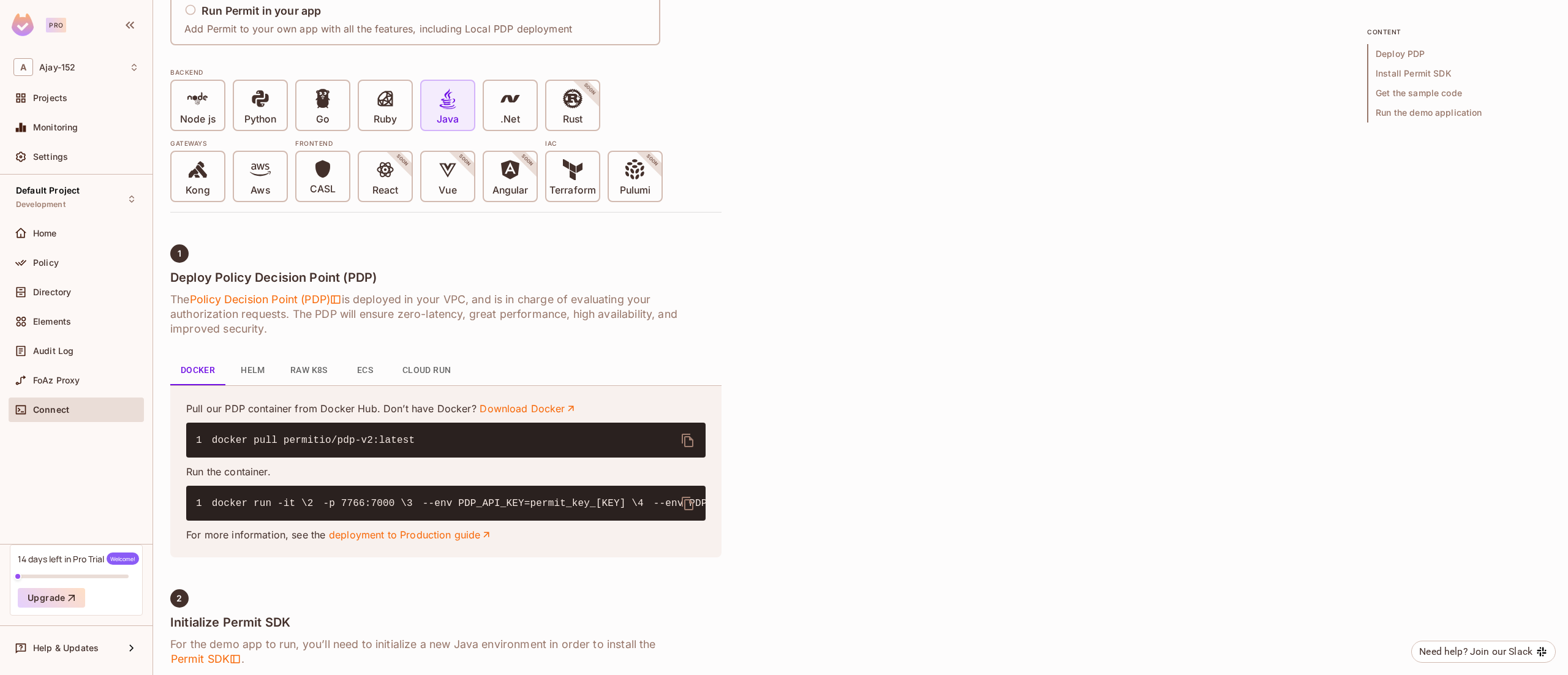 click on "Java" at bounding box center (448, 119) 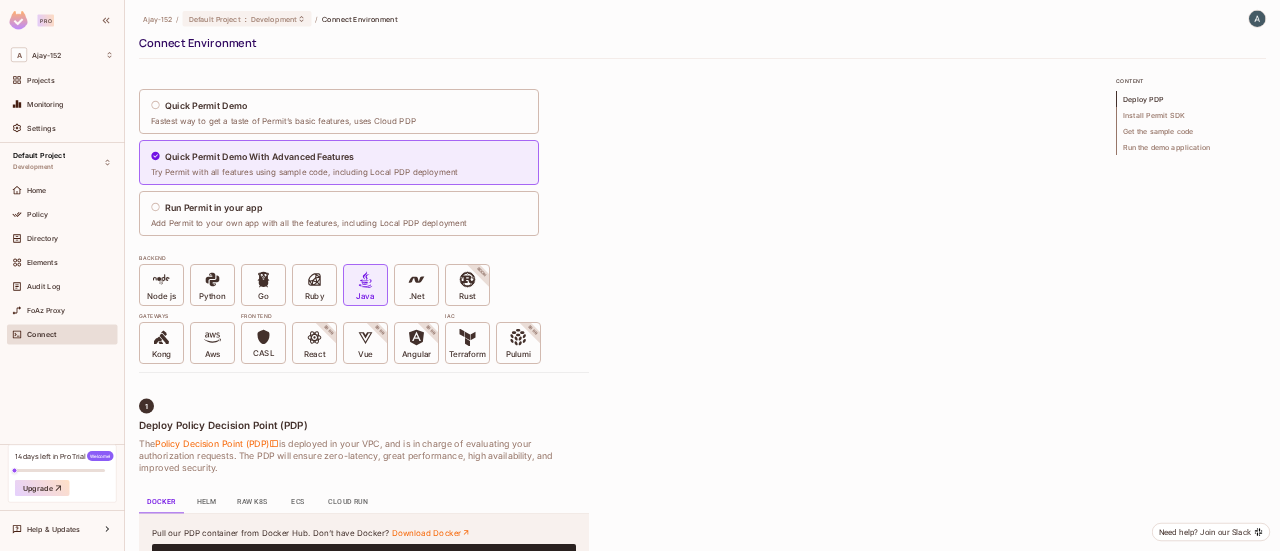 scroll, scrollTop: 0, scrollLeft: 0, axis: both 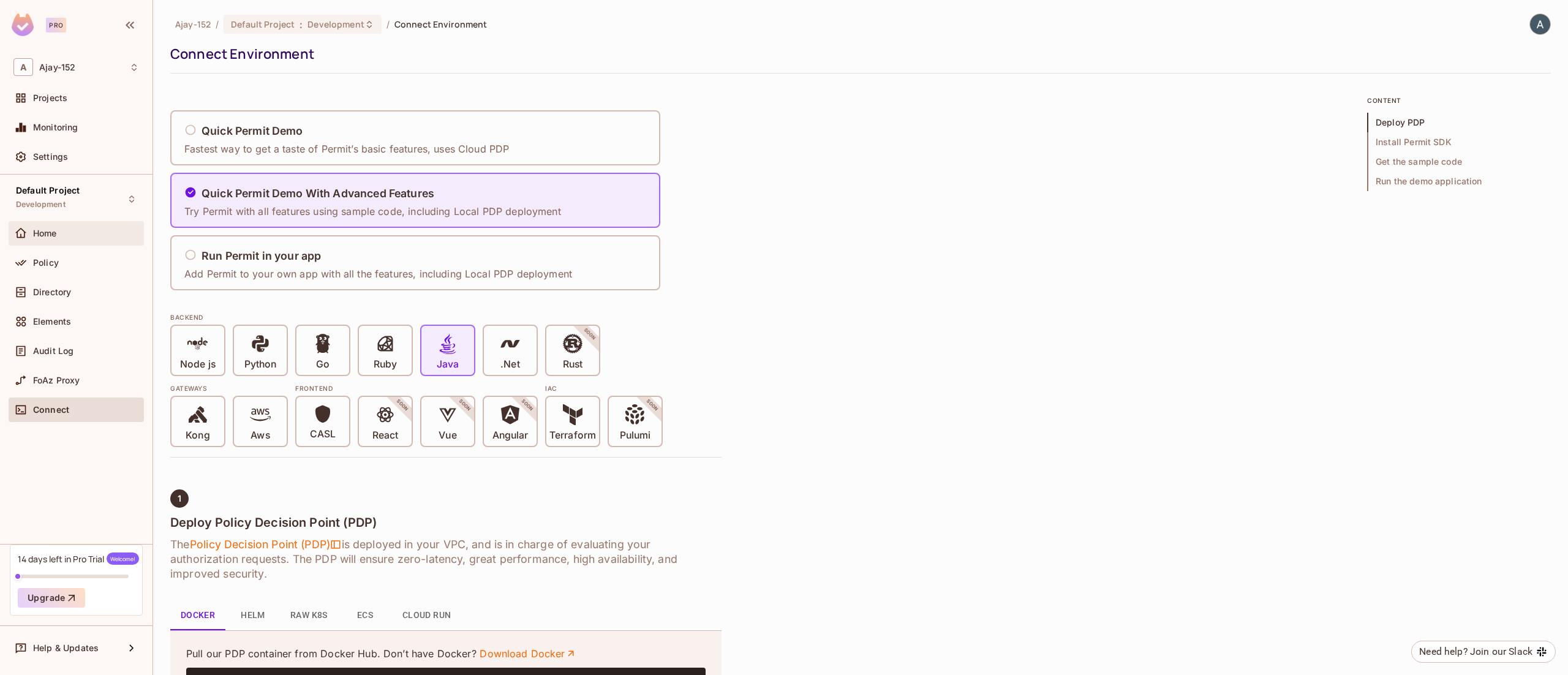click on "Home" at bounding box center (86, 233) 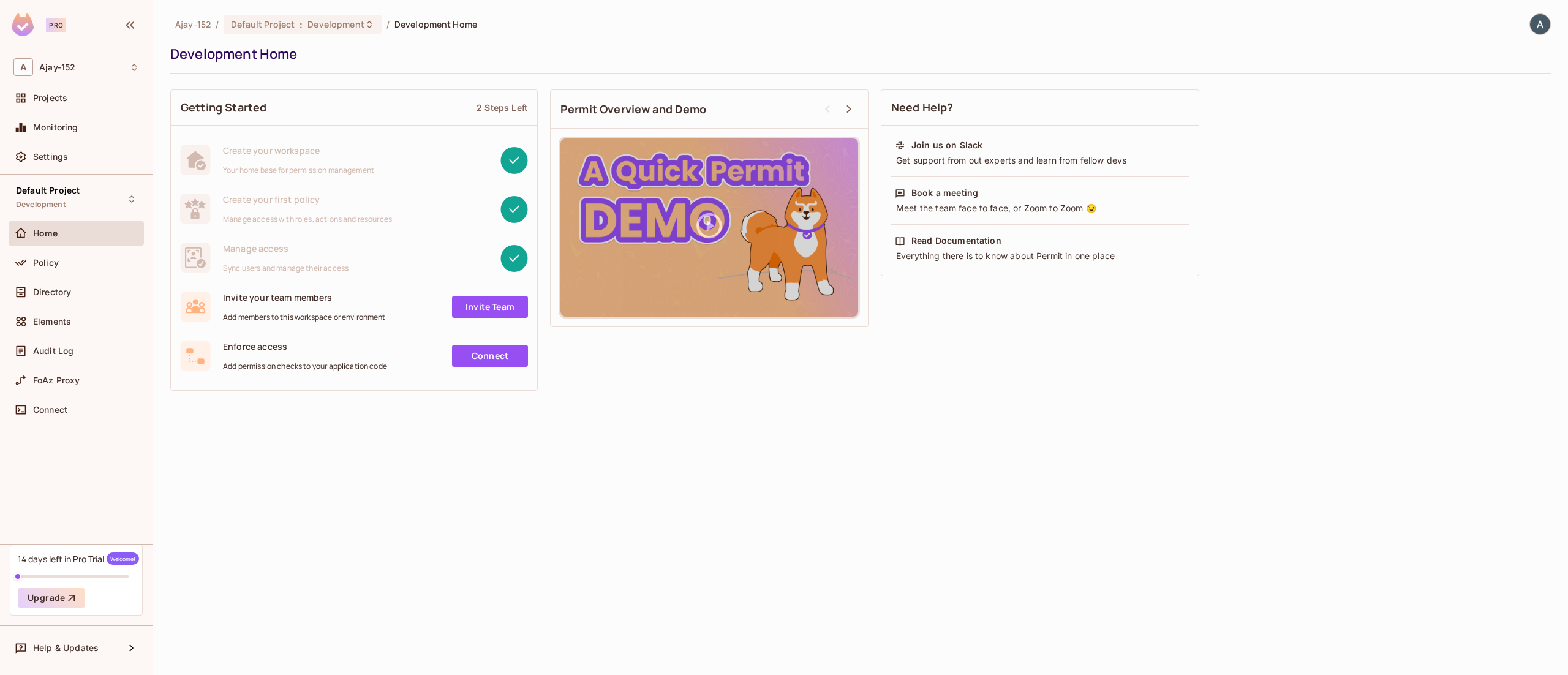 click on "Invite Team" at bounding box center (490, 307) 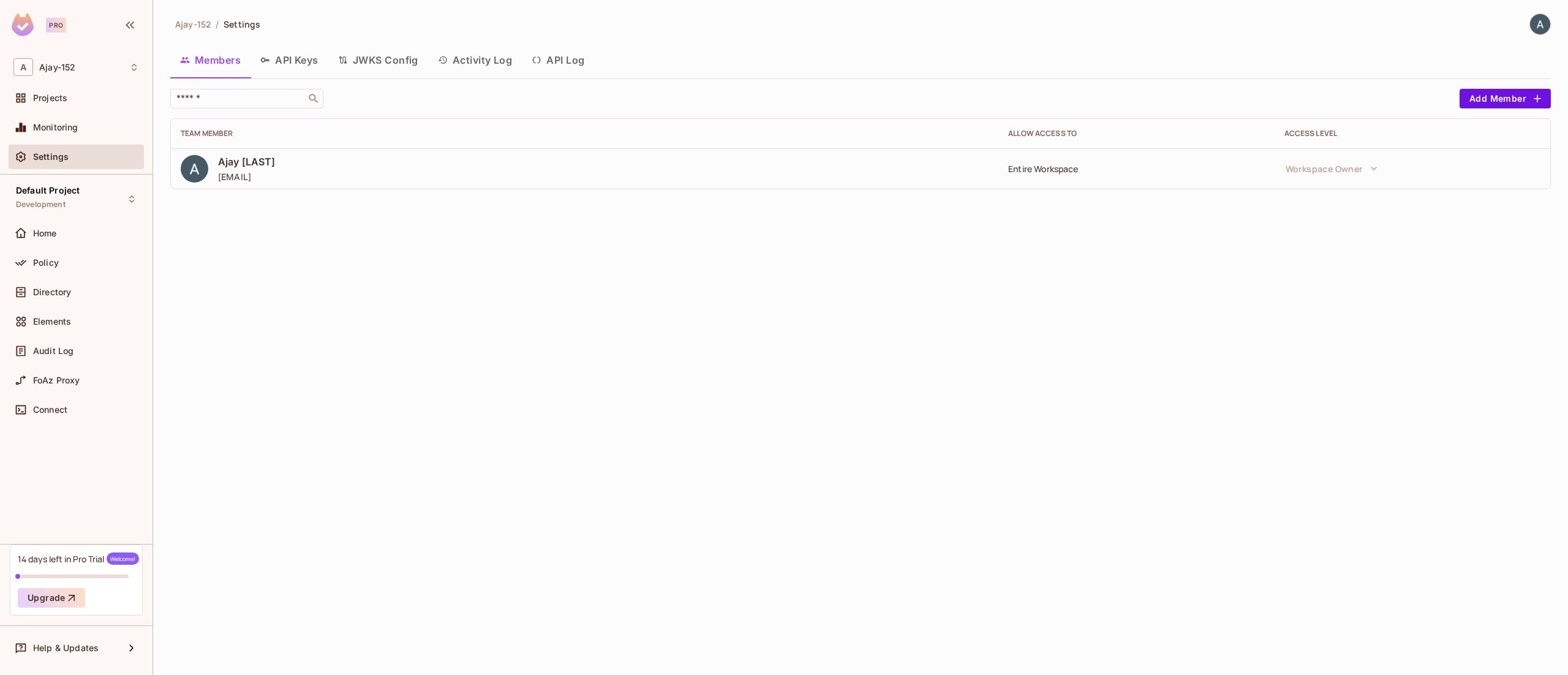 click on "Ajay [LAST] [EMAIL]" at bounding box center [584, 168] 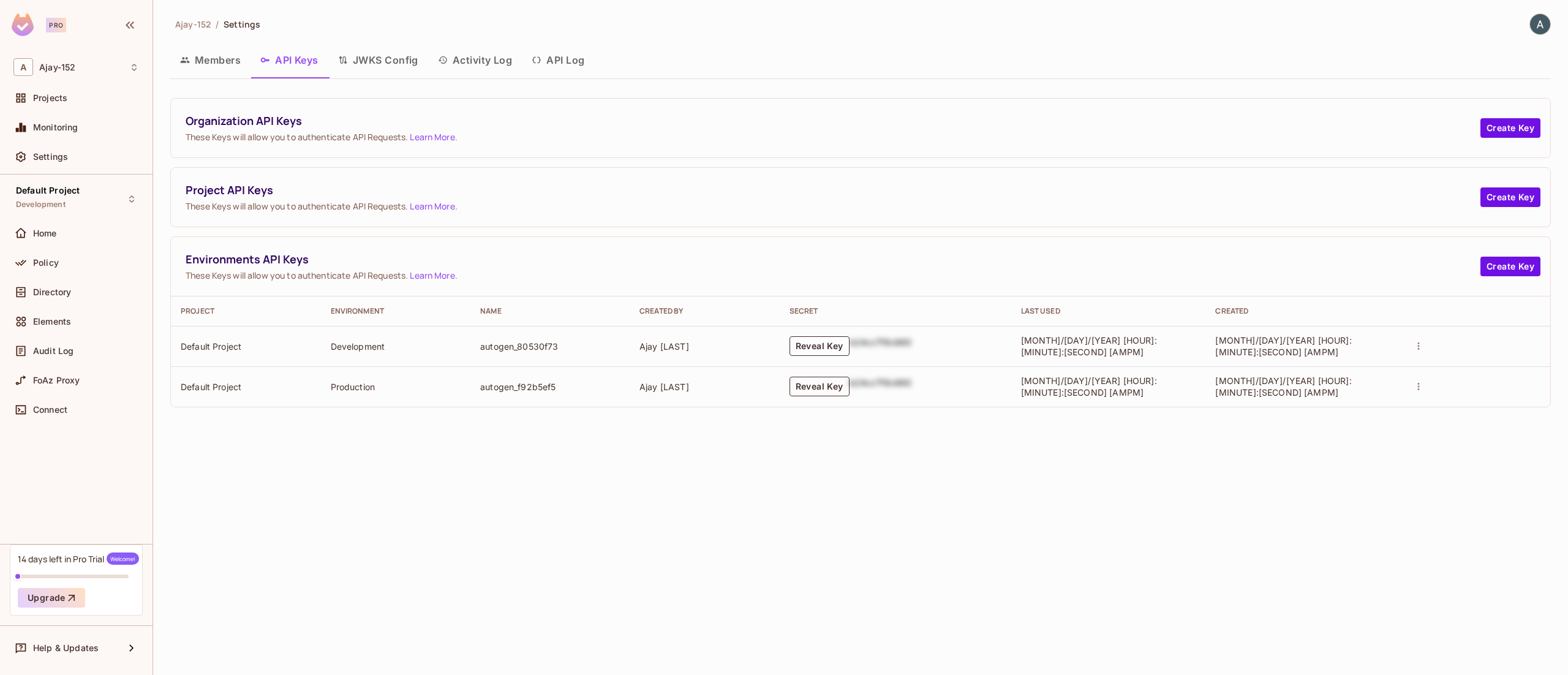 click on "Reveal Key" at bounding box center (820, 387) 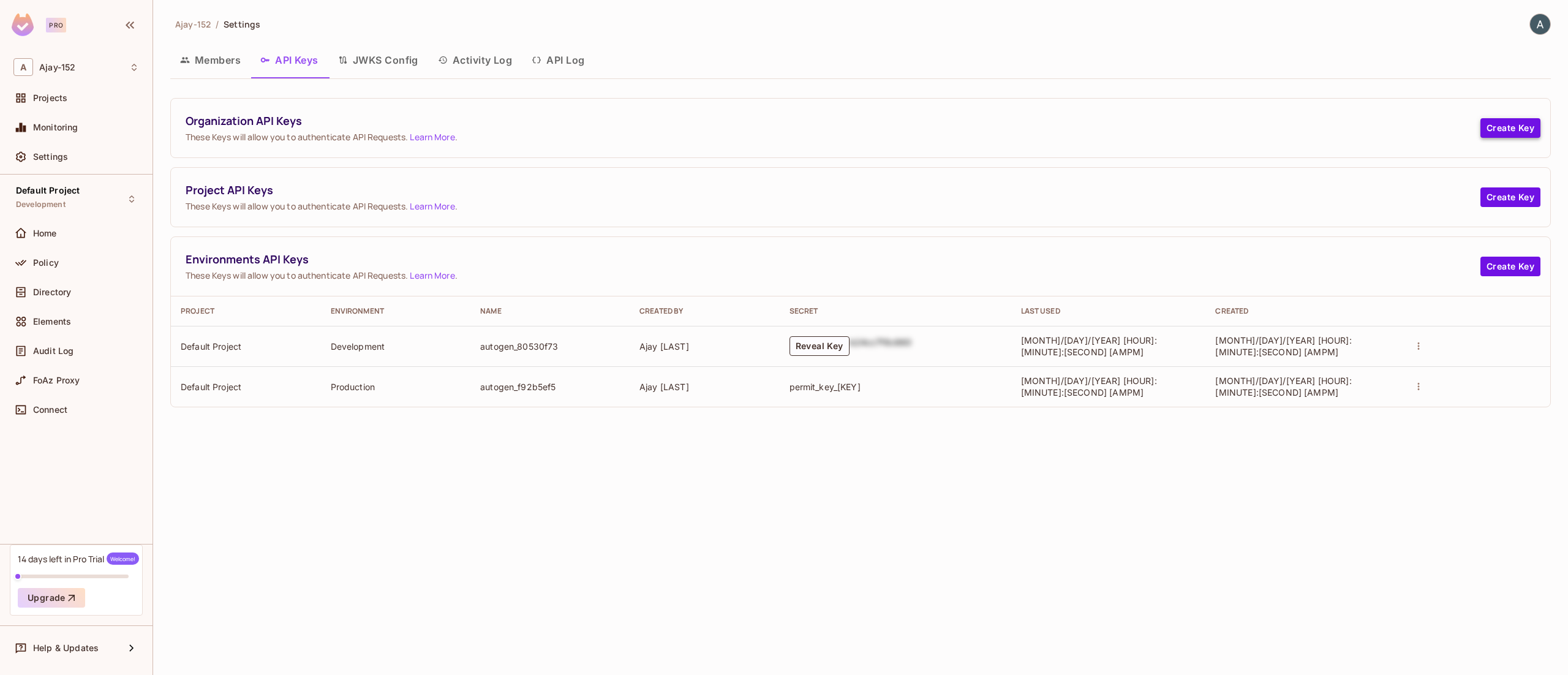 click on "Create Key" at bounding box center [1510, 128] 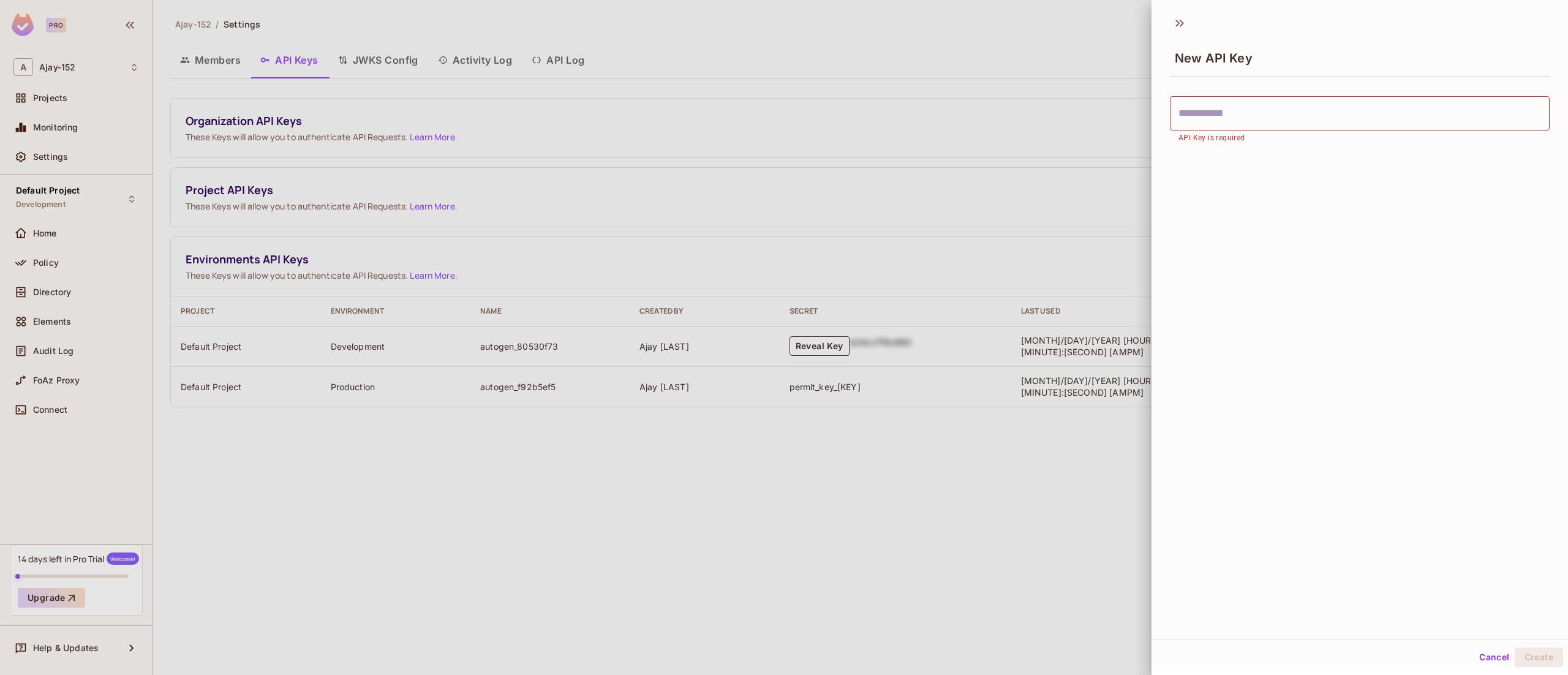 click on "New API Key" at bounding box center (1213, 58) 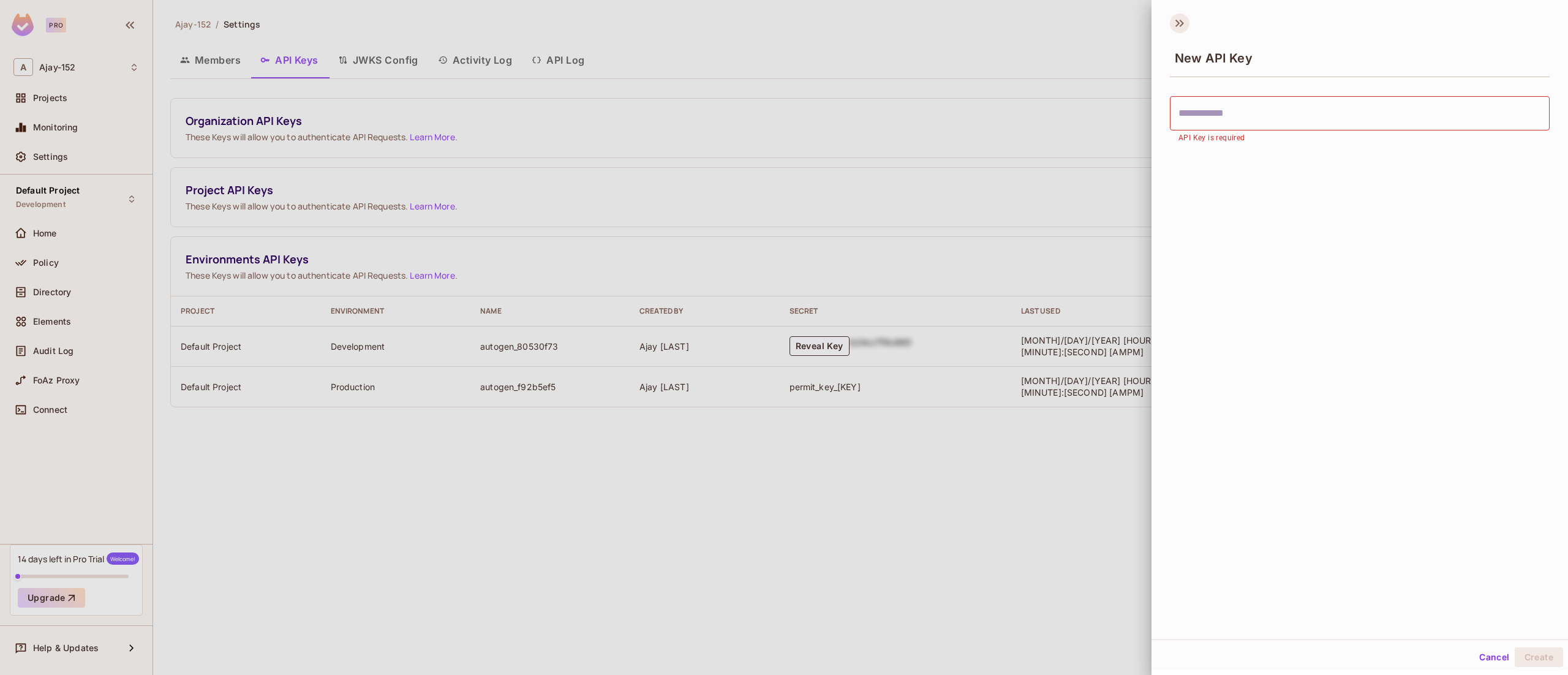 click 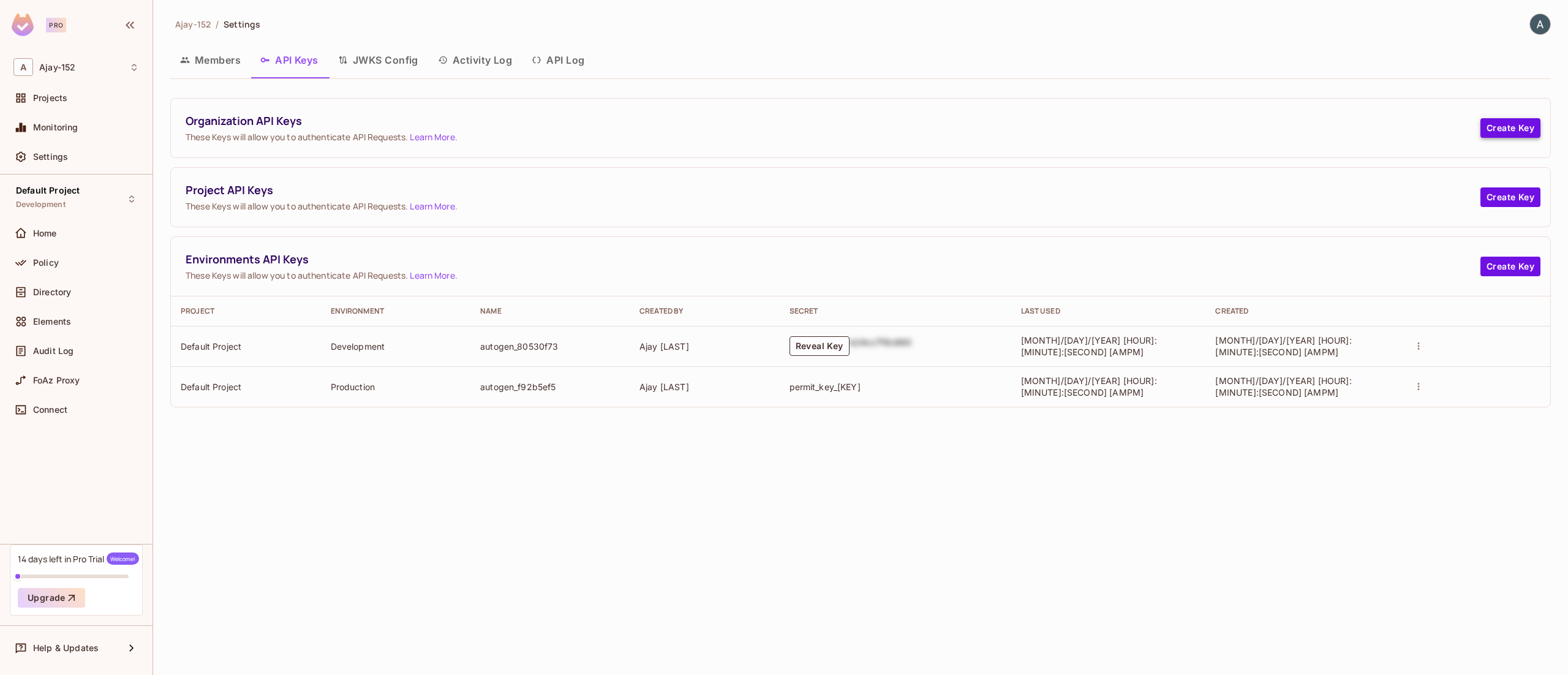 click on "Create Key" at bounding box center (1510, 128) 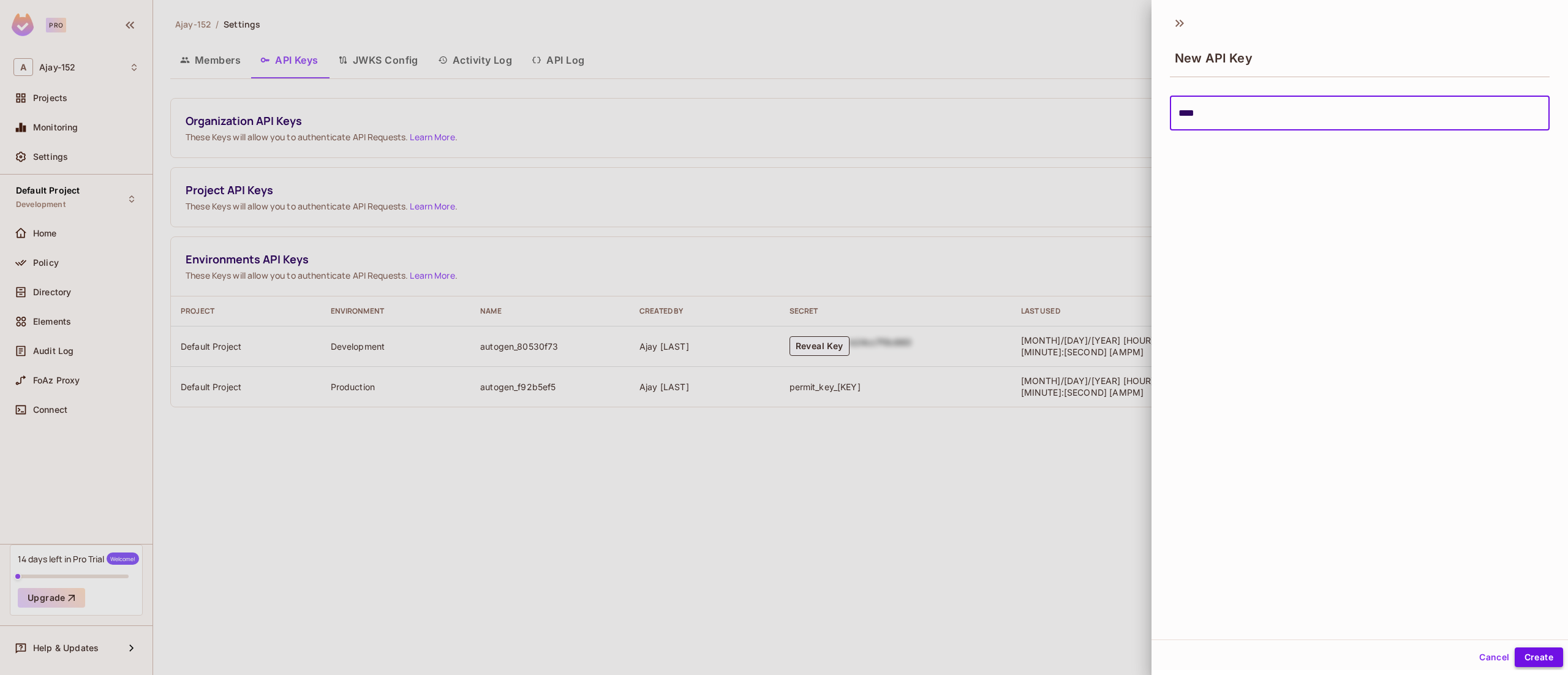 type on "****" 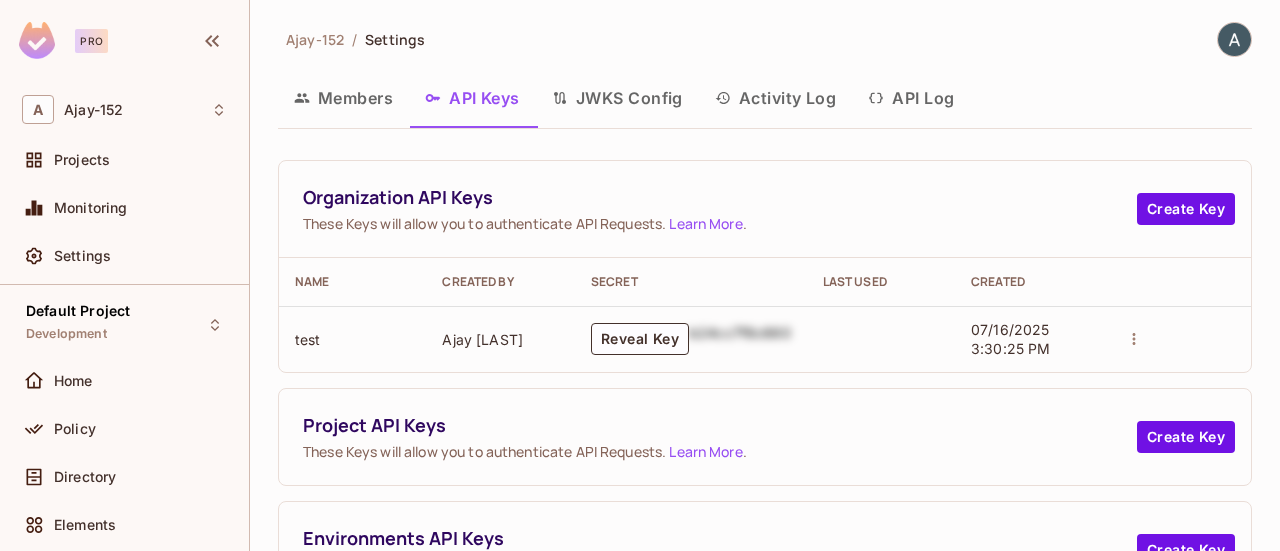 click on "JWKS Config" at bounding box center (617, 98) 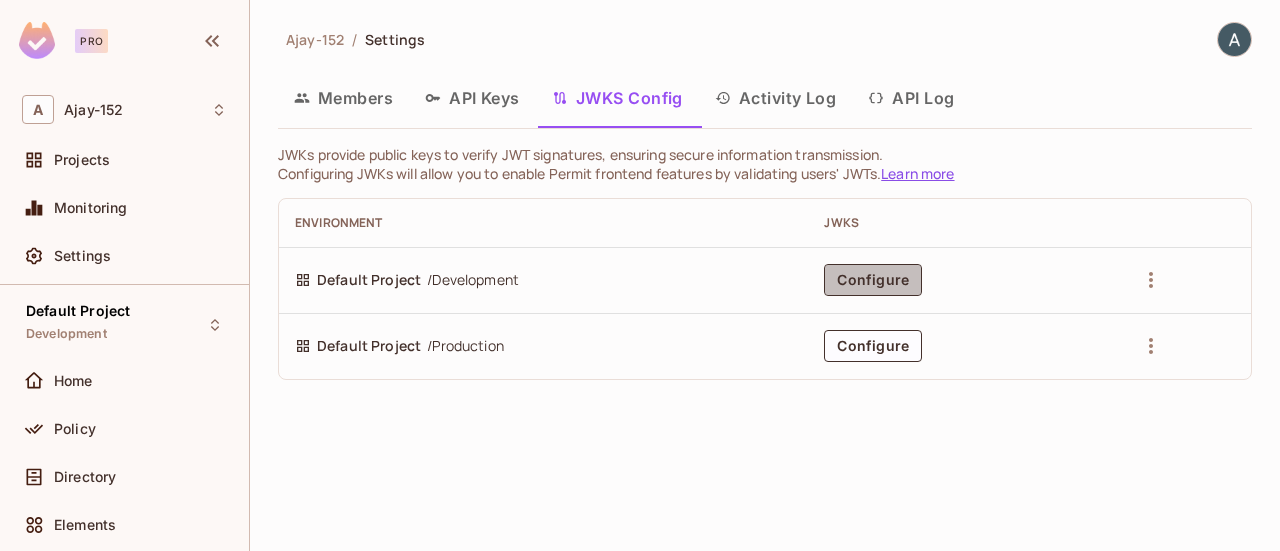 click on "Configure" at bounding box center (873, 280) 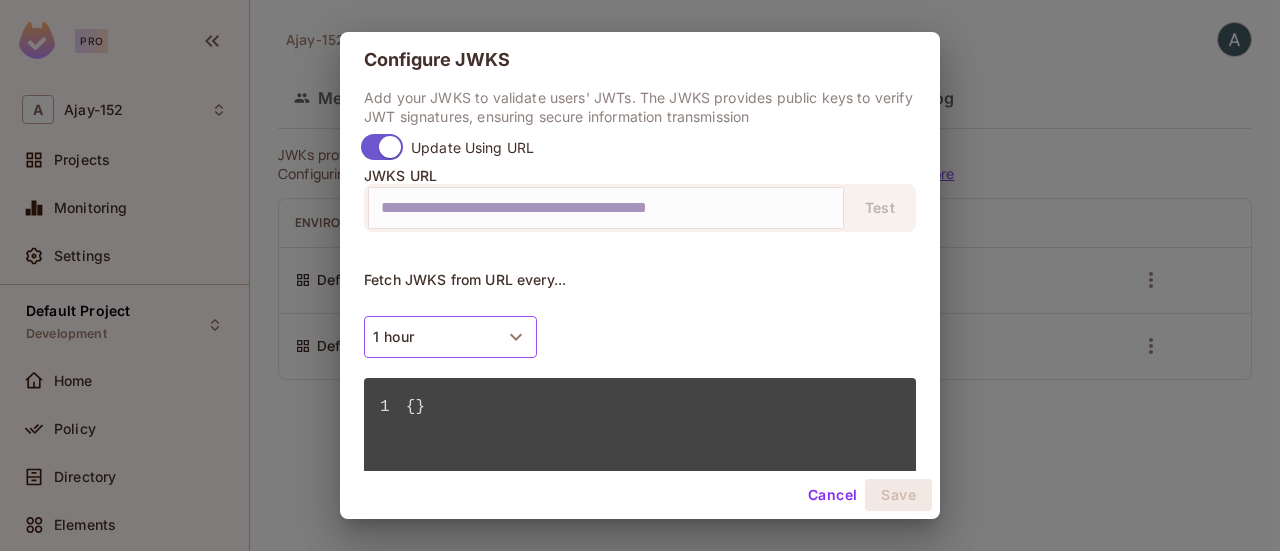 click 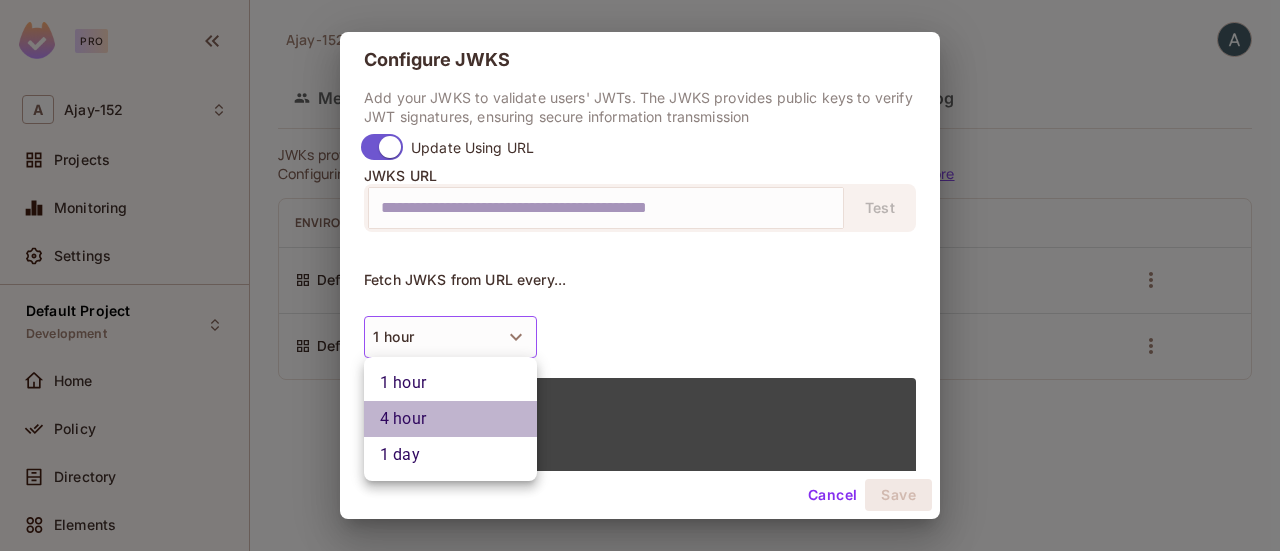 click on "4 hour" at bounding box center (450, 419) 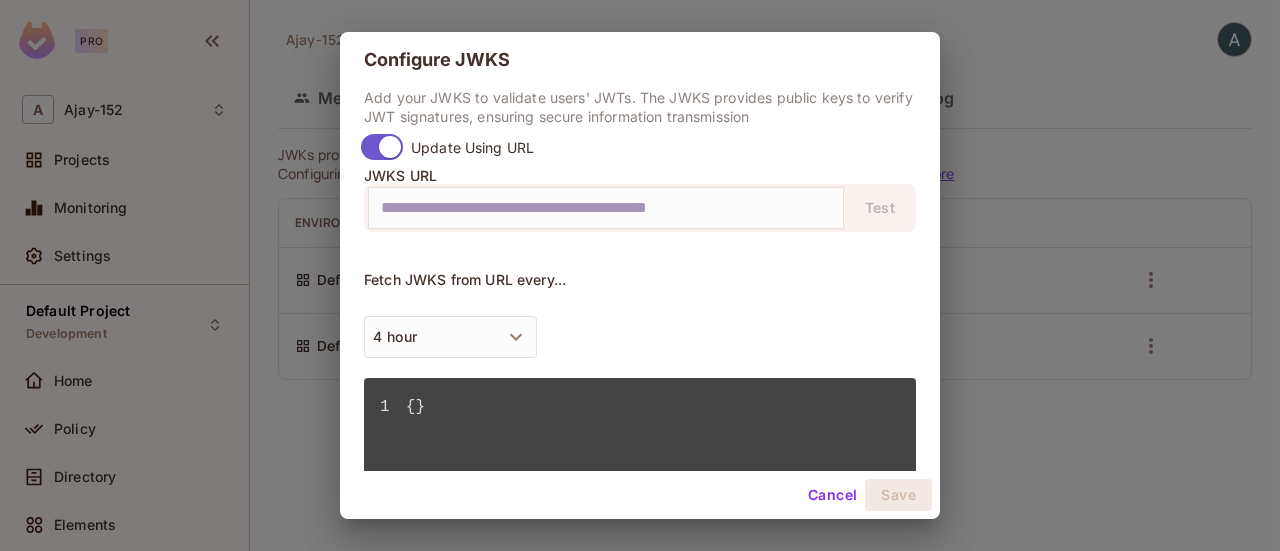 click on "Cancel Save" at bounding box center (640, 495) 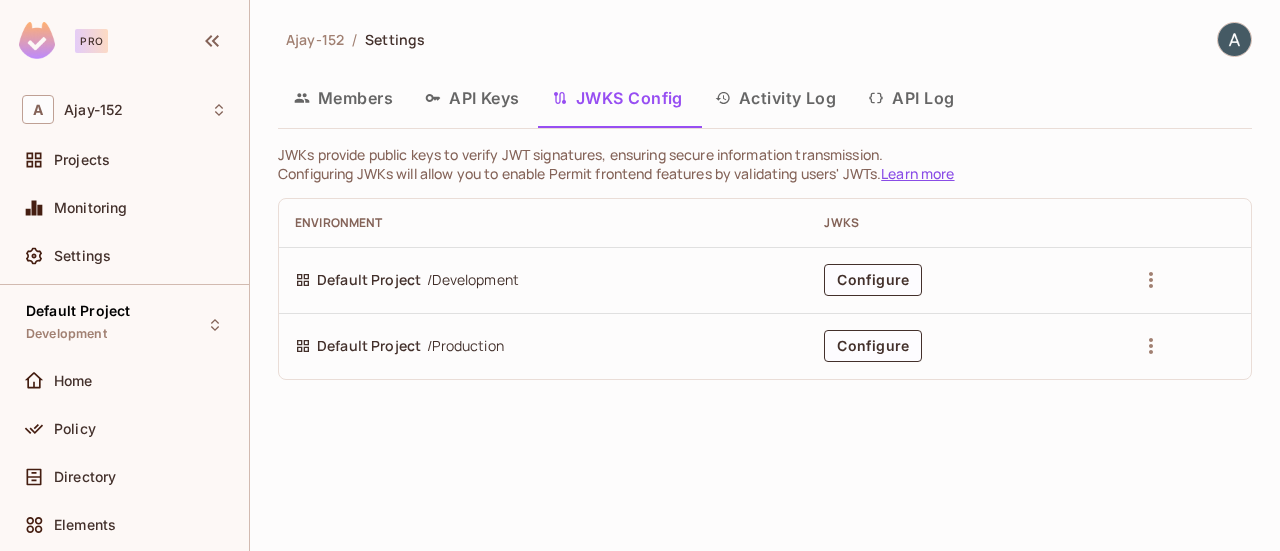click on "Activity Log" at bounding box center [776, 98] 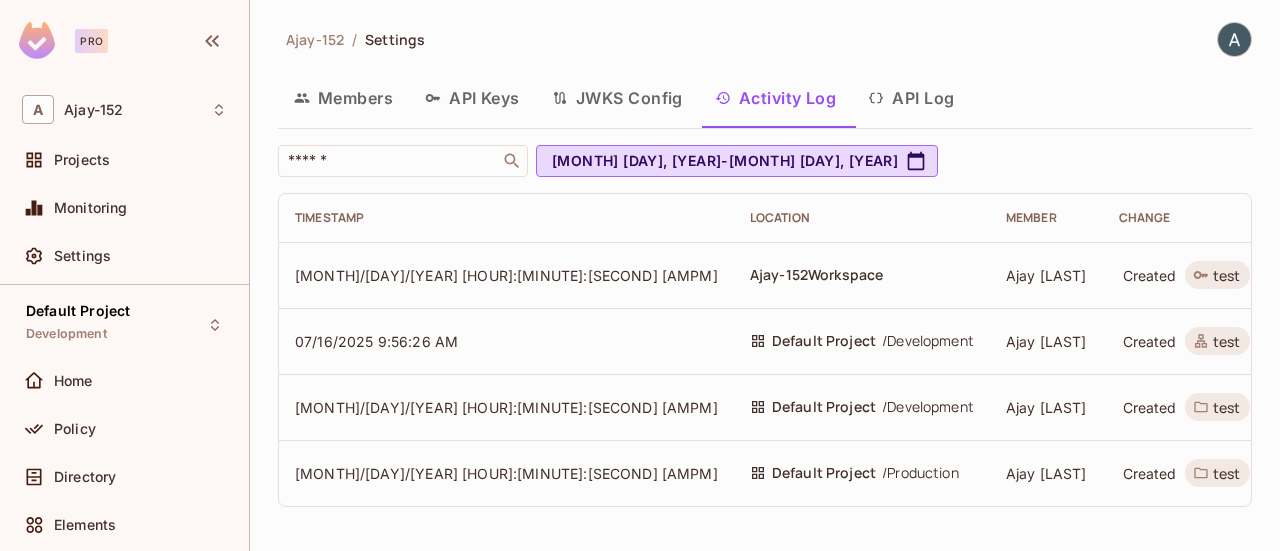 scroll, scrollTop: 0, scrollLeft: 0, axis: both 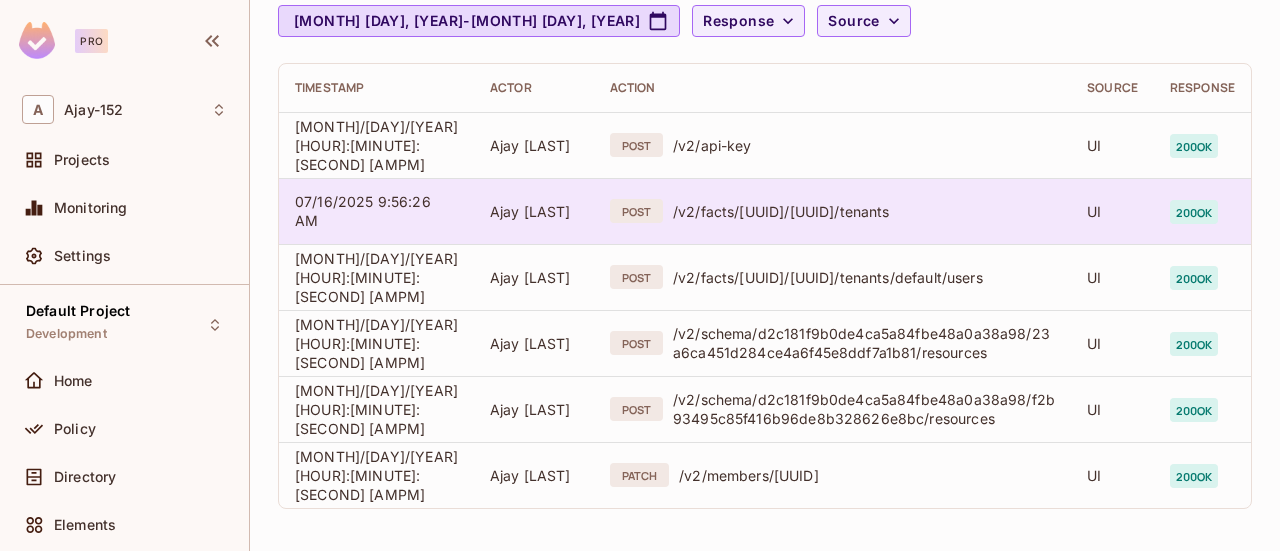 click on "/v2/facts/[UUID]/[UUID]/tenants" at bounding box center [864, 211] 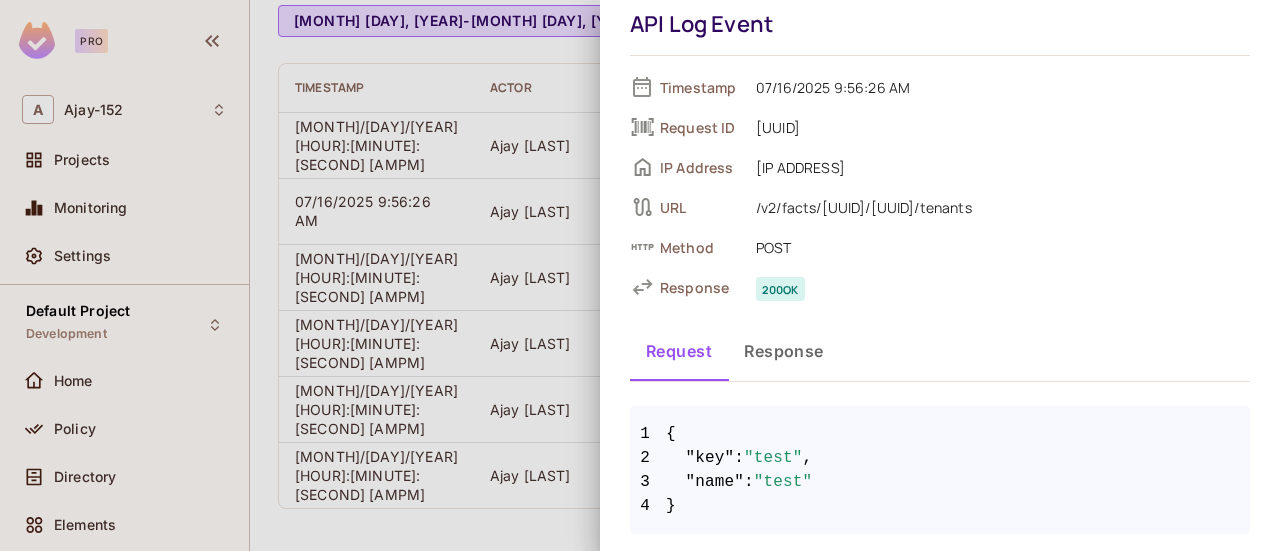 scroll, scrollTop: 0, scrollLeft: 0, axis: both 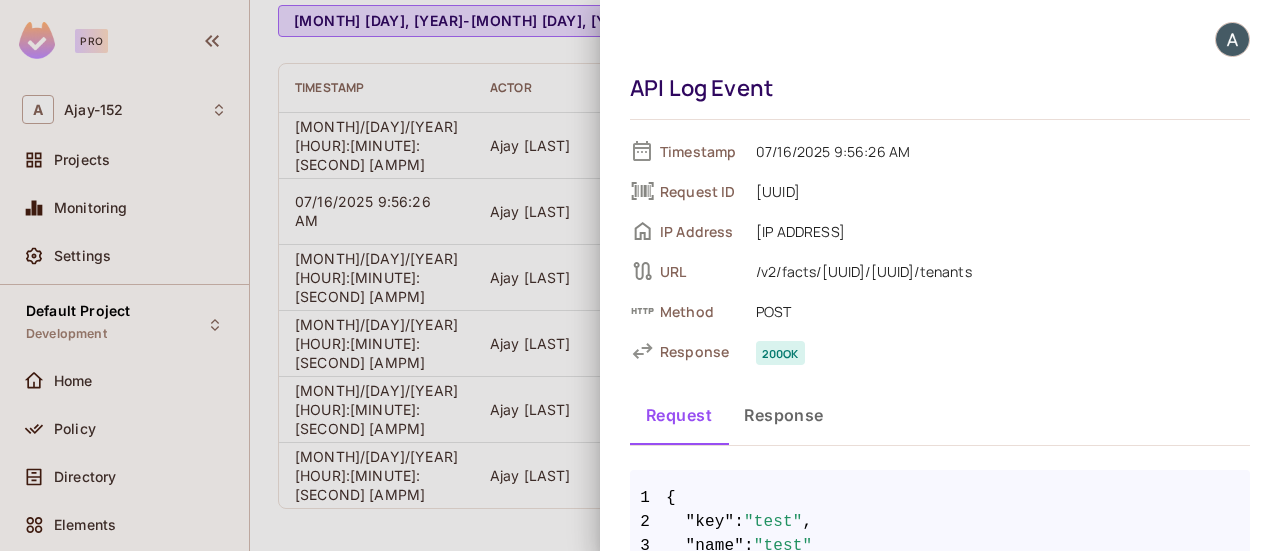 click at bounding box center [640, 275] 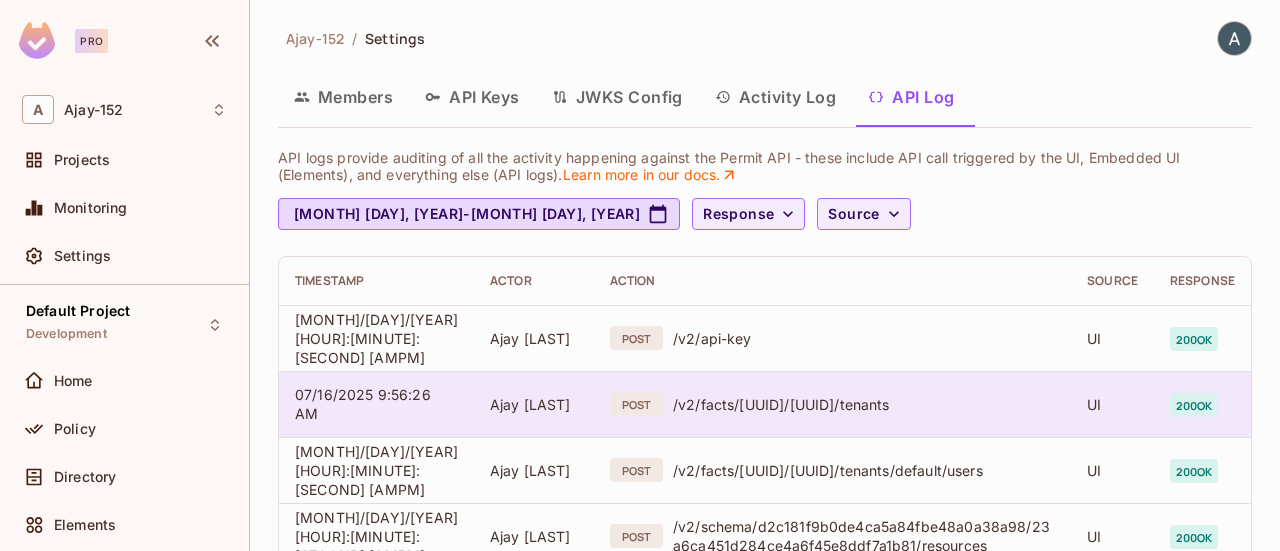 scroll, scrollTop: 0, scrollLeft: 0, axis: both 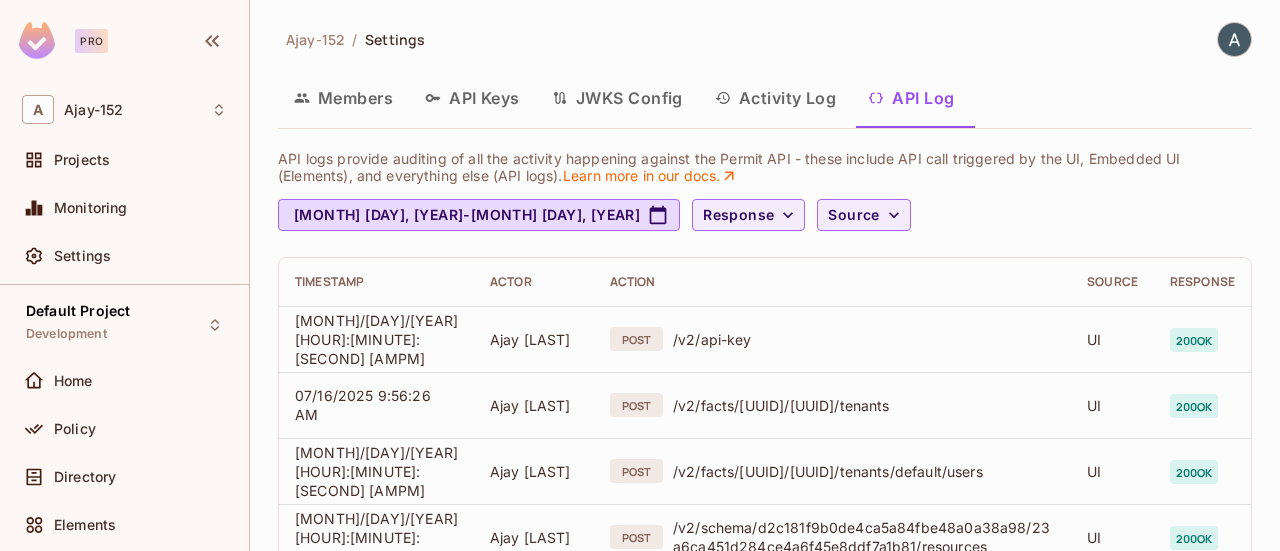 click on "API Keys" at bounding box center [472, 98] 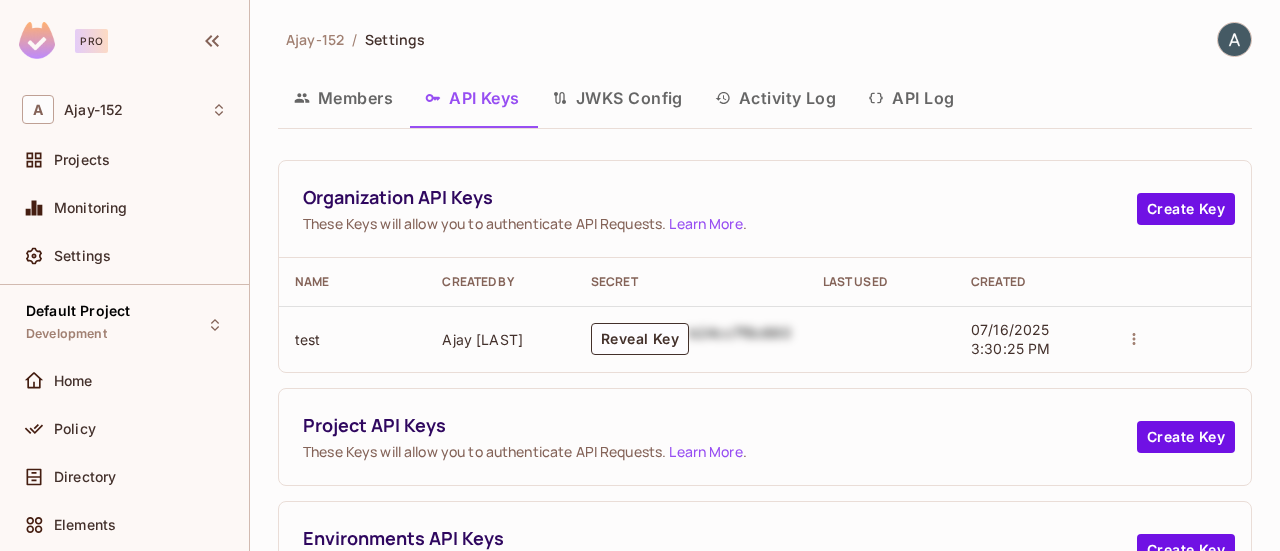 click on "API Log" at bounding box center (911, 98) 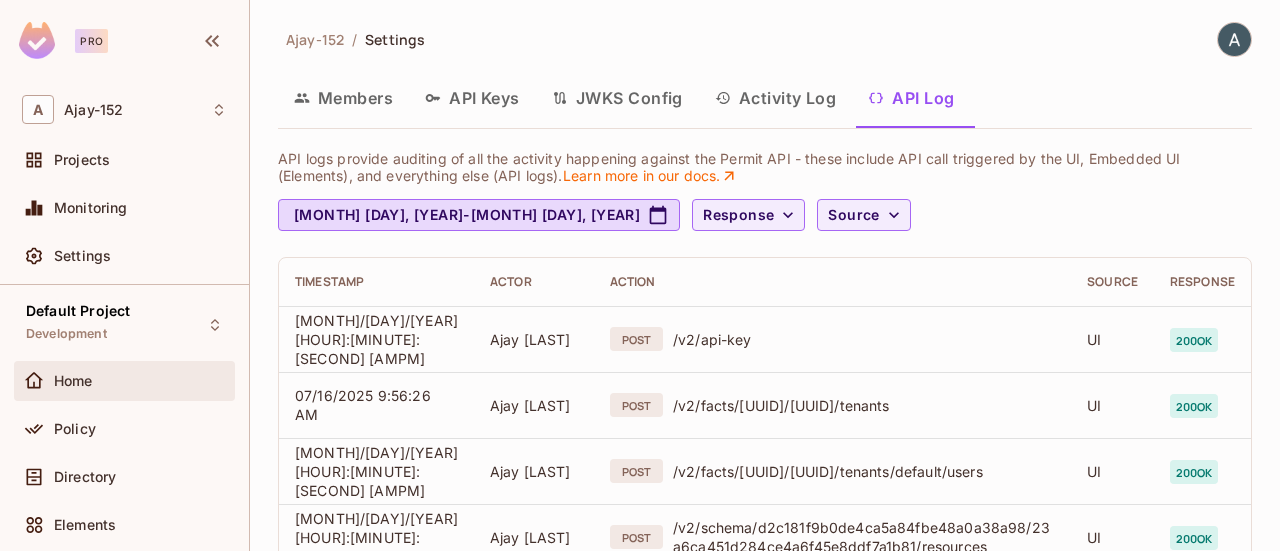 click on "Home" at bounding box center (140, 381) 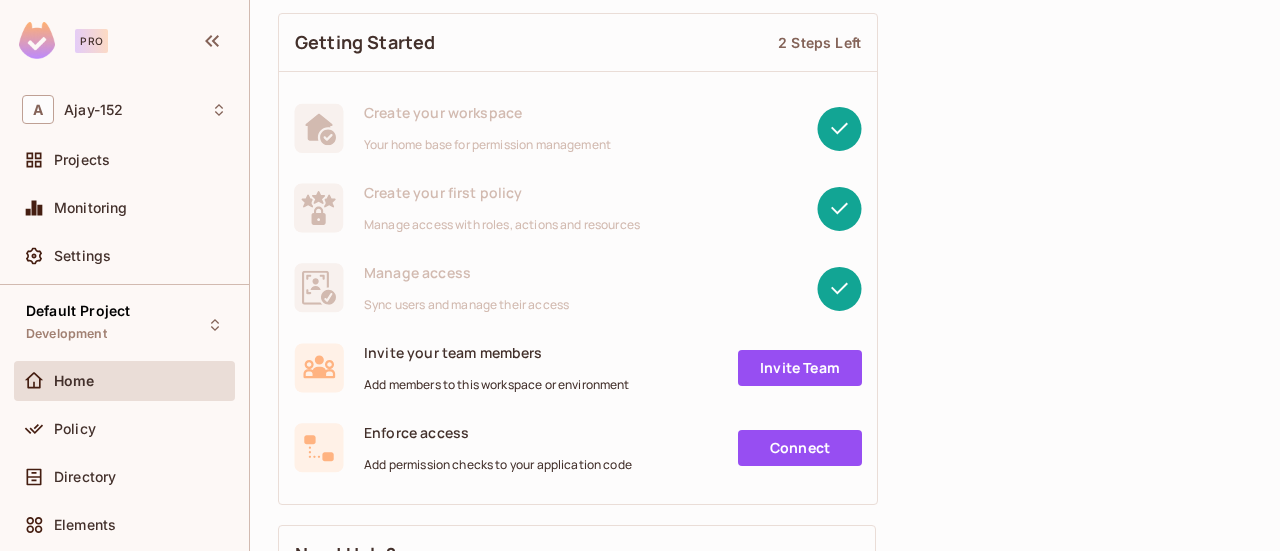 scroll, scrollTop: 200, scrollLeft: 0, axis: vertical 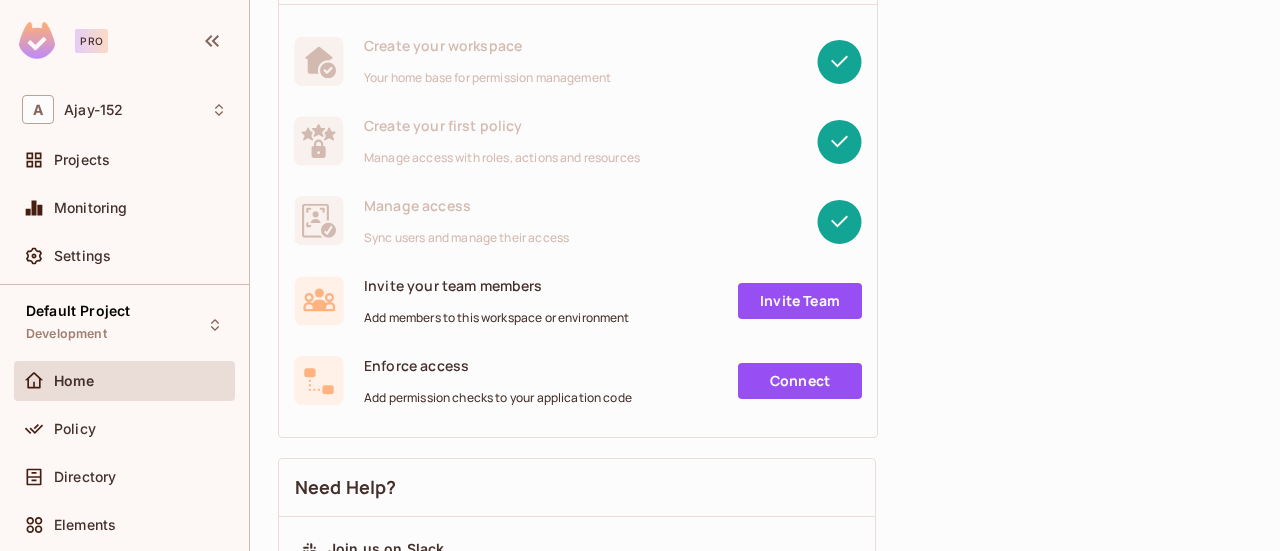 click on "Connect" at bounding box center (800, 381) 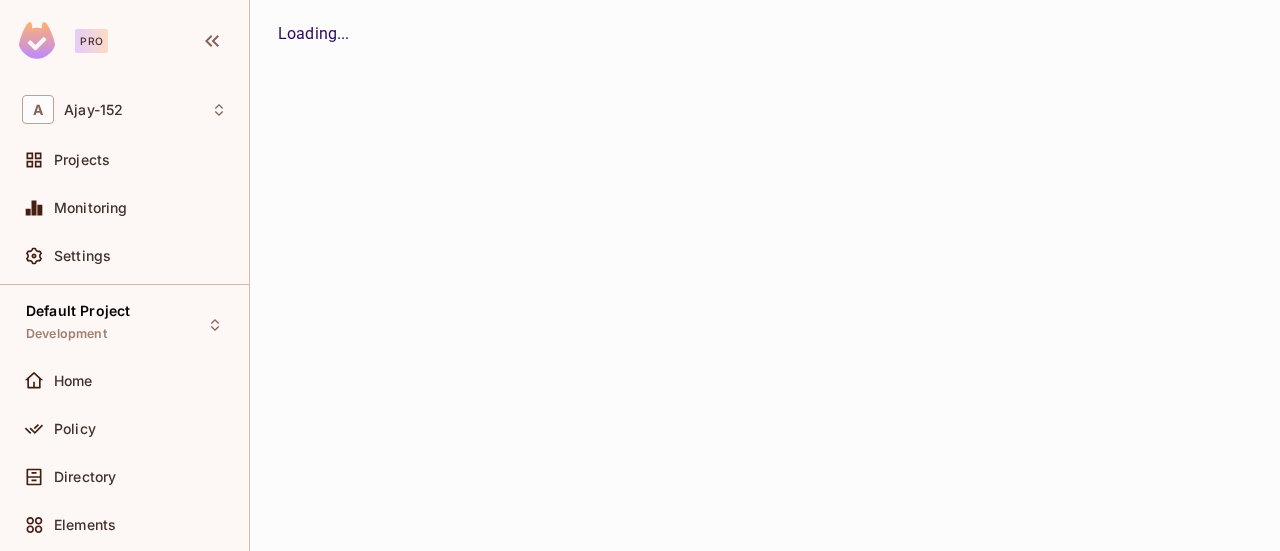 scroll, scrollTop: 0, scrollLeft: 0, axis: both 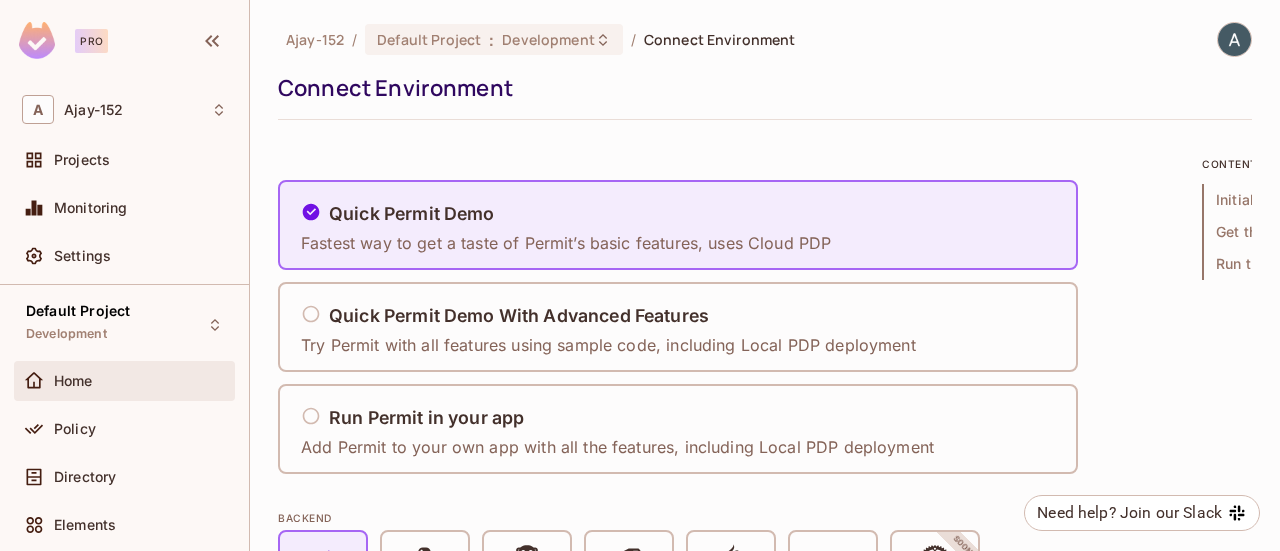 click on "Home" at bounding box center [140, 381] 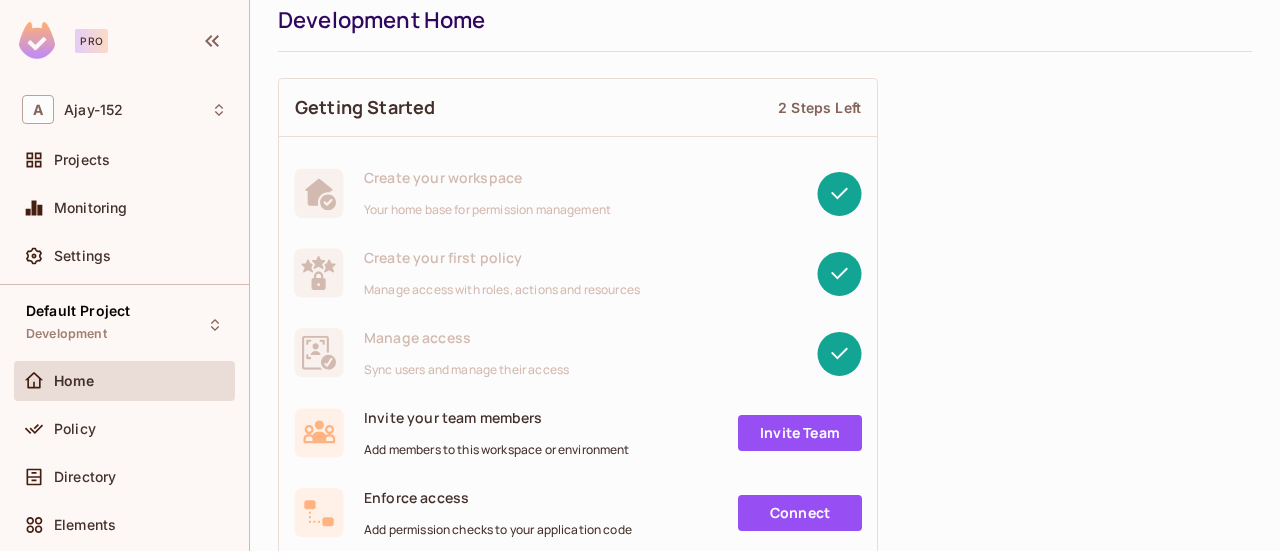 scroll, scrollTop: 0, scrollLeft: 0, axis: both 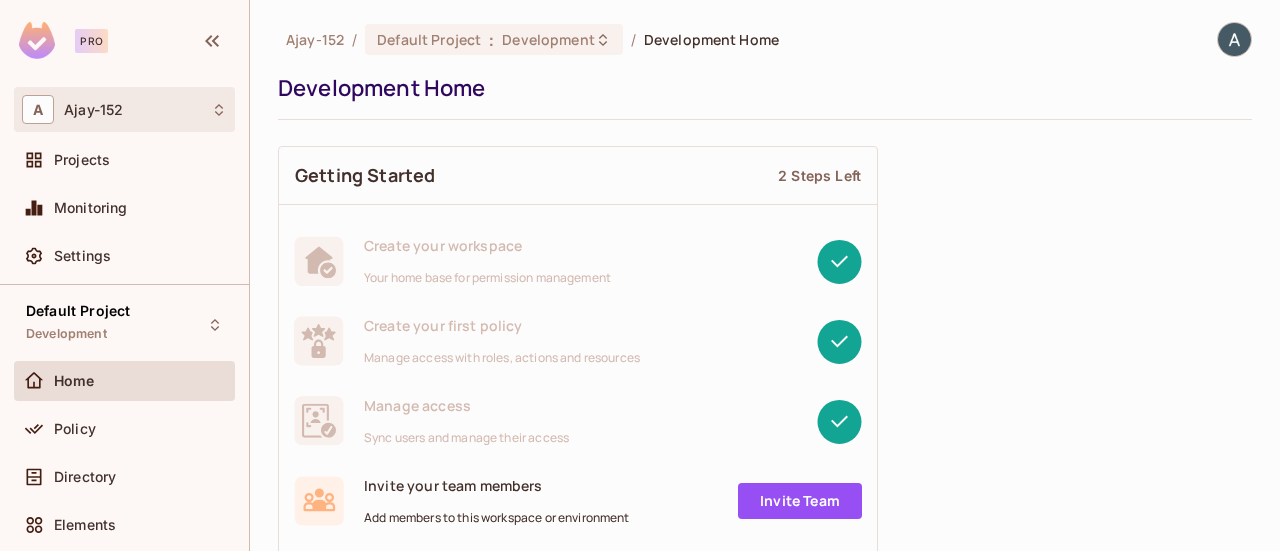 click on "A Ajay-152" at bounding box center (124, 109) 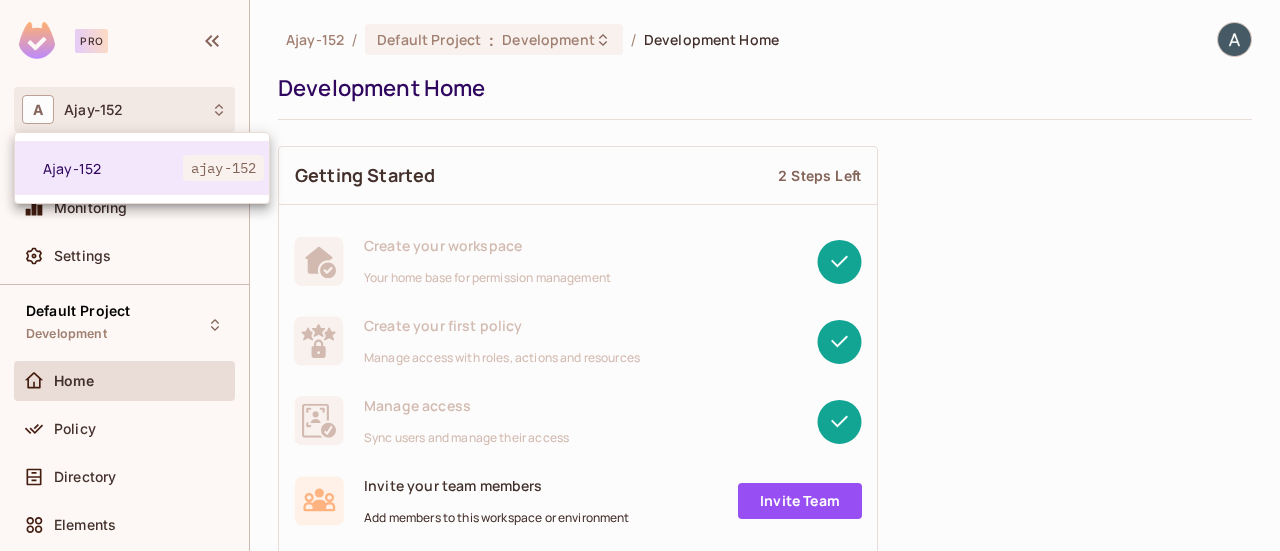 click at bounding box center [640, 275] 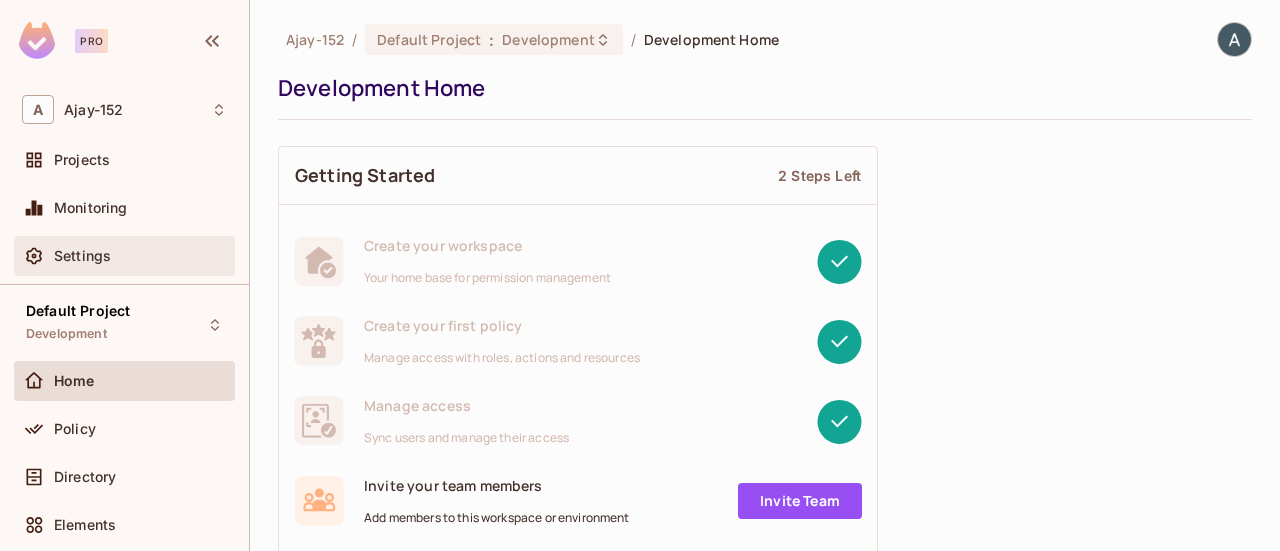 click on "Settings" at bounding box center [124, 256] 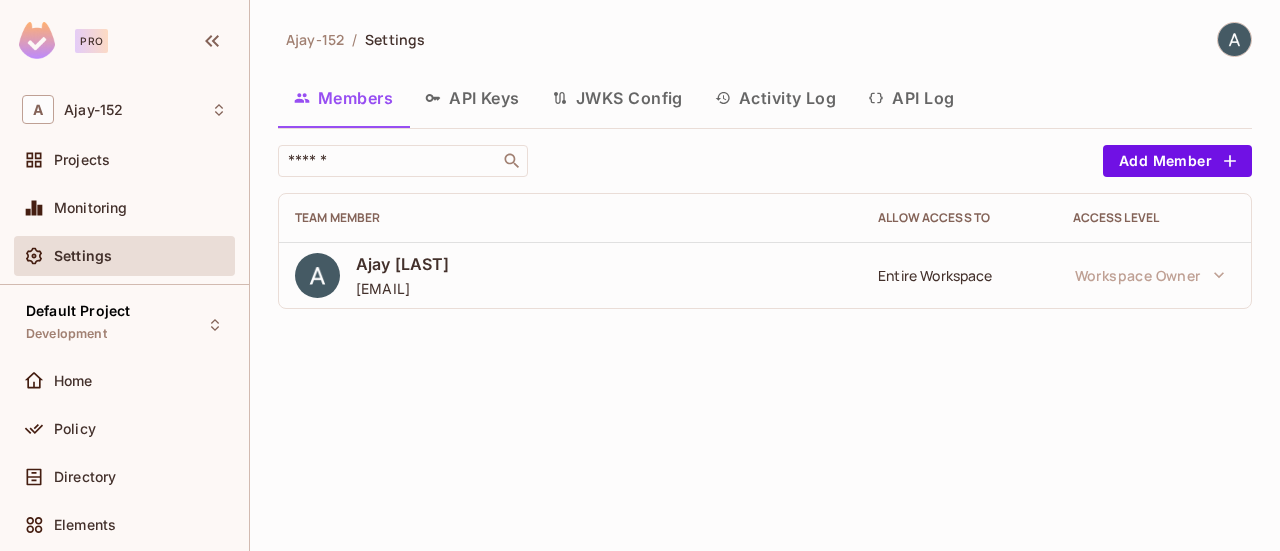 click on "JWKS Config" at bounding box center (617, 98) 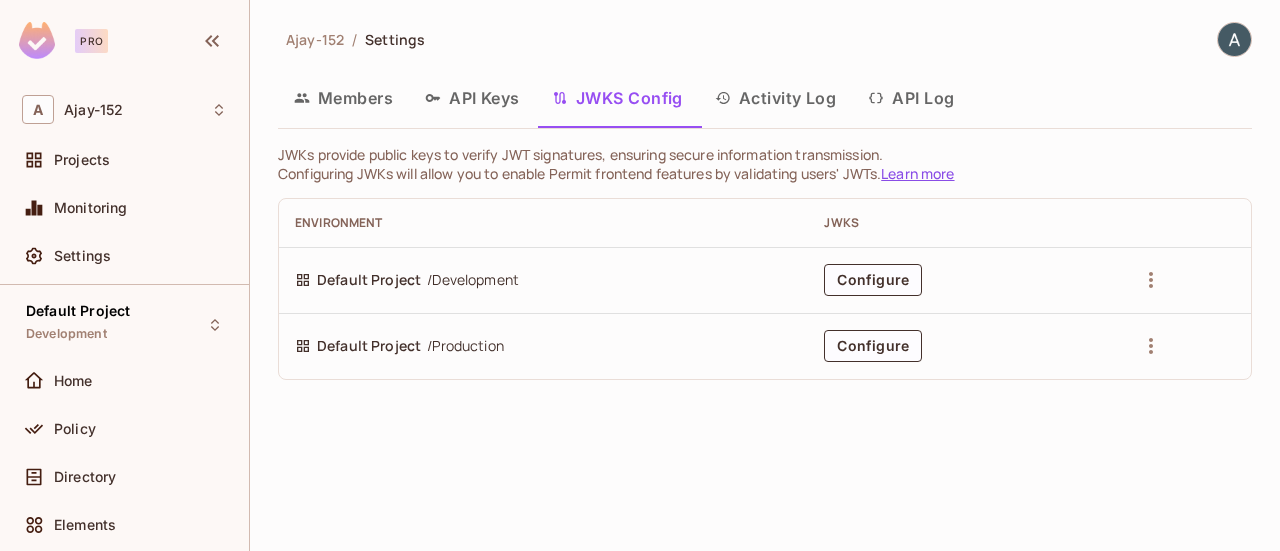 click on "API Keys" at bounding box center [472, 98] 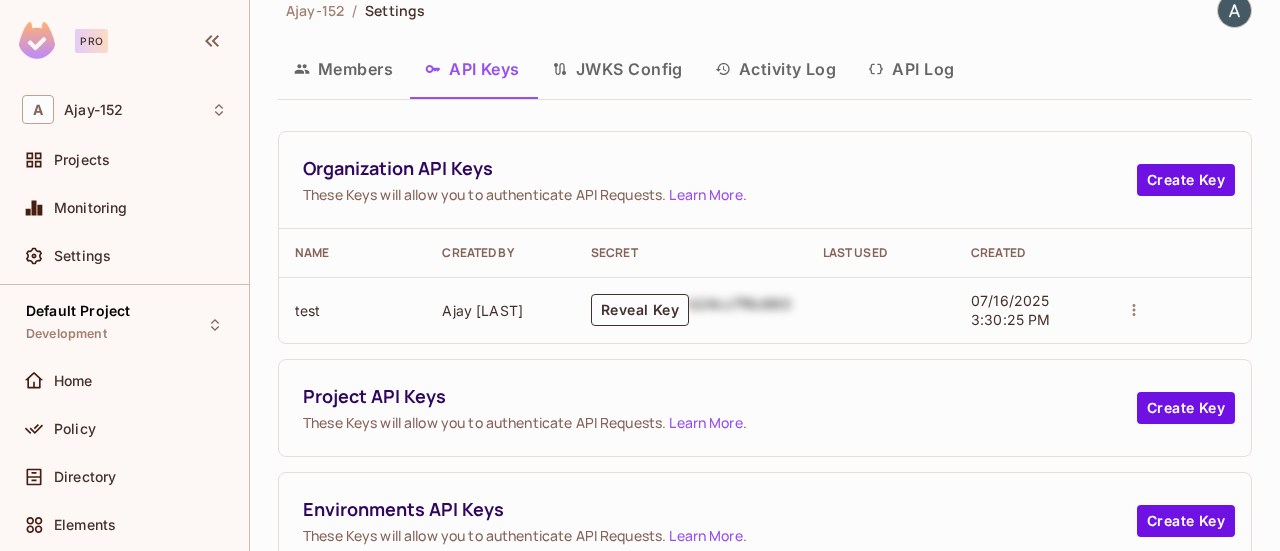 scroll, scrollTop: 0, scrollLeft: 0, axis: both 